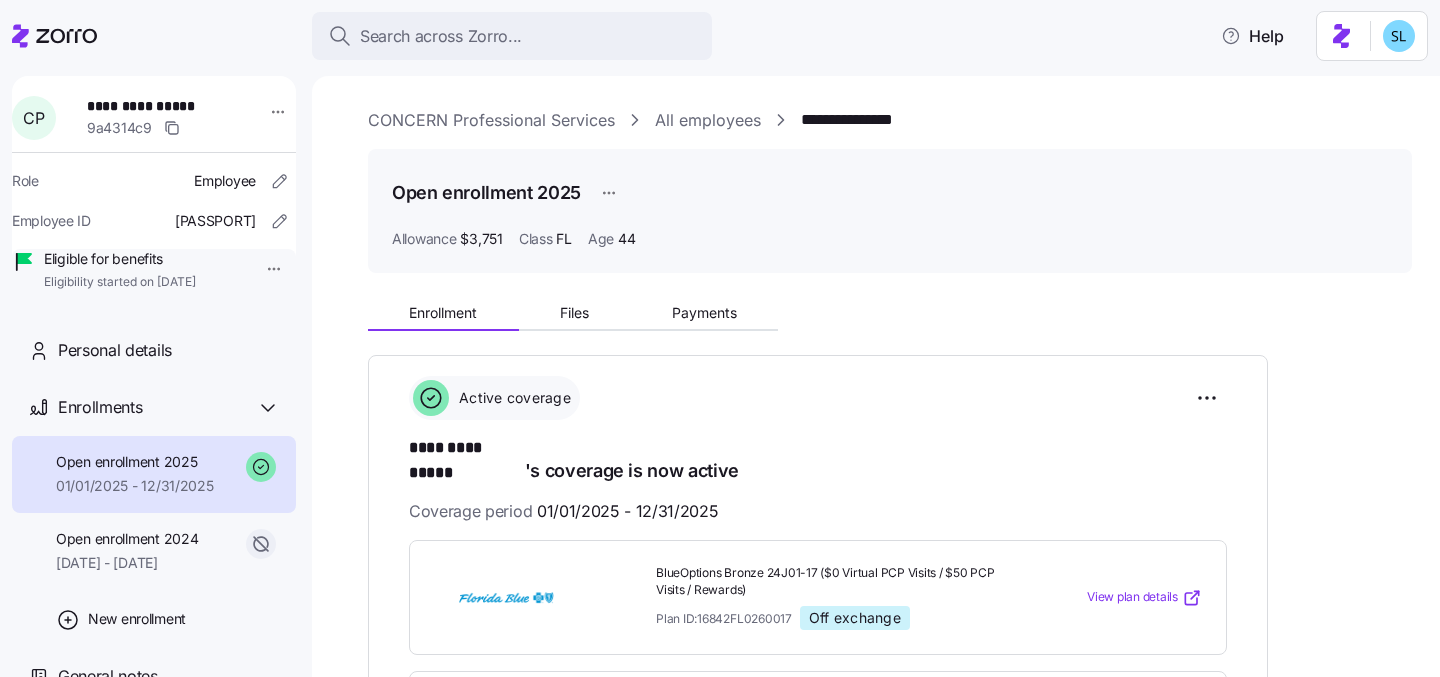 scroll, scrollTop: 0, scrollLeft: 0, axis: both 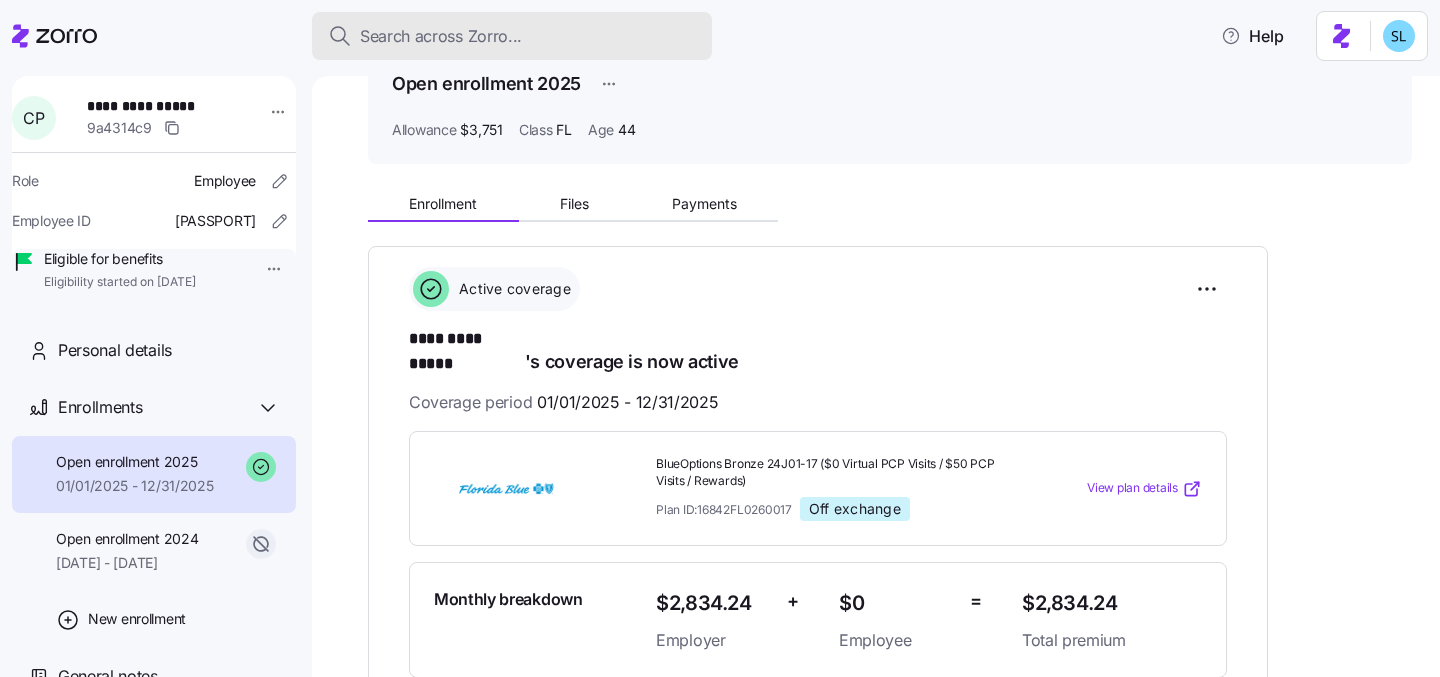 click on "Search across Zorro..." at bounding box center [441, 36] 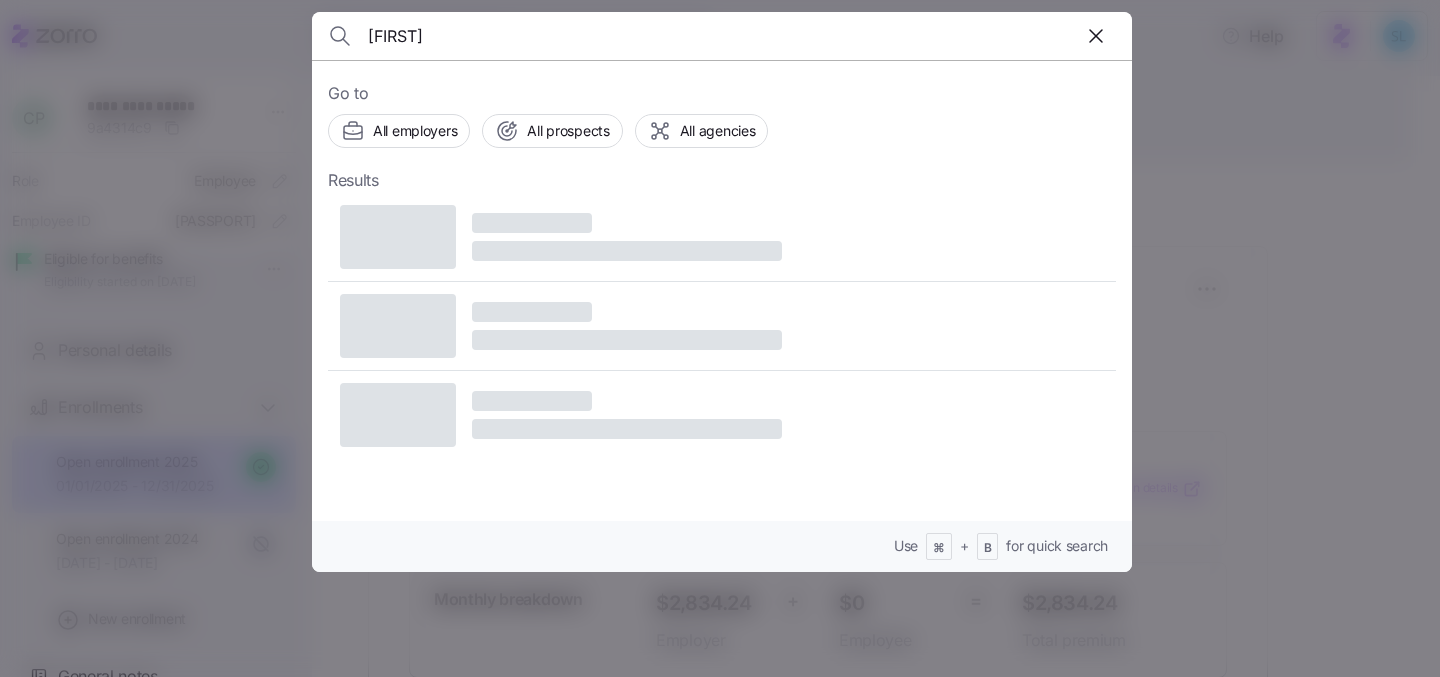 type on "[FIRST]" 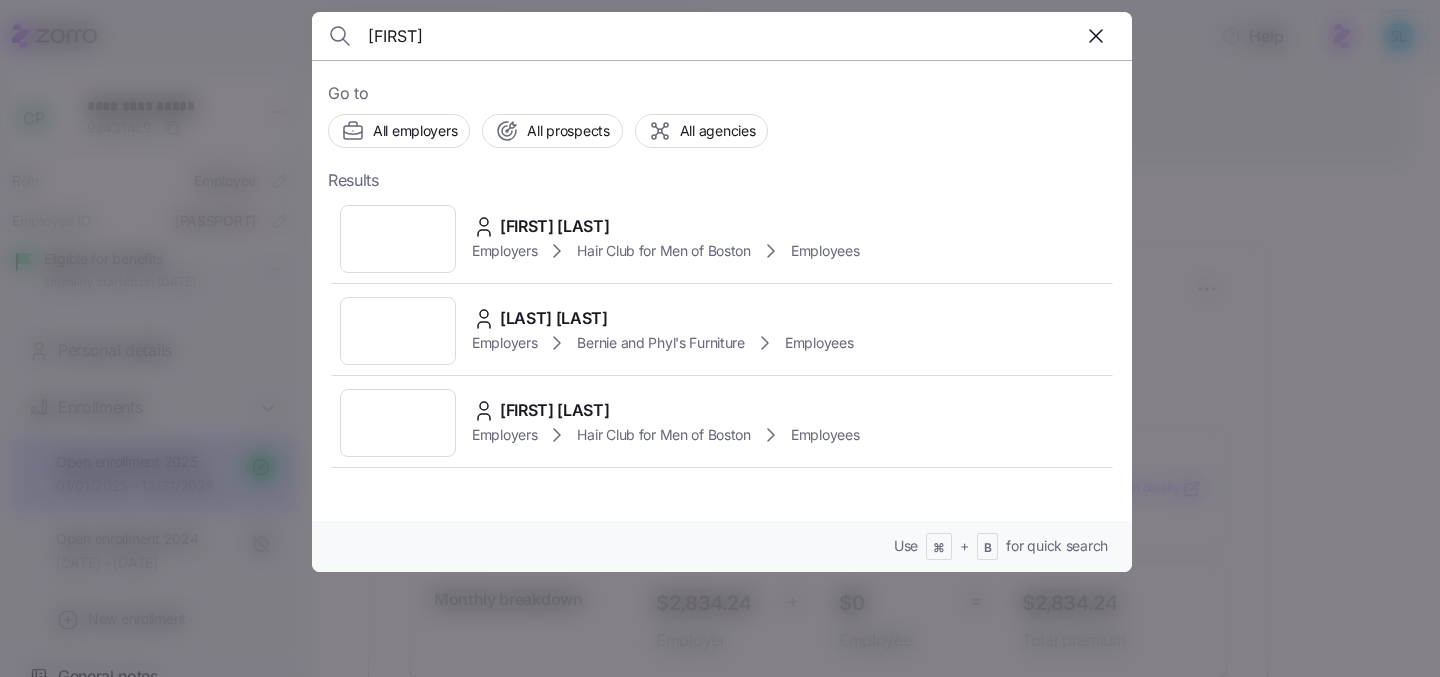 click on "[FIRST] [LAST]" at bounding box center (555, 226) 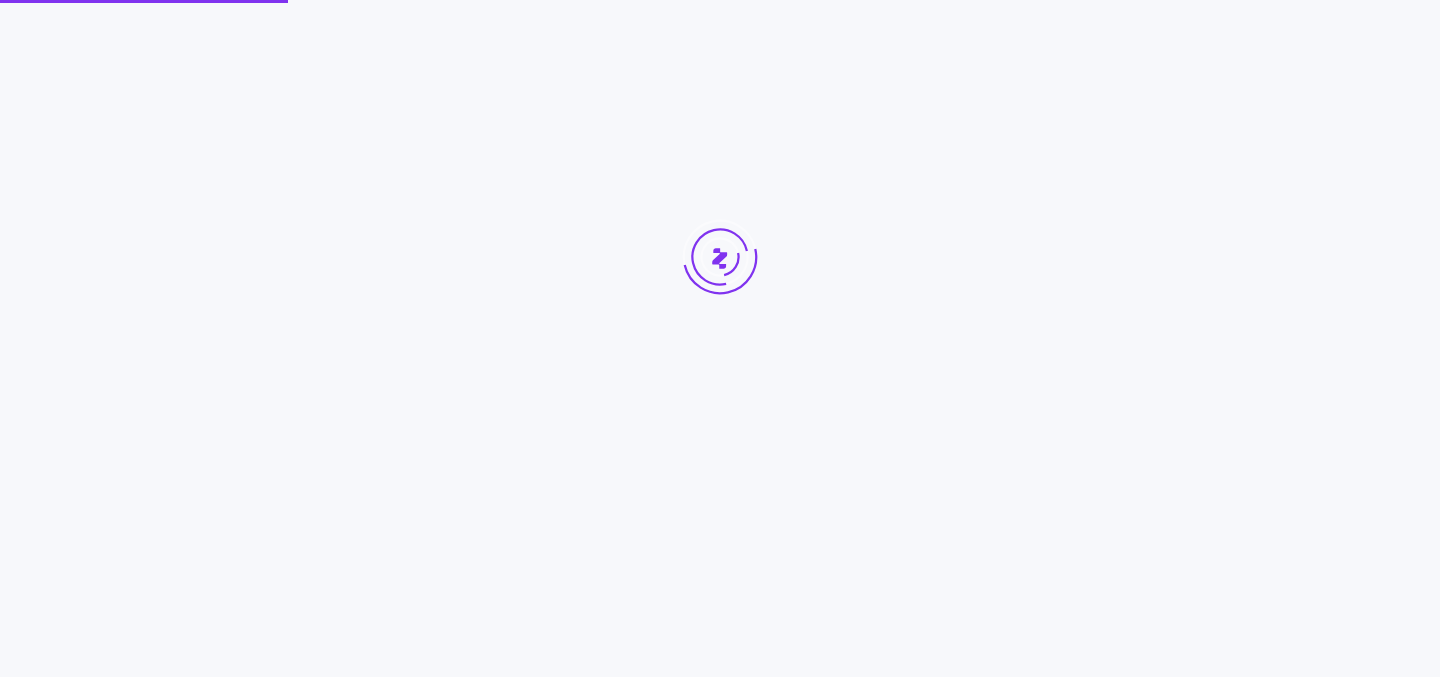 scroll, scrollTop: 0, scrollLeft: 0, axis: both 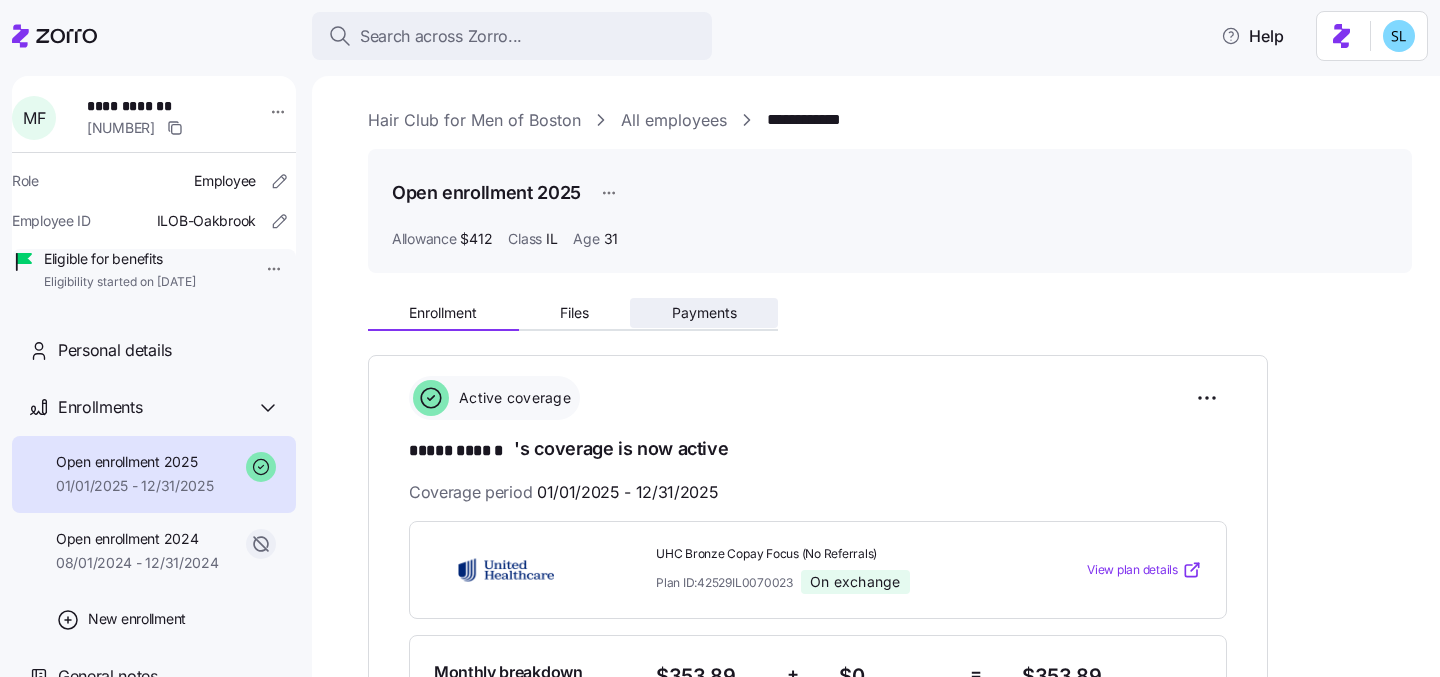 click on "Payments" at bounding box center [704, 313] 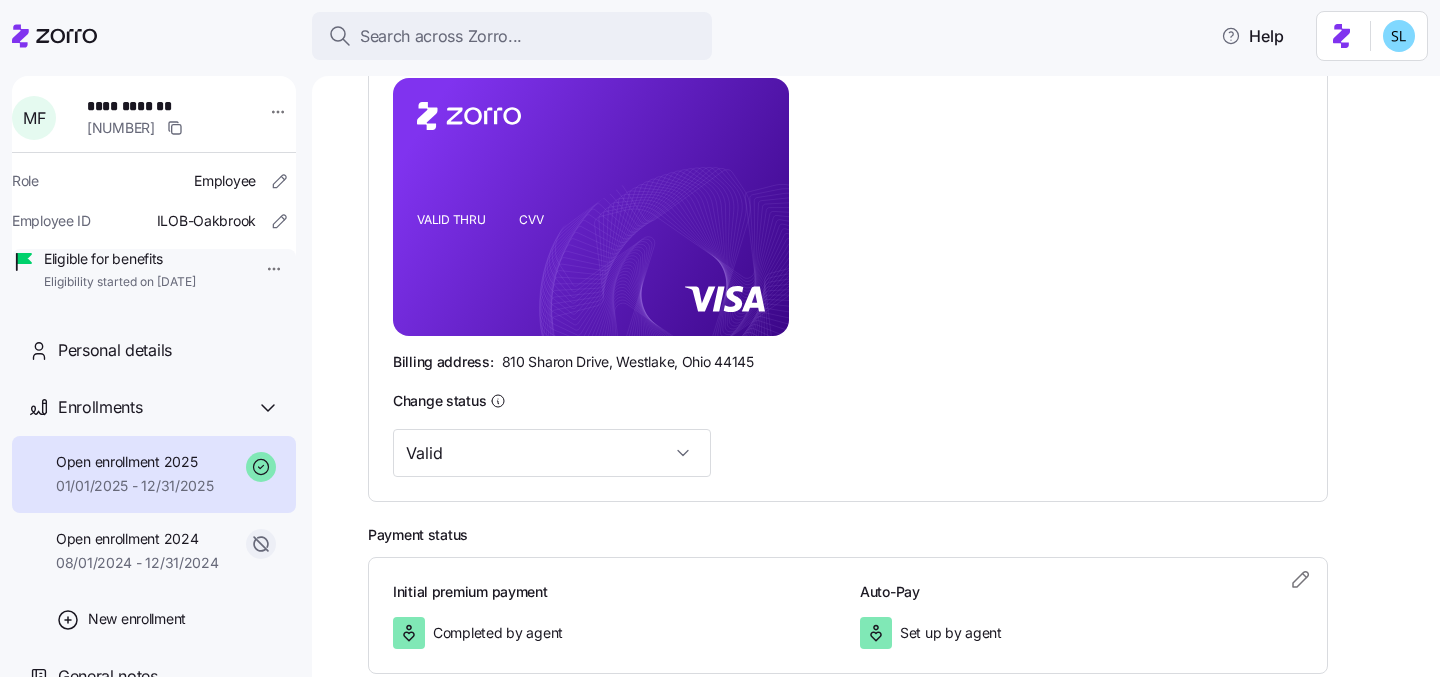 scroll, scrollTop: 230, scrollLeft: 0, axis: vertical 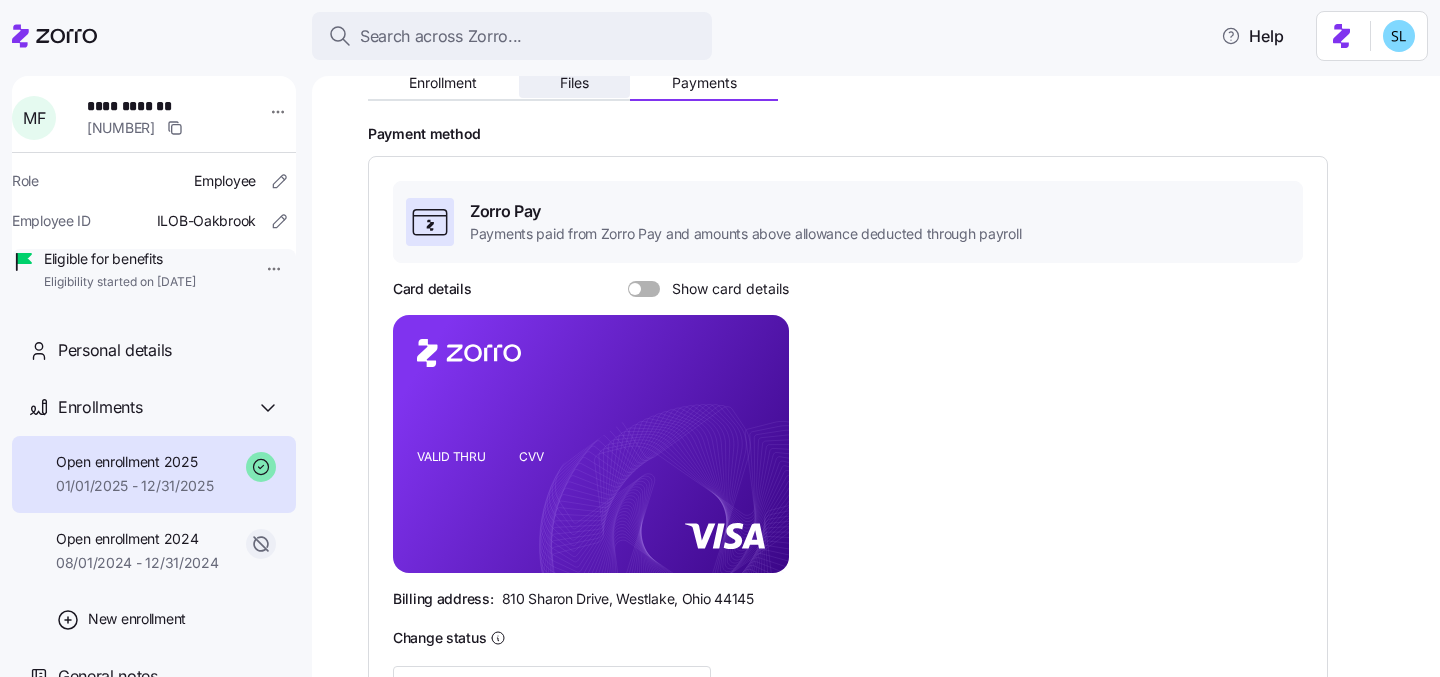 click on "Files" at bounding box center (575, 83) 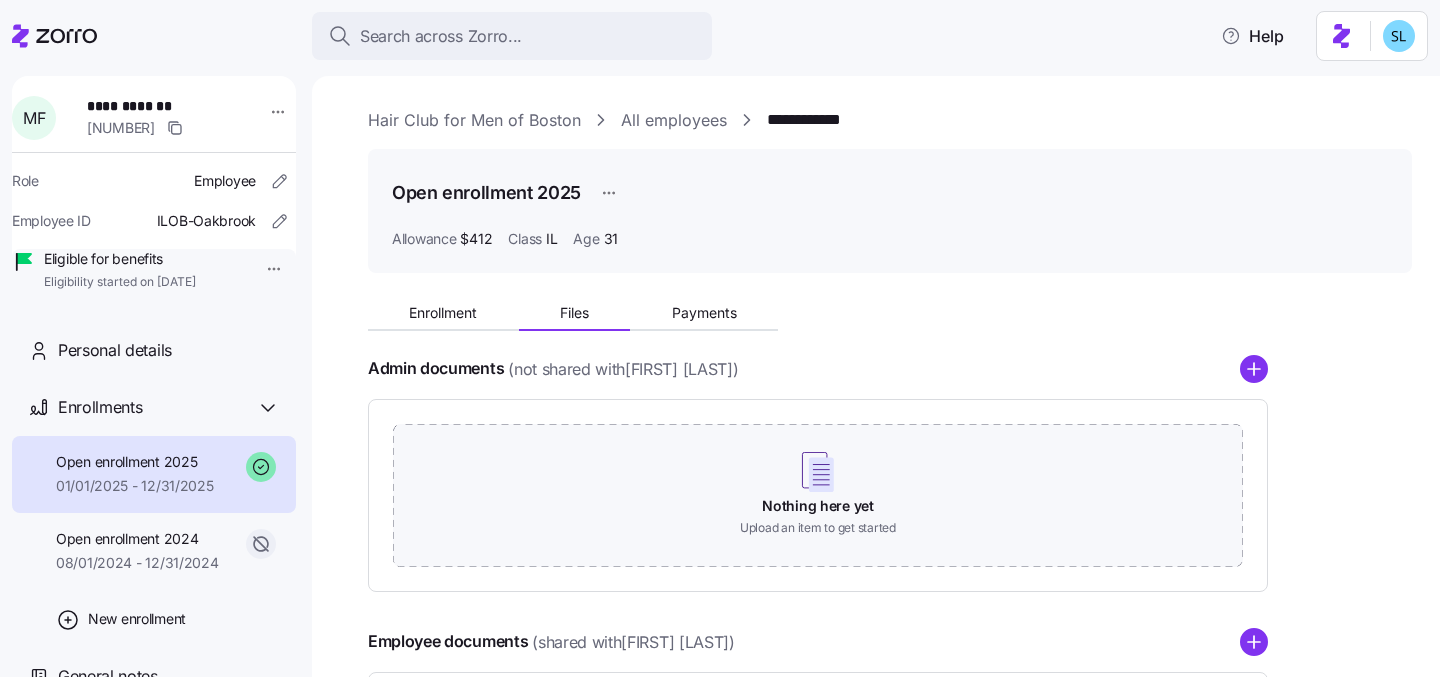 scroll, scrollTop: 243, scrollLeft: 0, axis: vertical 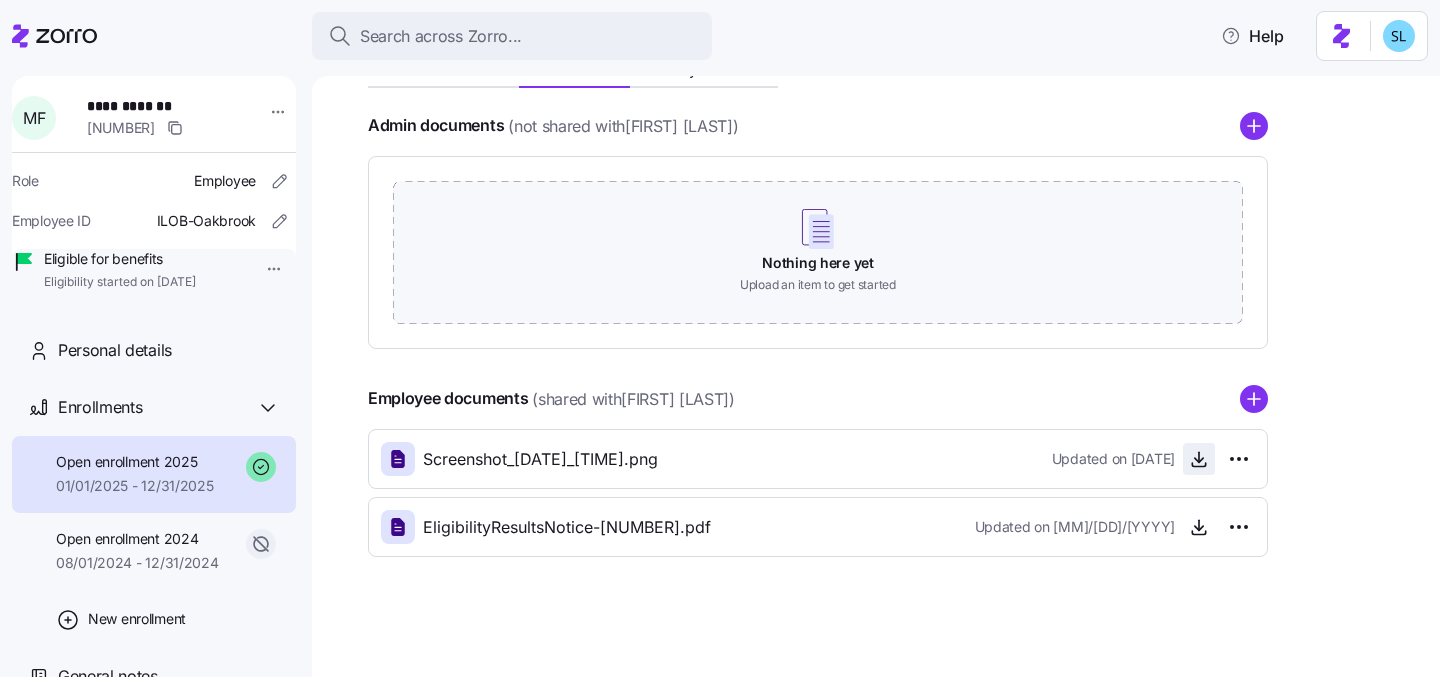 click 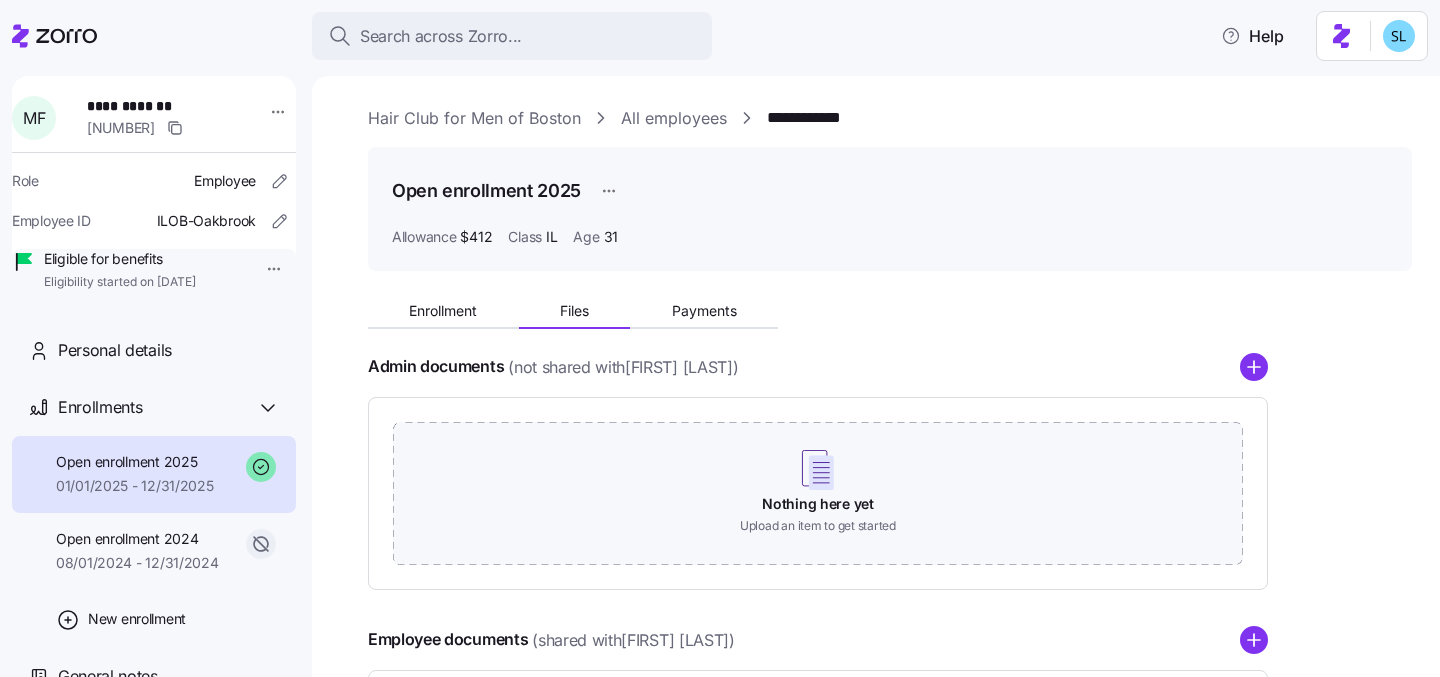 scroll, scrollTop: 0, scrollLeft: 0, axis: both 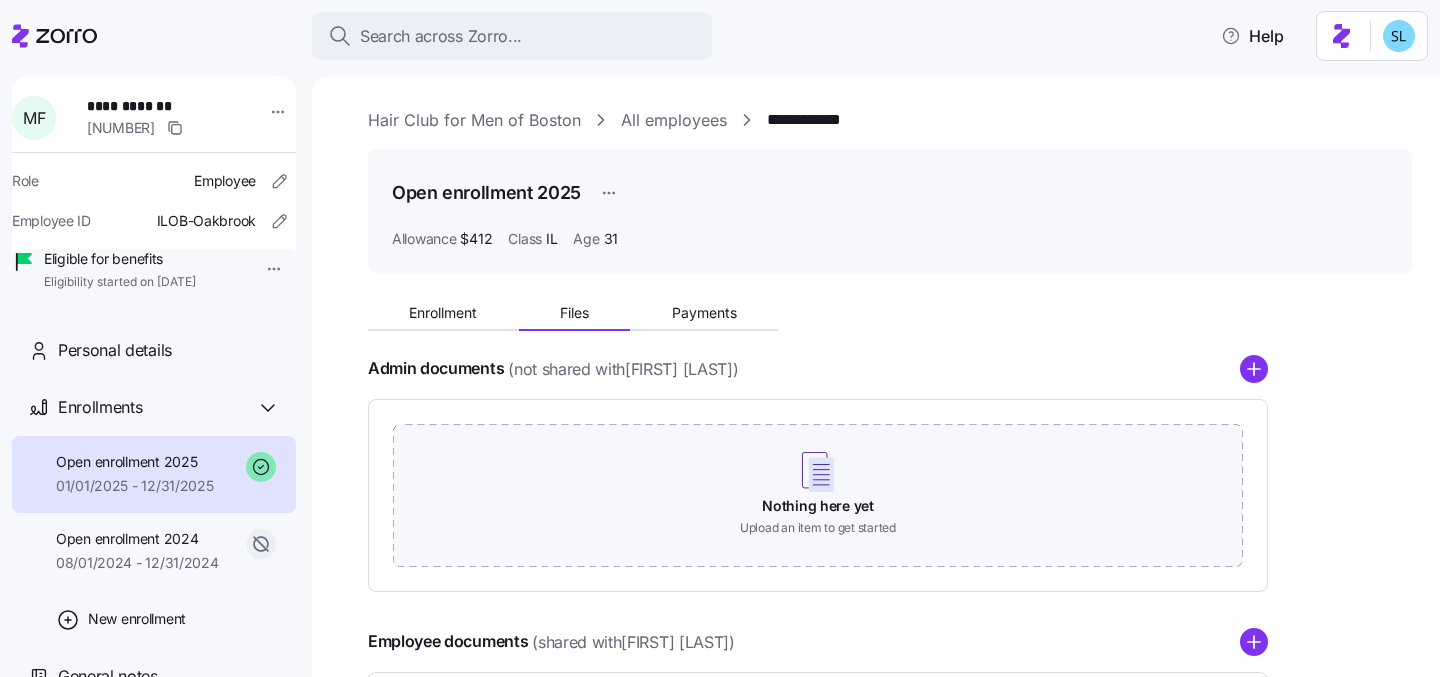 click on "Enrollment Files Payments Admin documents (not shared with [FIRST]) Nothing here yet Upload an item to get started Employee documents (shared with [FIRST]) Updated on [MM]/[DD]/[YYYY] Updated on [MM]/[DD]/[YYYY]" at bounding box center (890, 544) 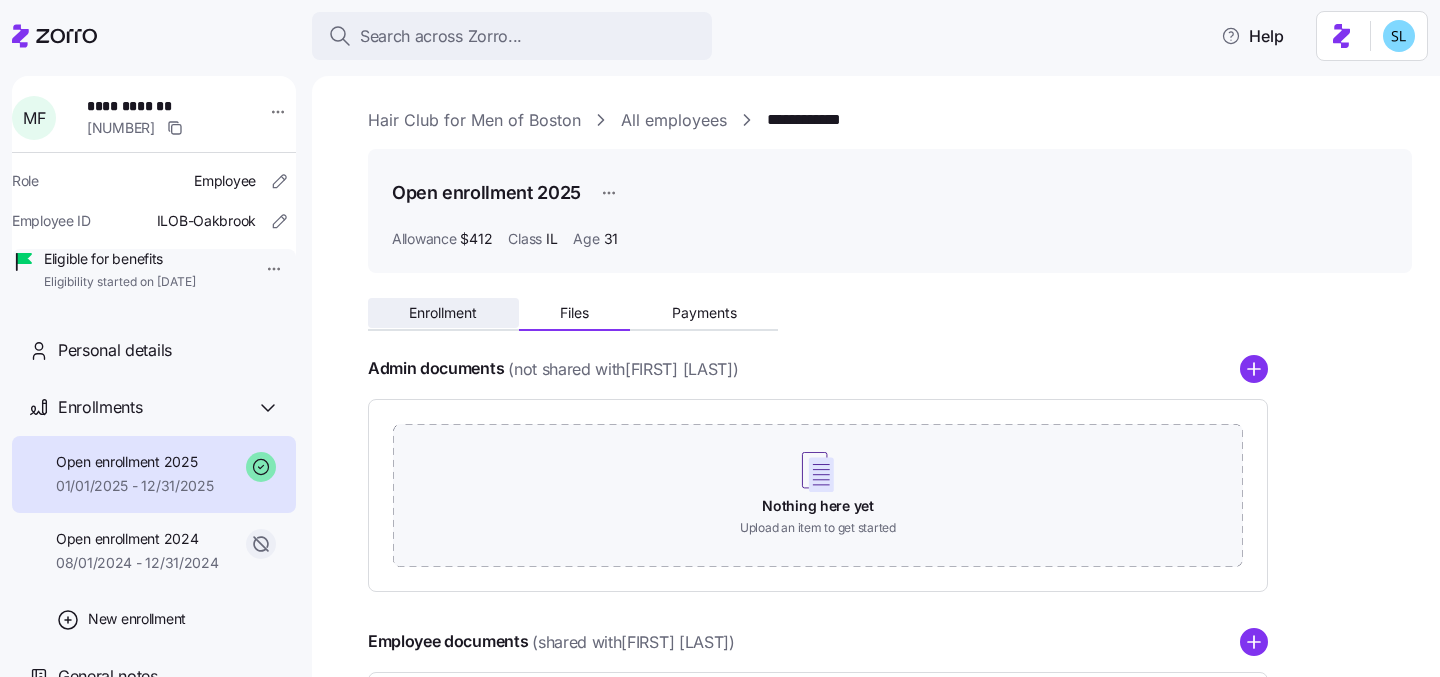 click on "Enrollment" at bounding box center [443, 313] 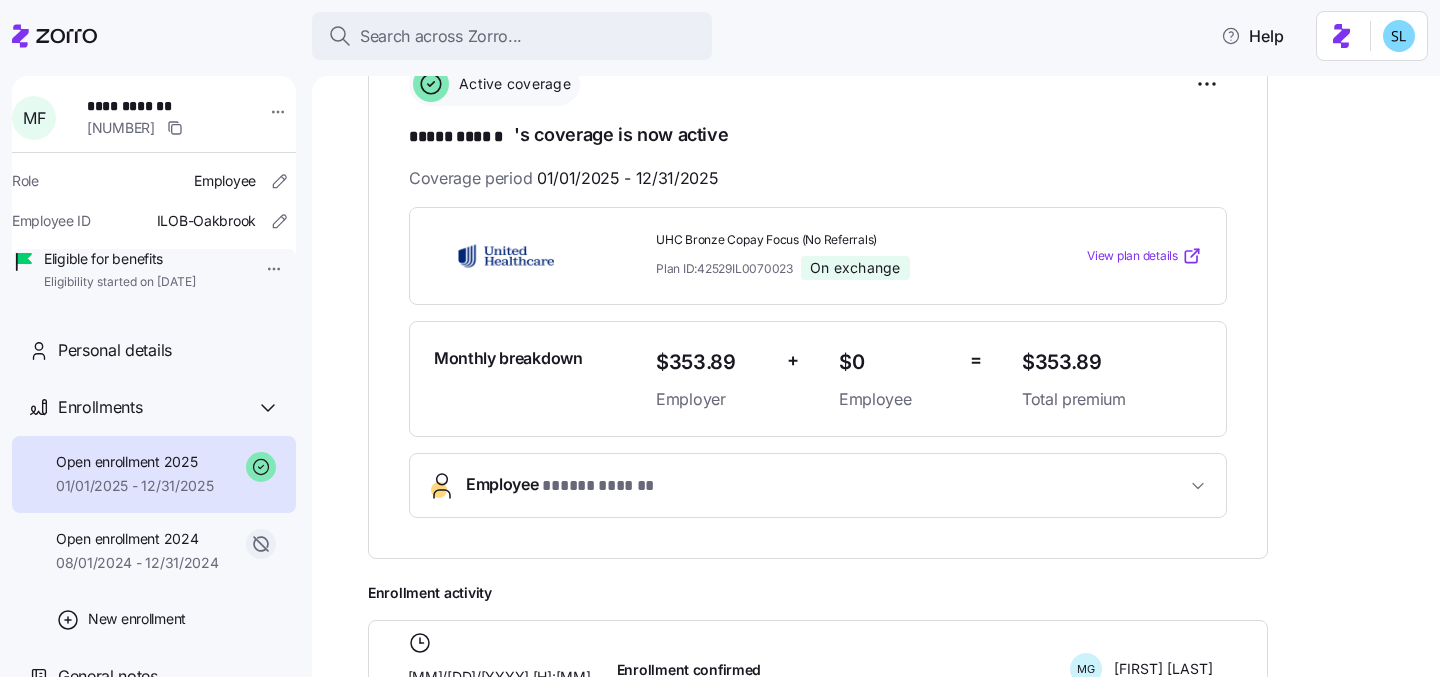 scroll, scrollTop: 426, scrollLeft: 0, axis: vertical 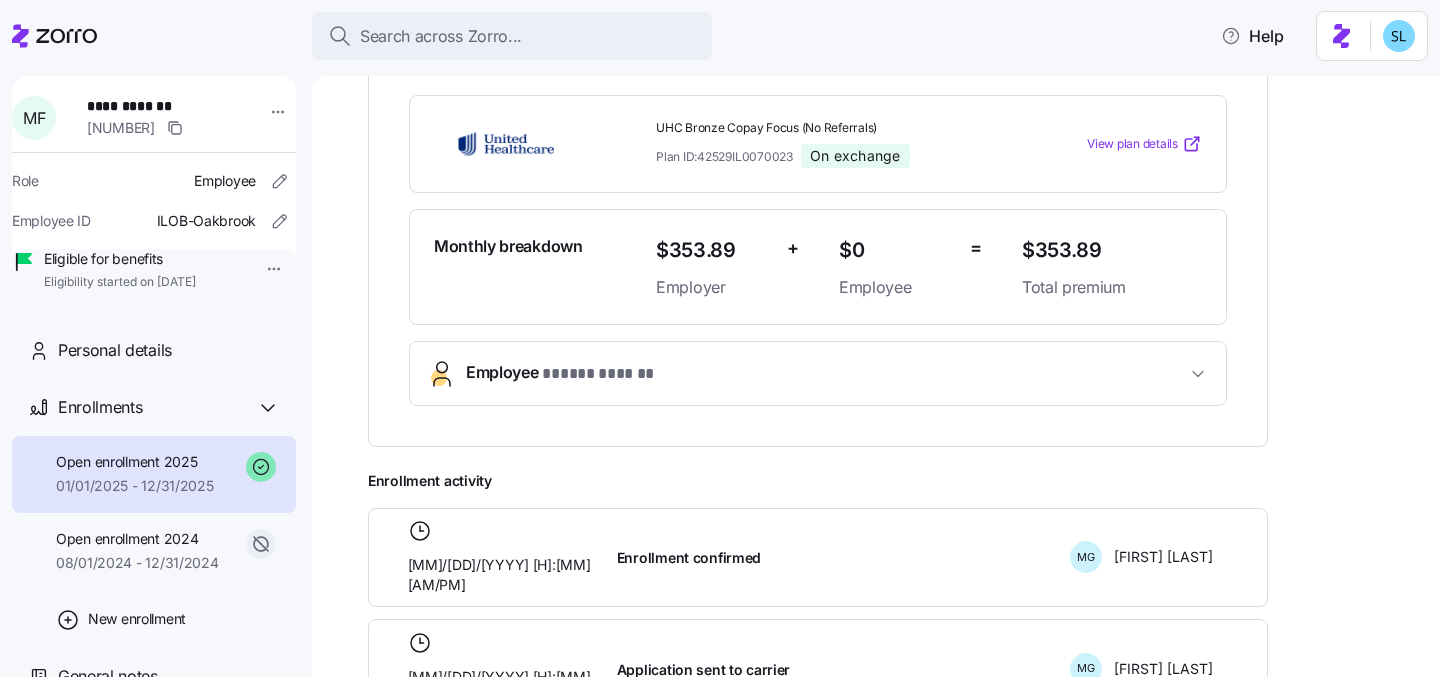 click on "* *****   ****** *" at bounding box center [599, 374] 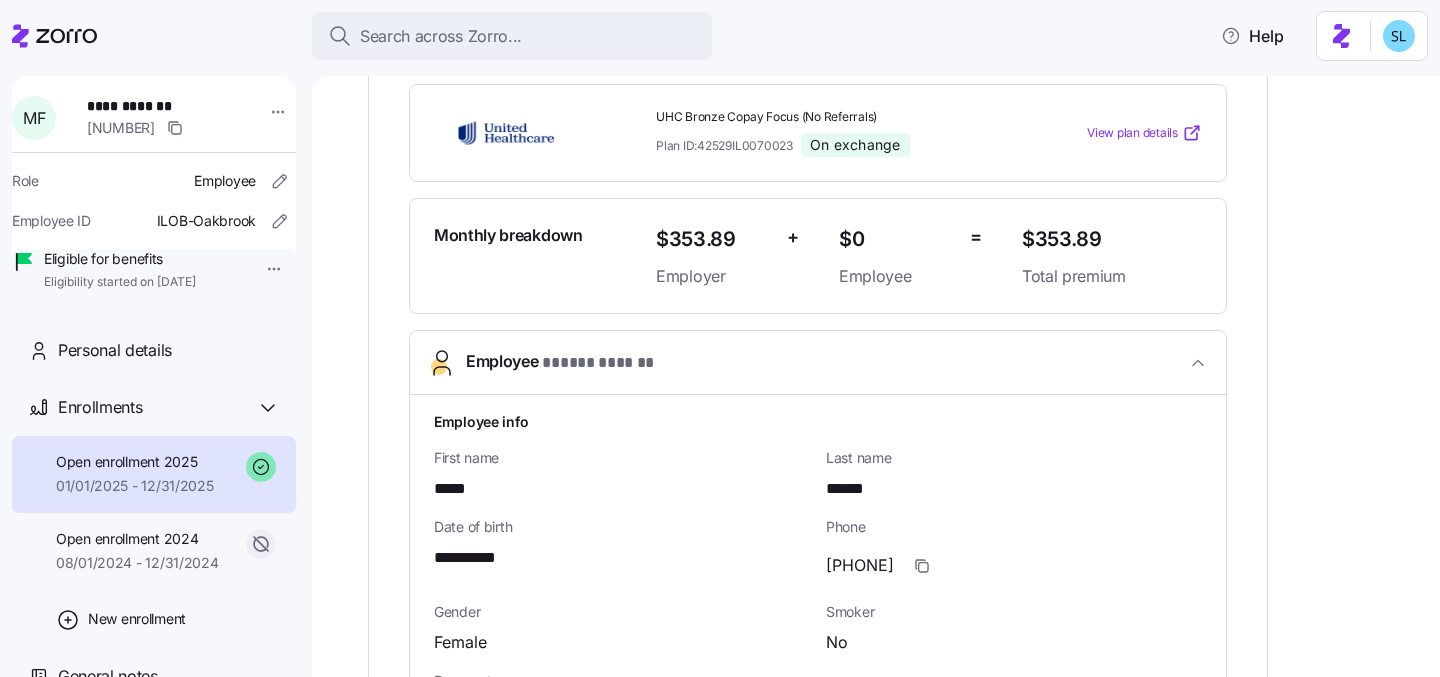 scroll, scrollTop: 524, scrollLeft: 0, axis: vertical 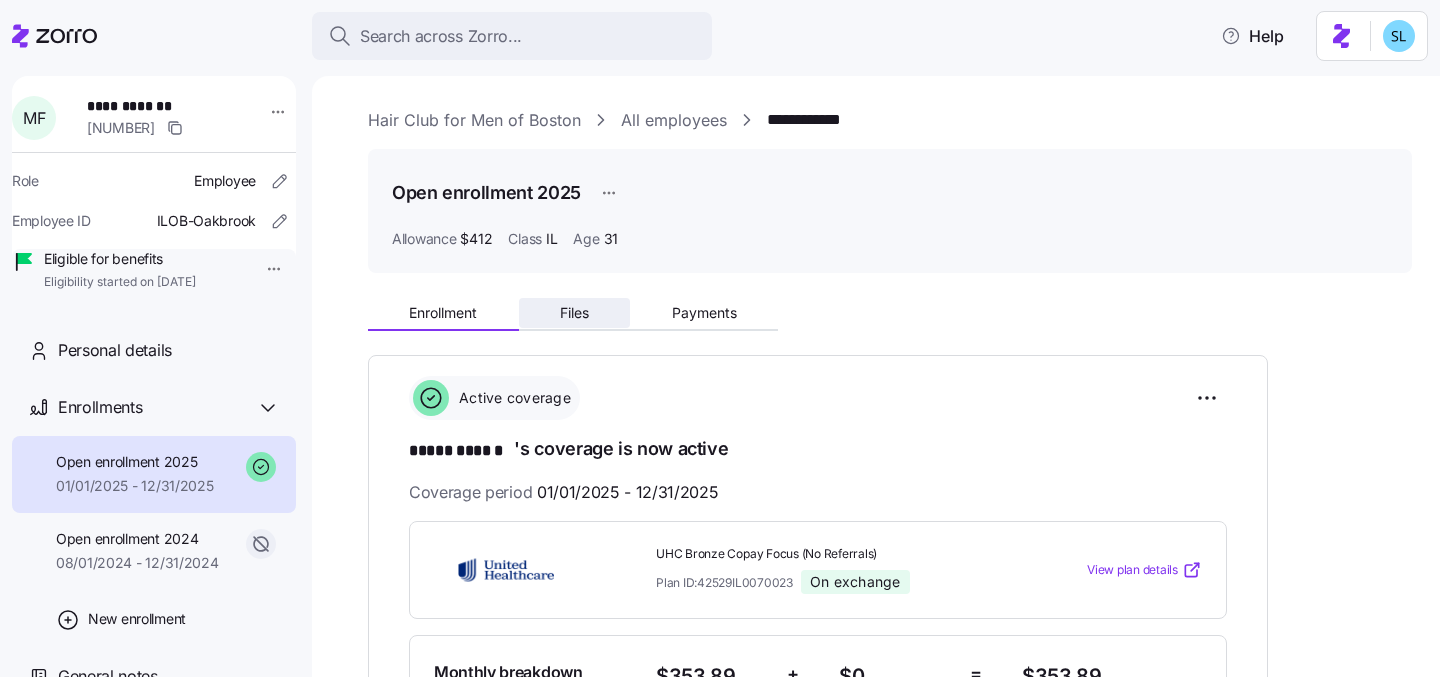 click on "Files" at bounding box center [575, 313] 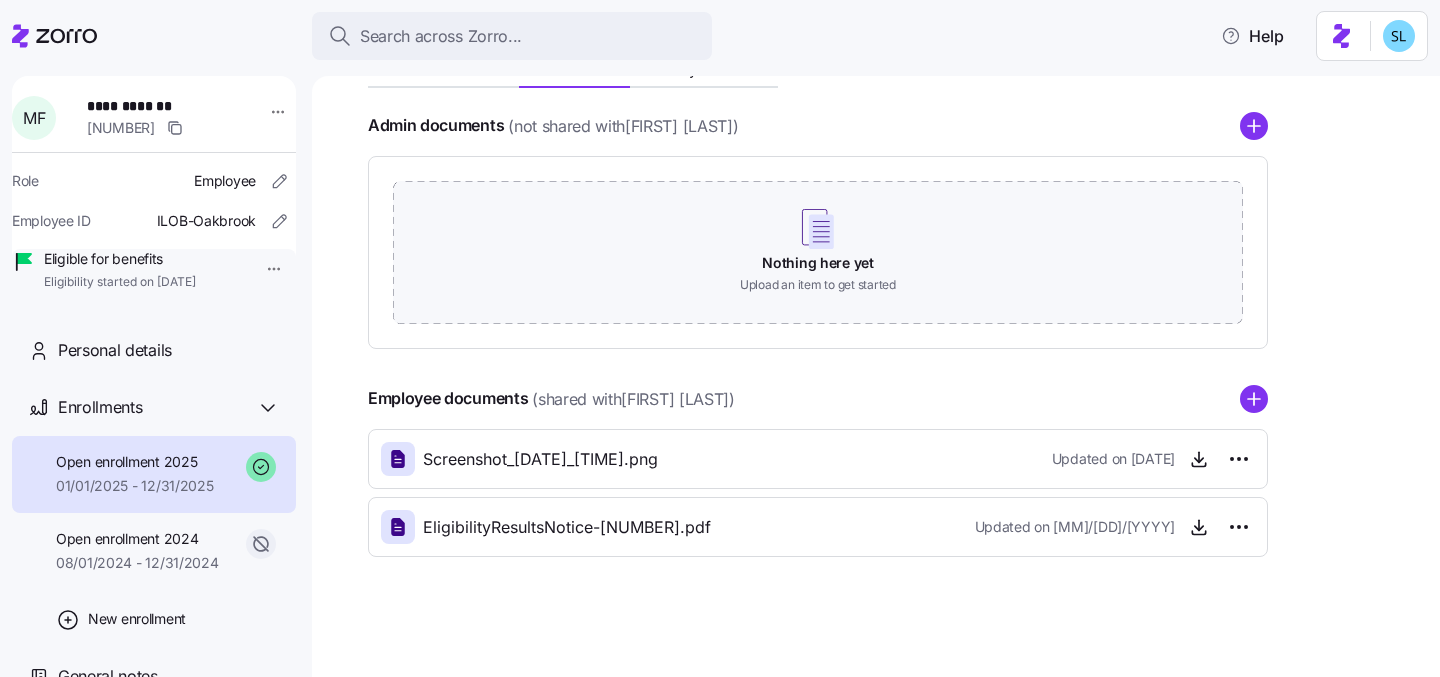 scroll, scrollTop: 243, scrollLeft: 0, axis: vertical 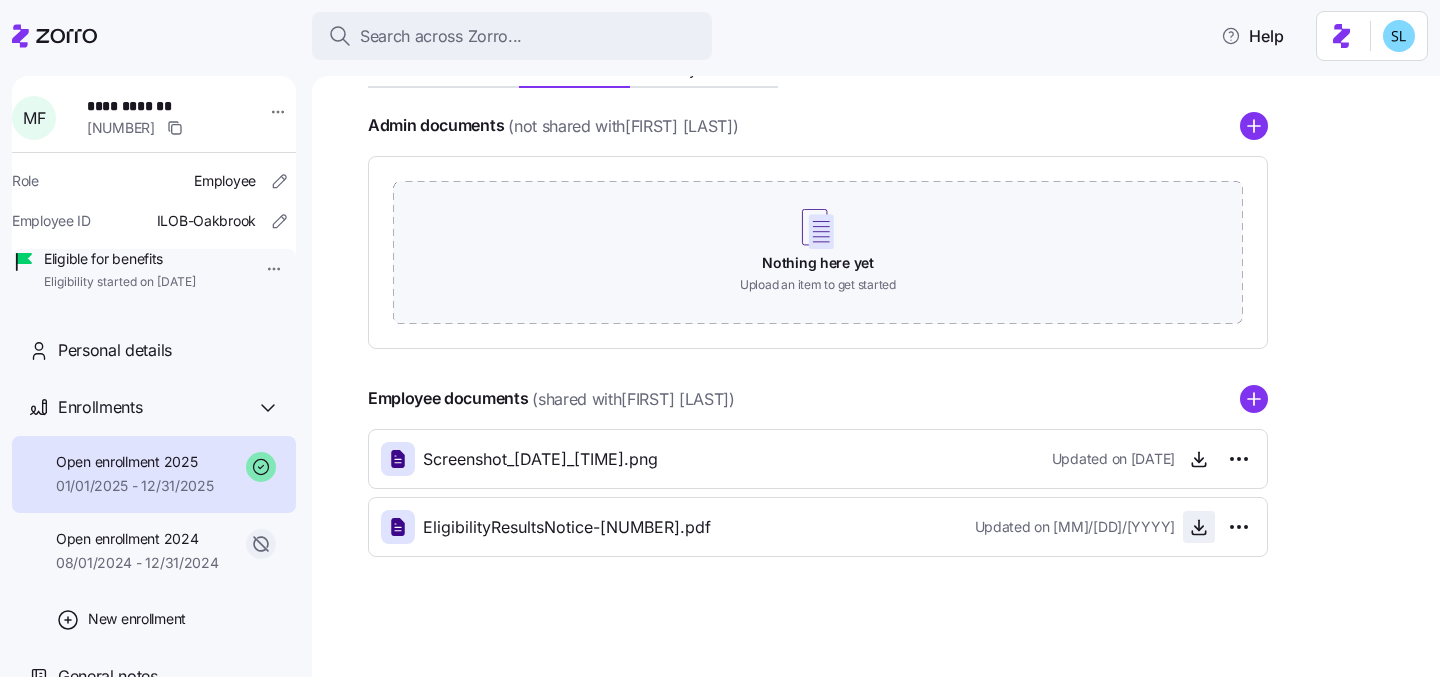 click 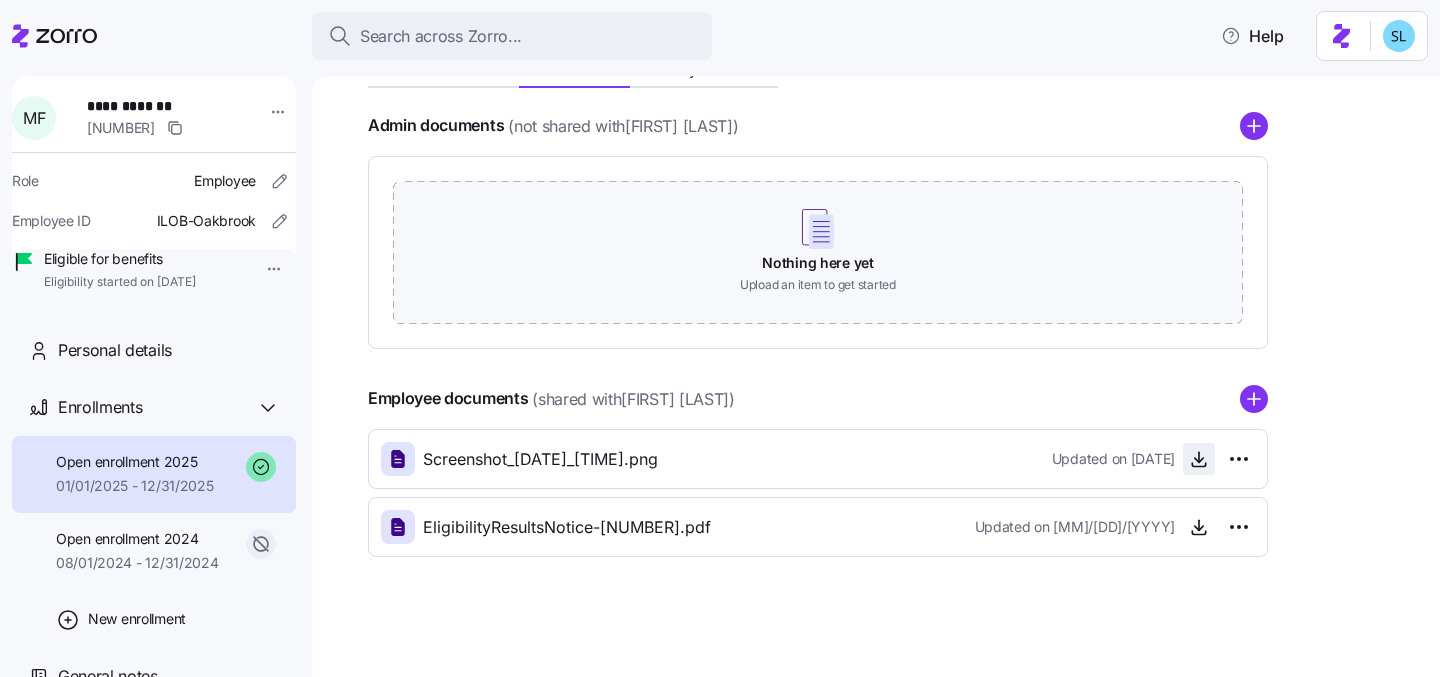 click 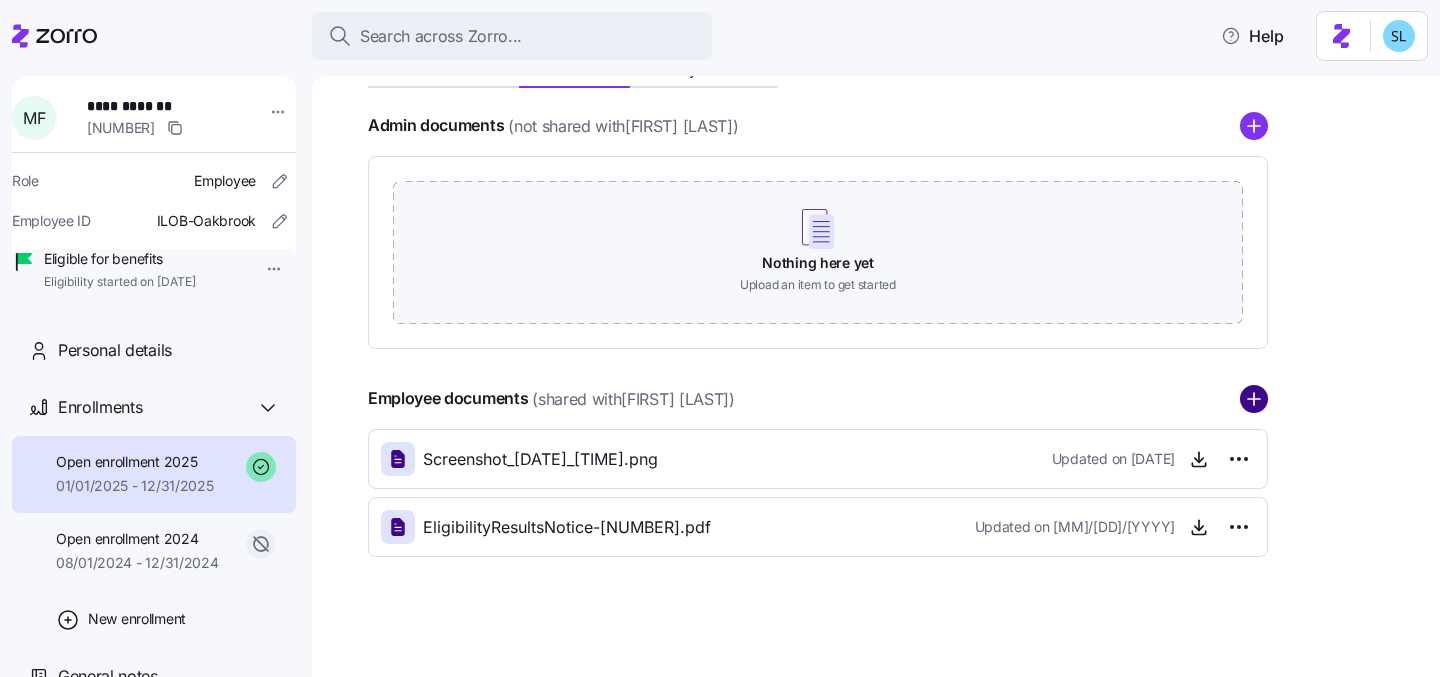 click 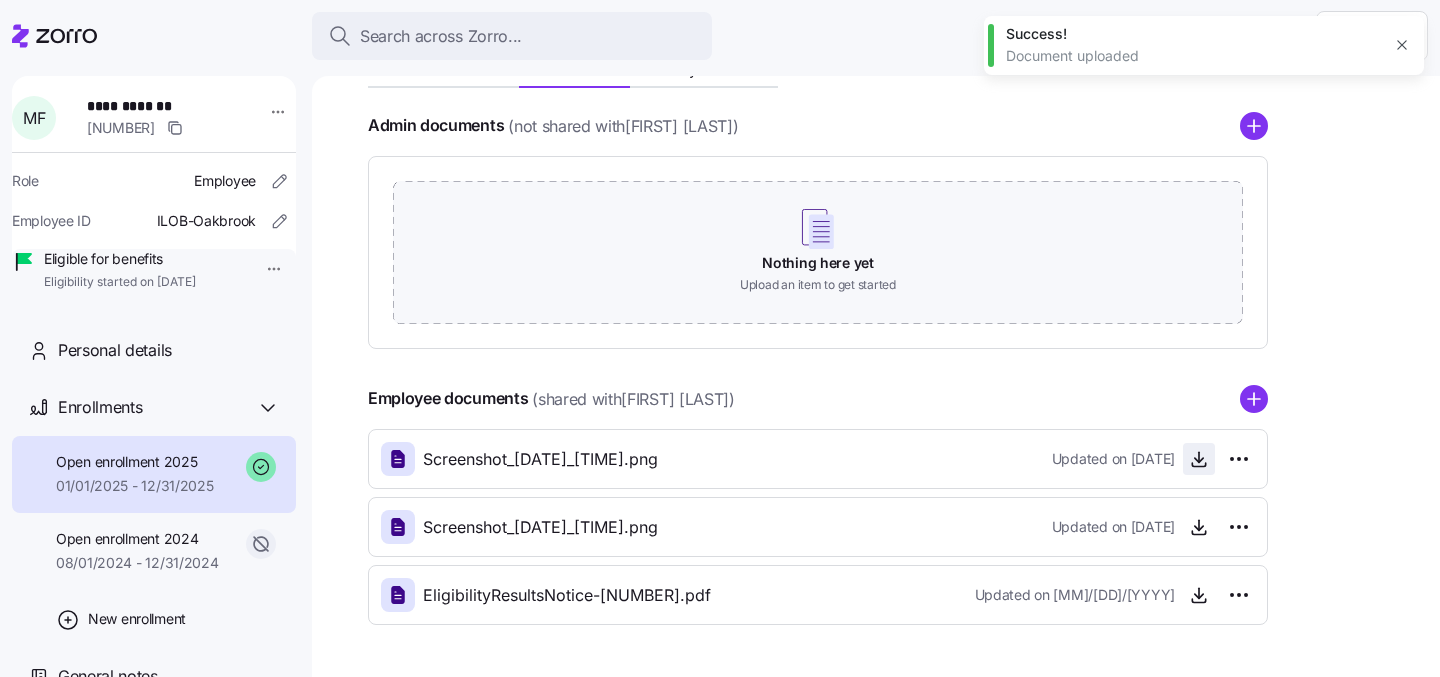 click 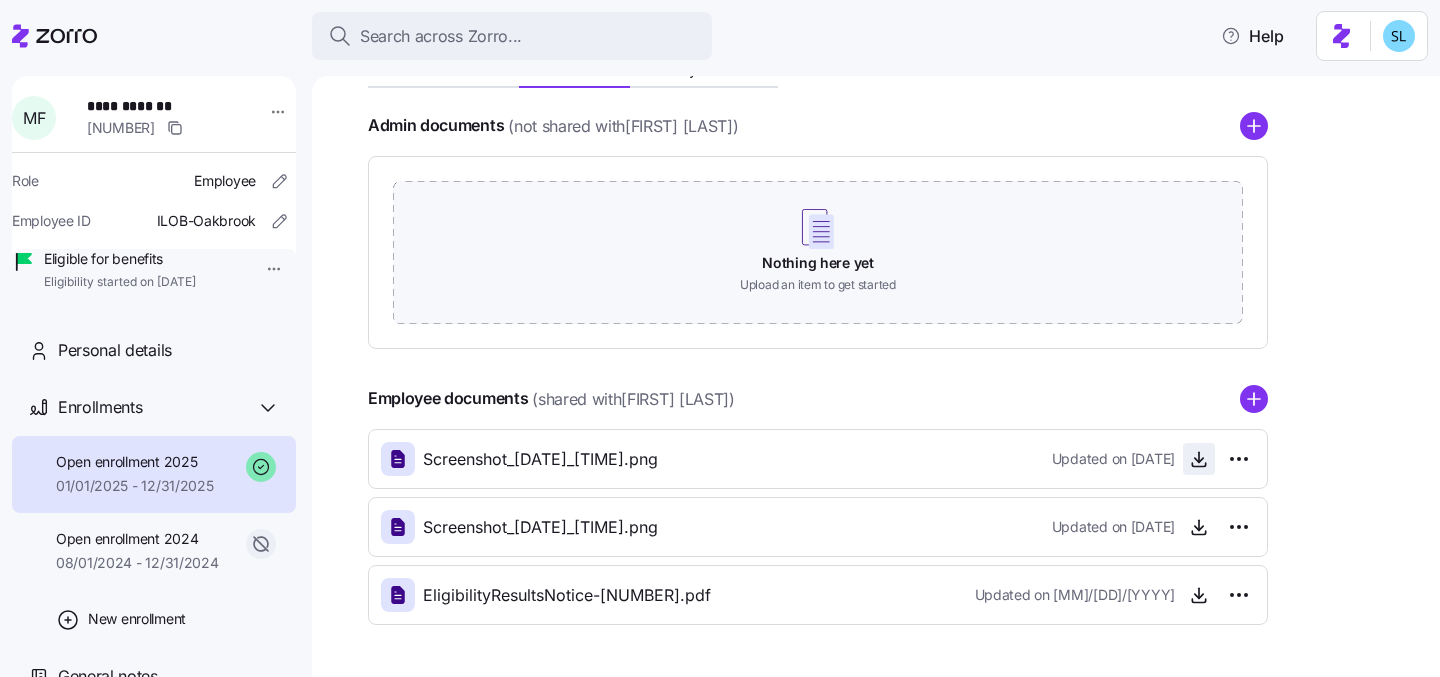 click 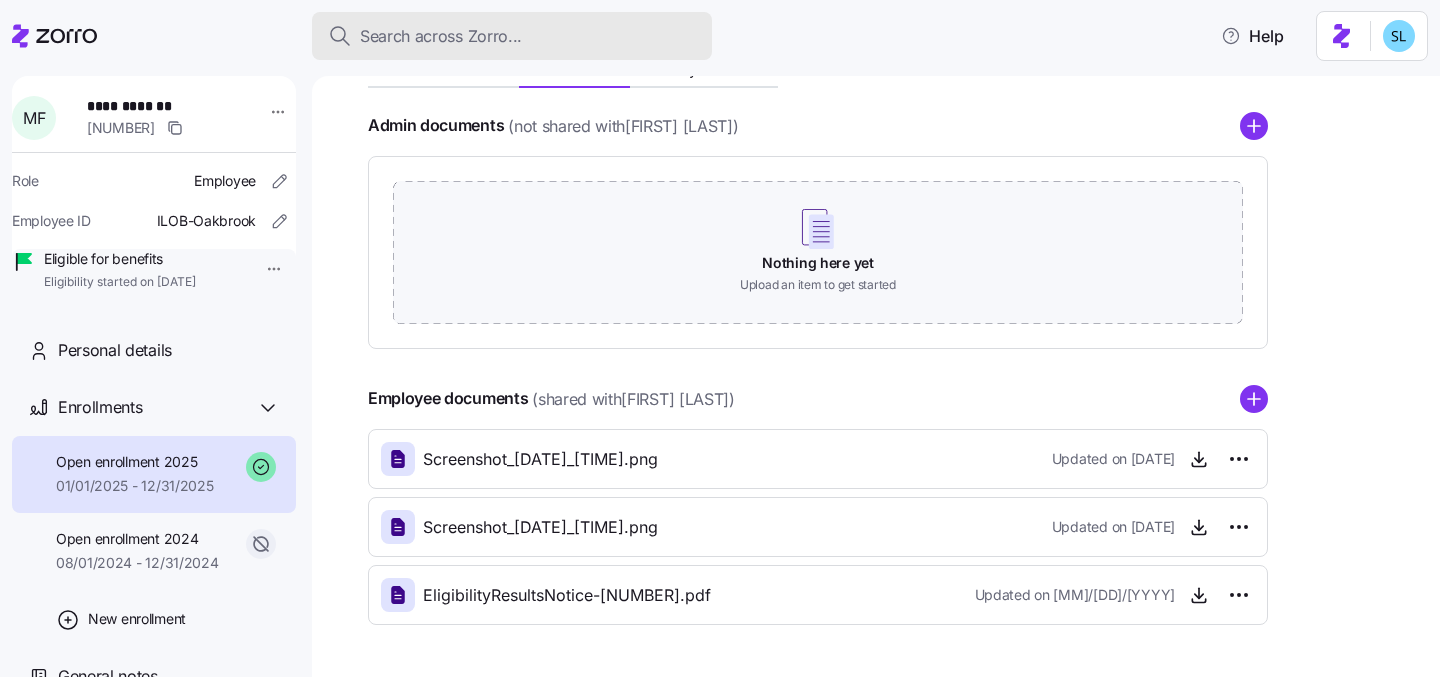 click on "Search across Zorro..." at bounding box center [512, 36] 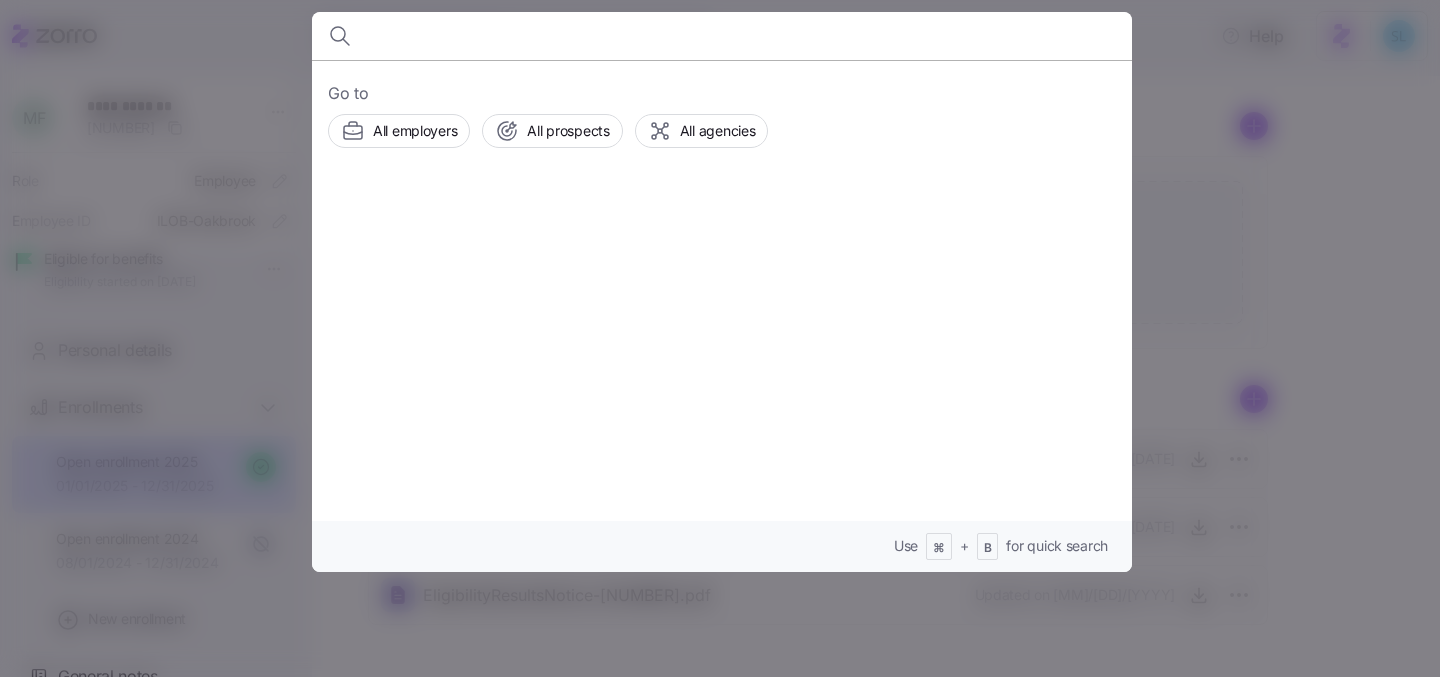 click at bounding box center [720, 338] 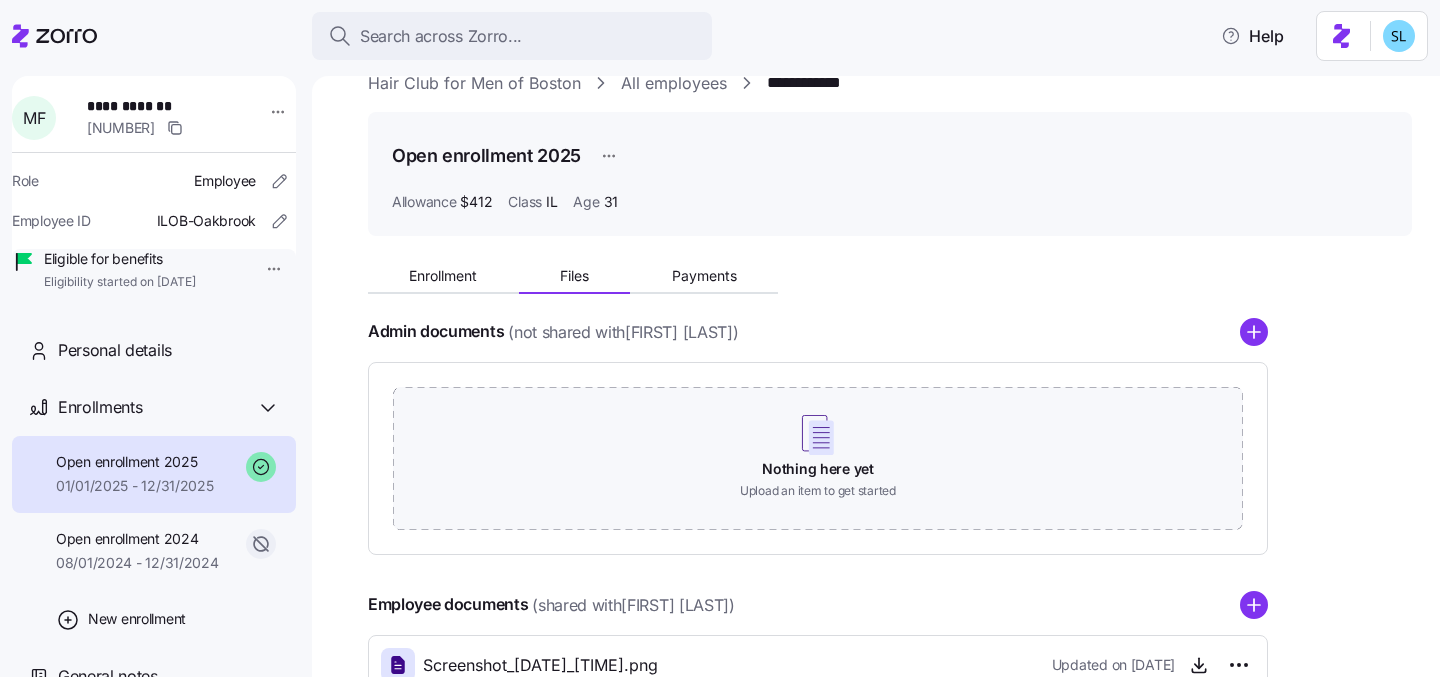 scroll, scrollTop: 0, scrollLeft: 0, axis: both 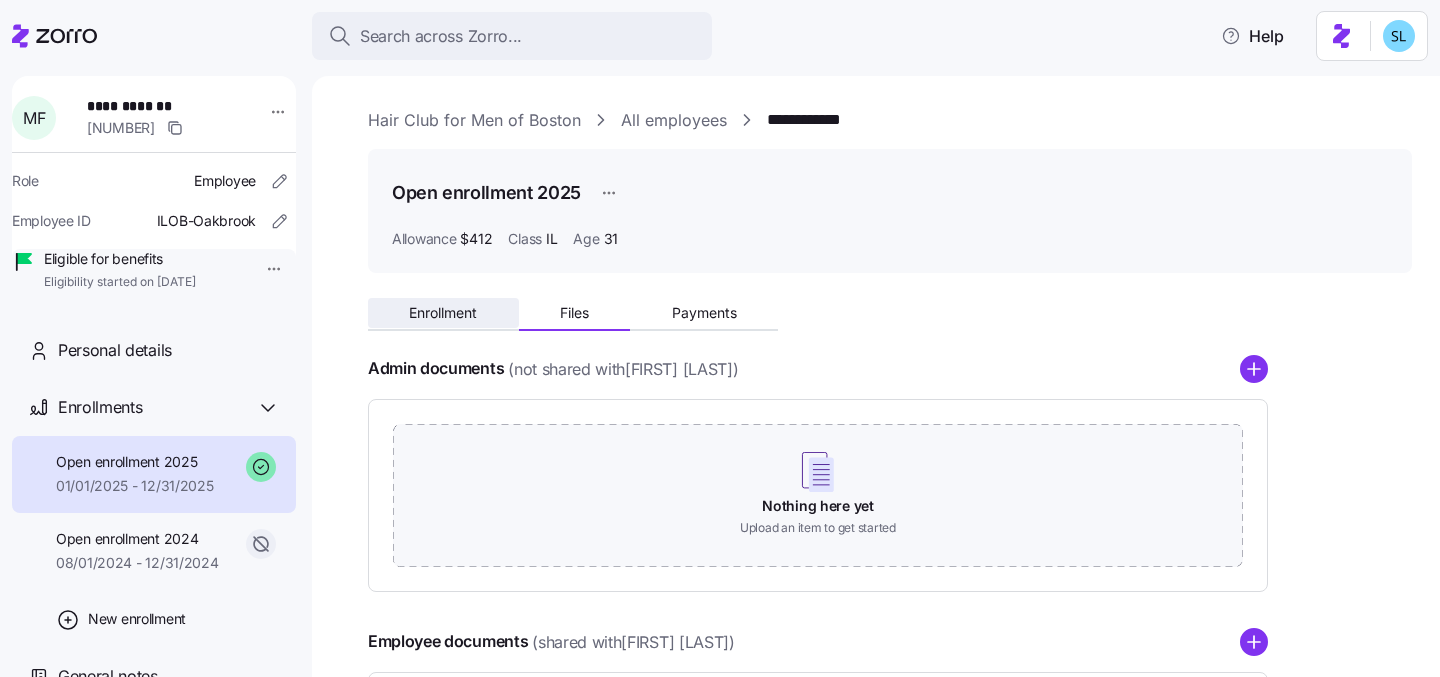 click on "Enrollment" at bounding box center [443, 313] 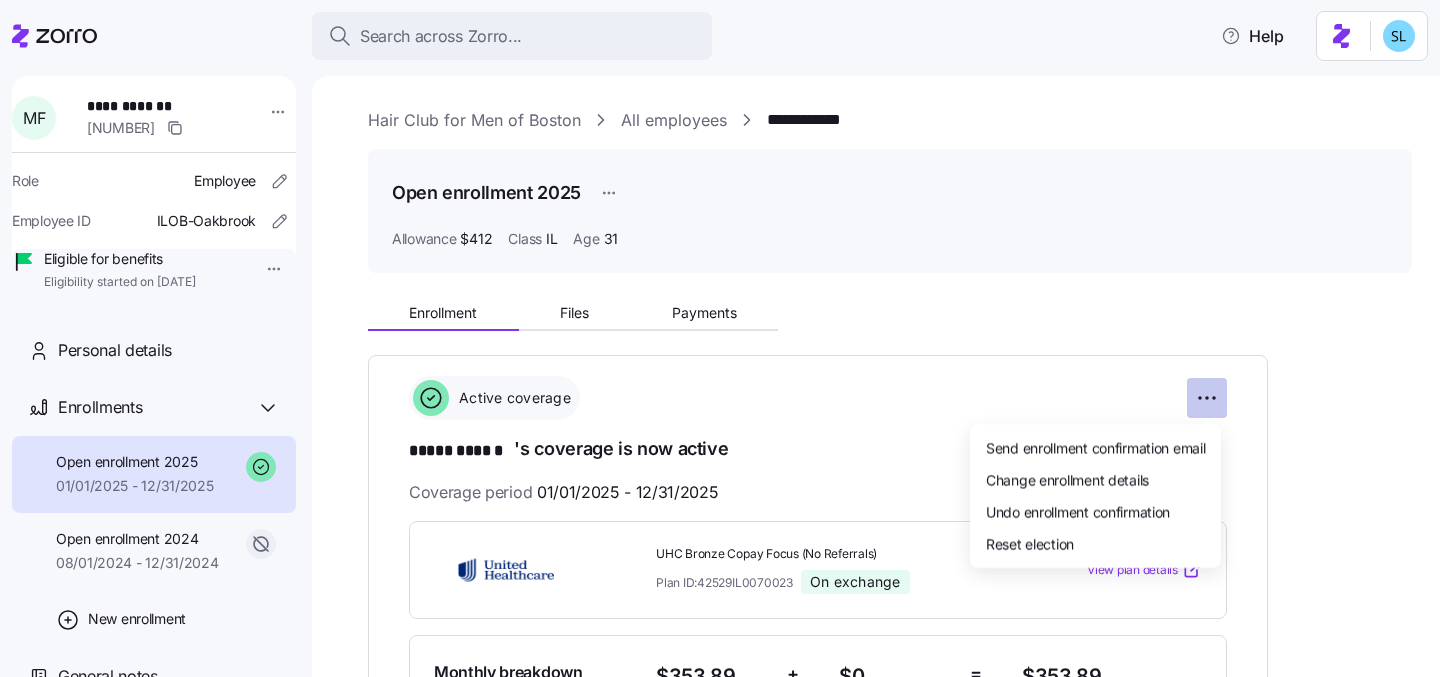 click on "**********" at bounding box center (720, 332) 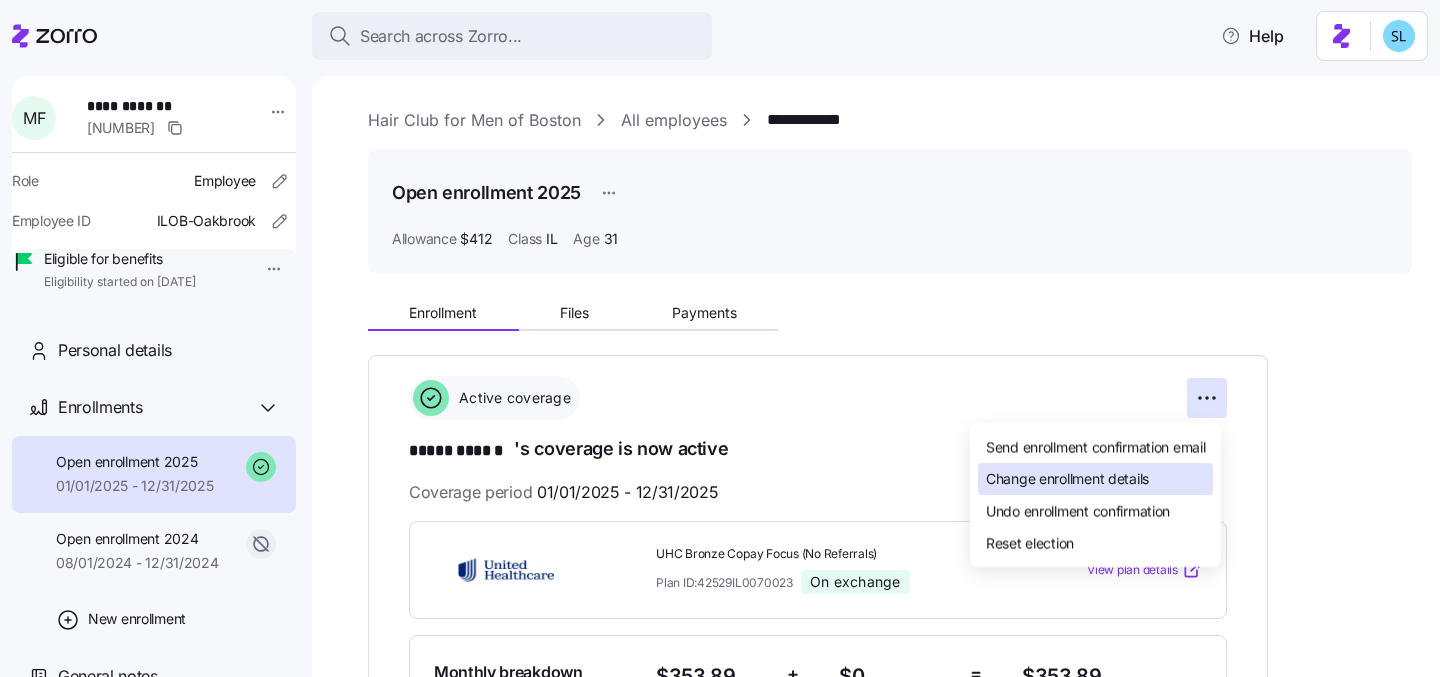 click on "Change enrollment details" at bounding box center (1095, 479) 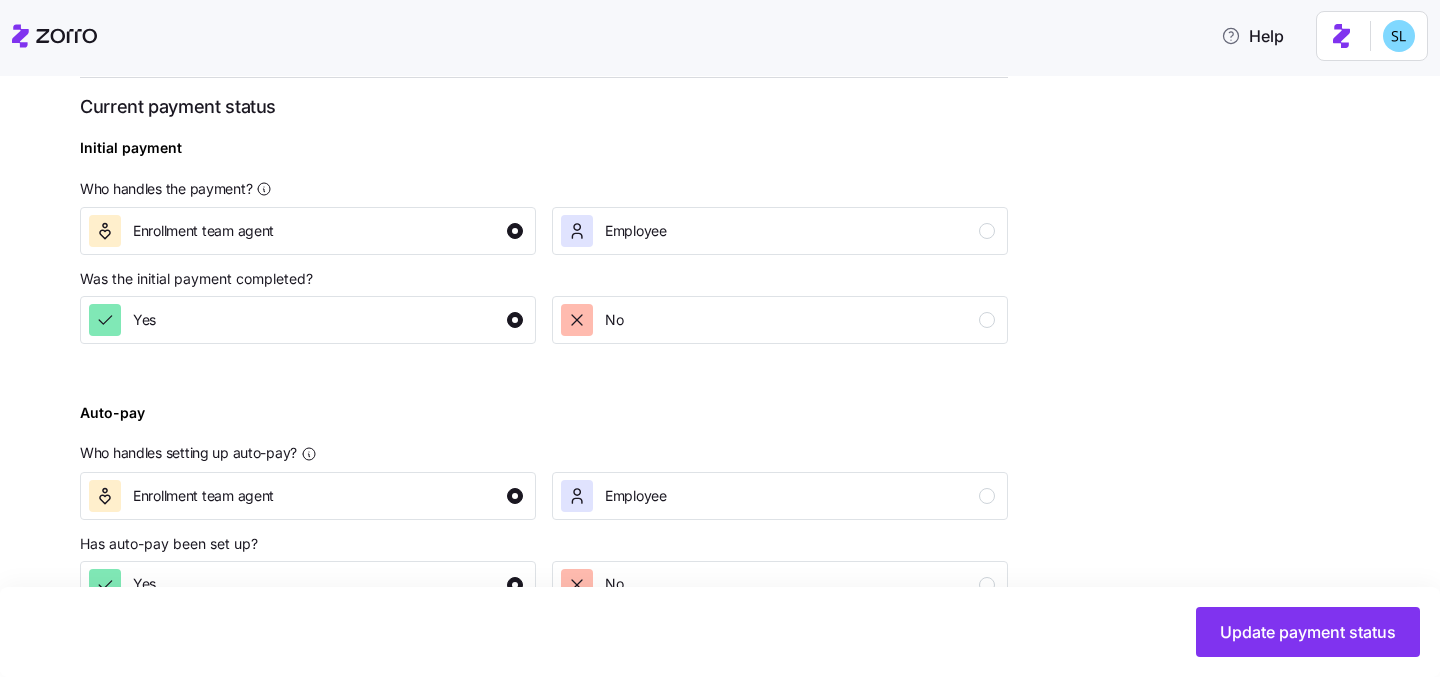 scroll, scrollTop: 800, scrollLeft: 0, axis: vertical 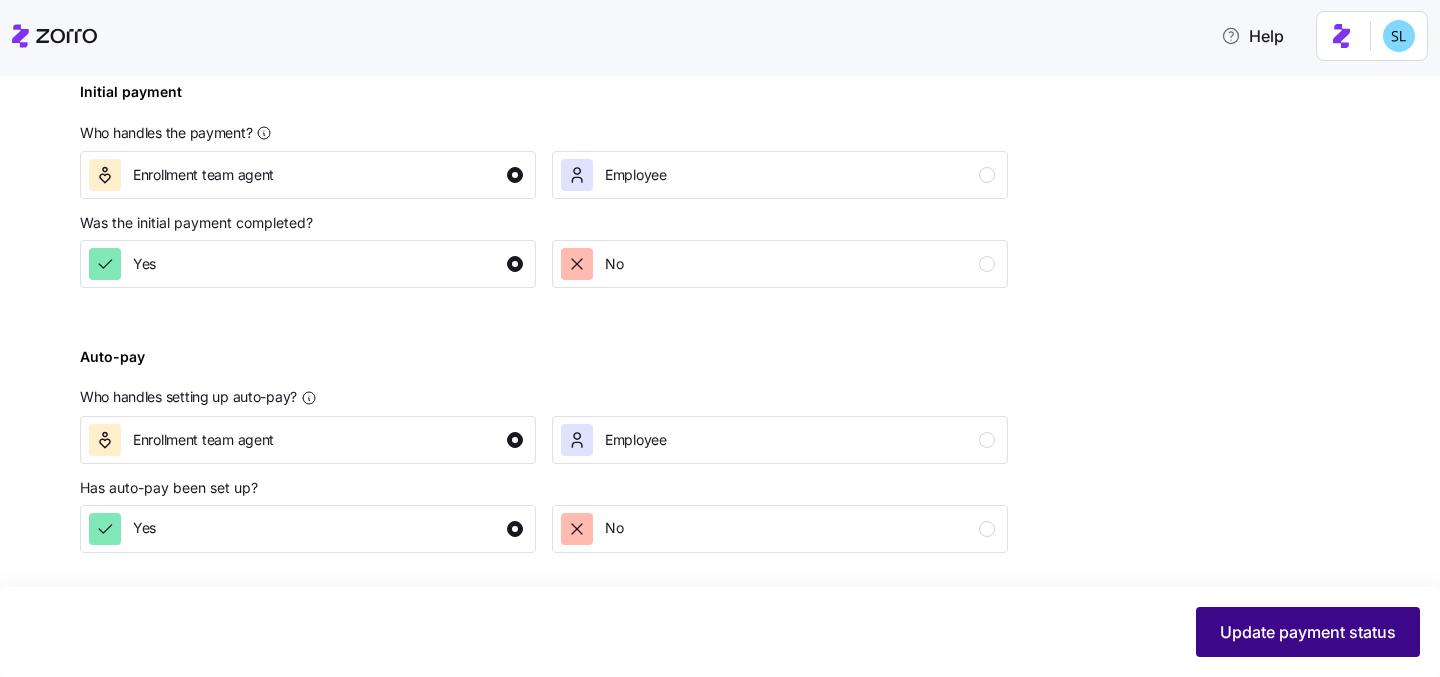 click on "Update payment status" at bounding box center (1308, 632) 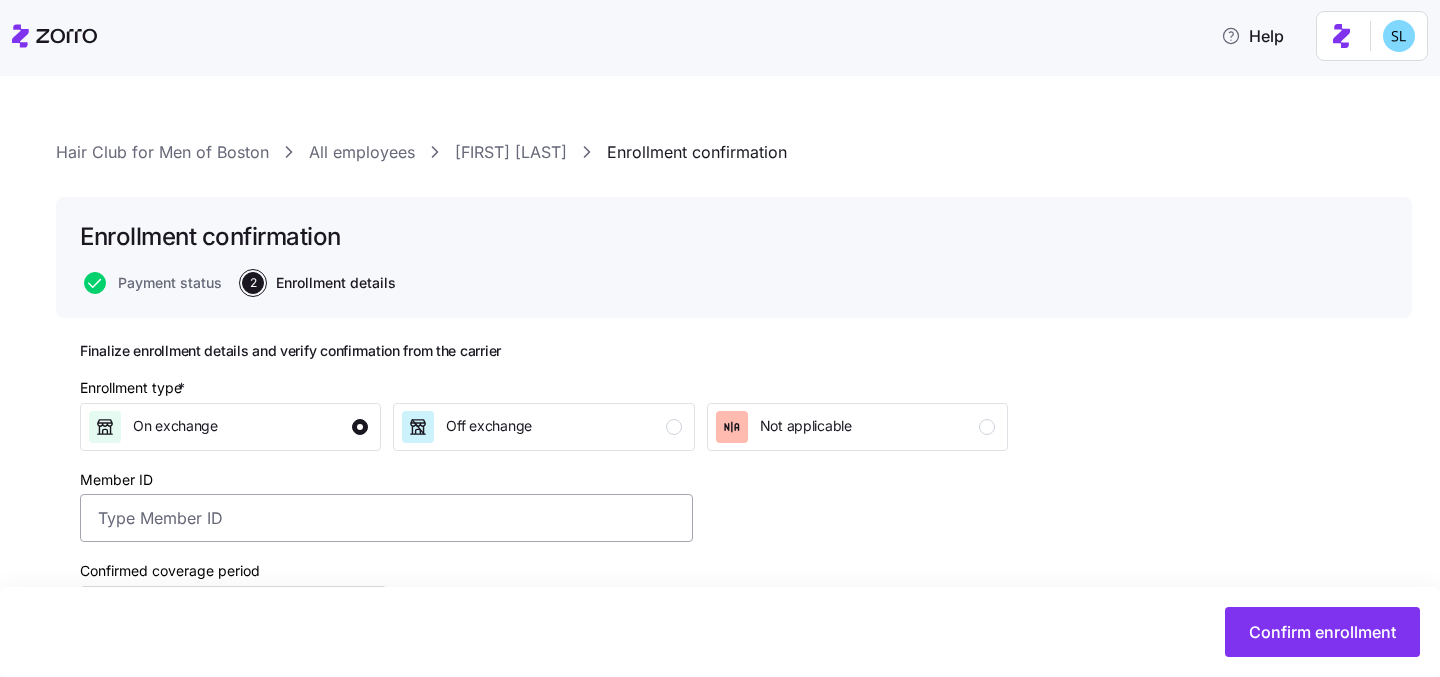 scroll, scrollTop: 266, scrollLeft: 0, axis: vertical 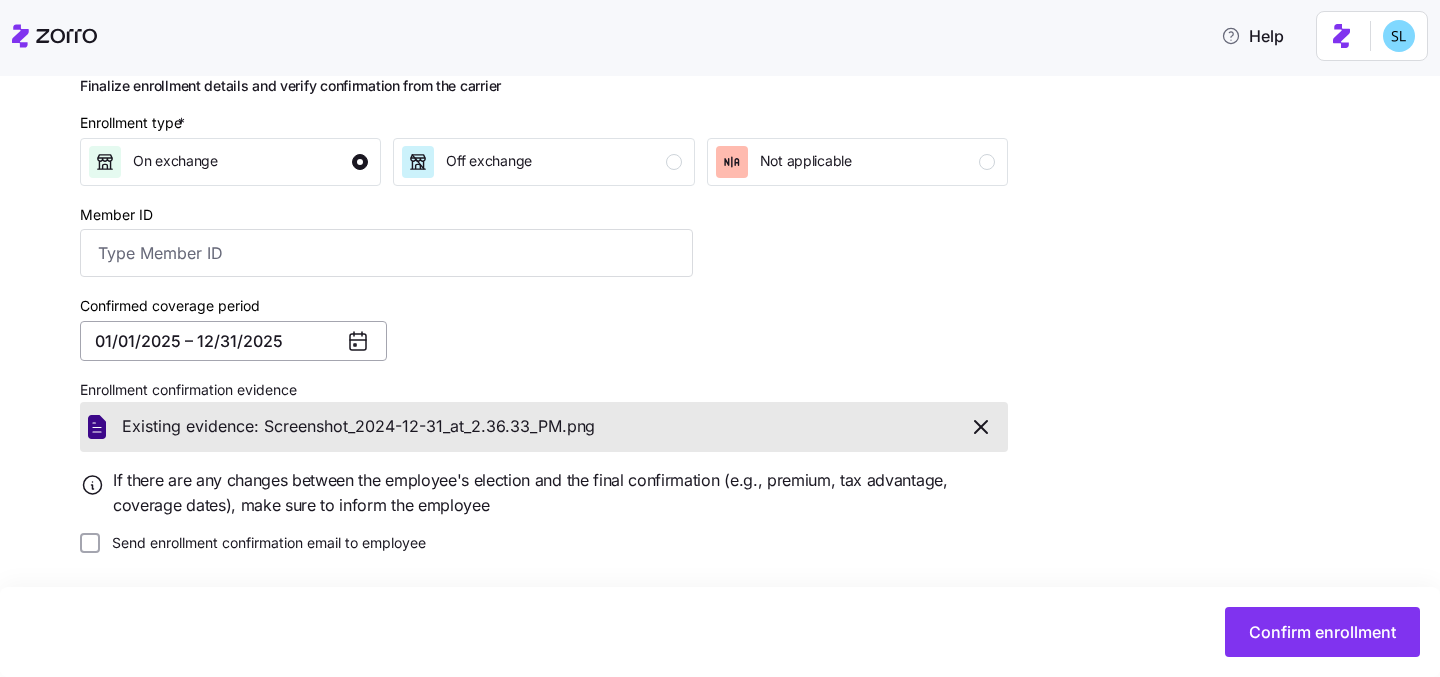 click on "01/01/2025 – 12/31/2025" at bounding box center (233, 341) 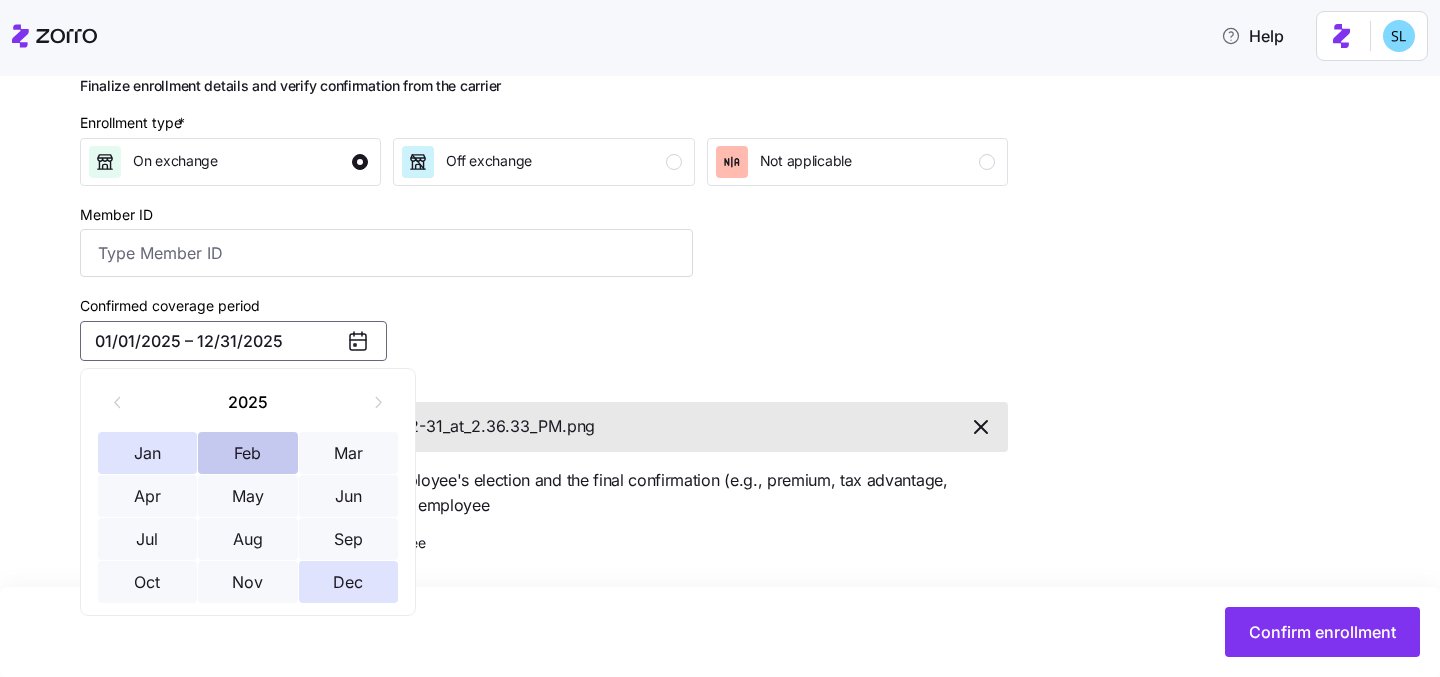 click on "Feb" at bounding box center [248, 453] 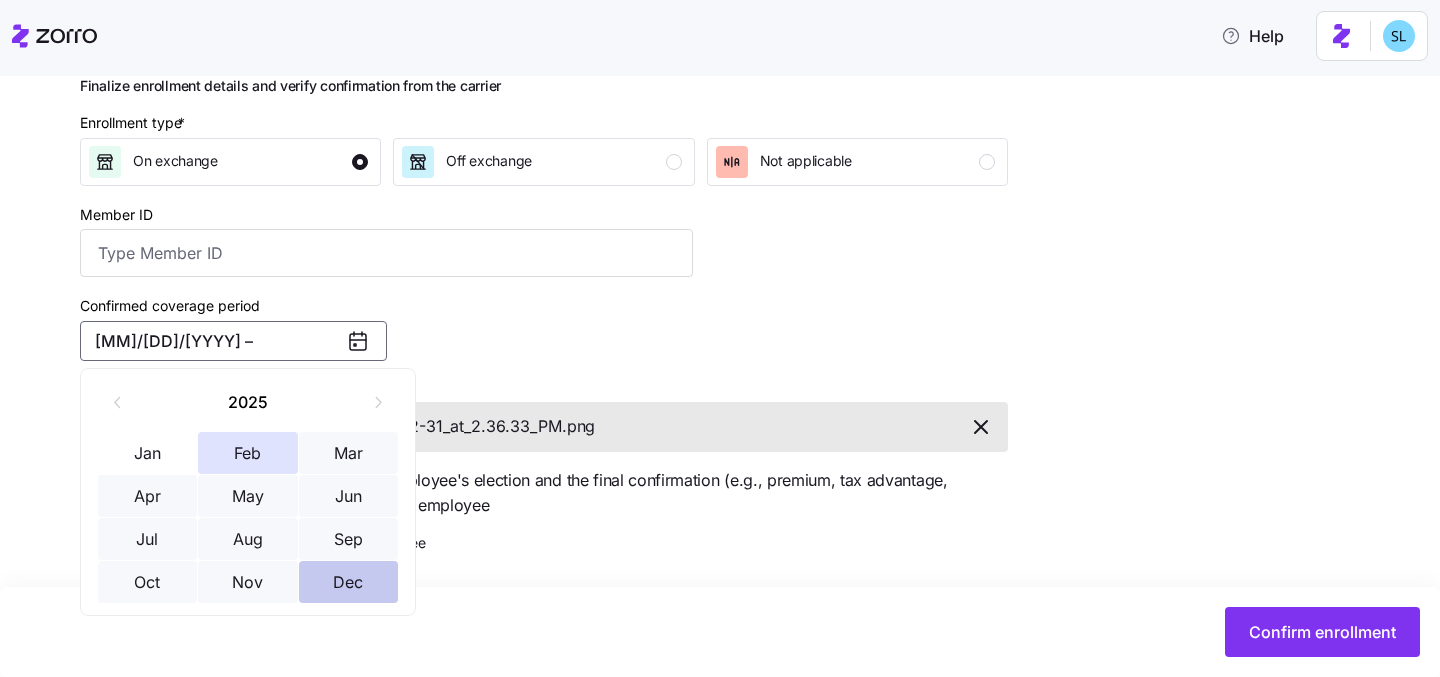 click on "Dec" at bounding box center [349, 582] 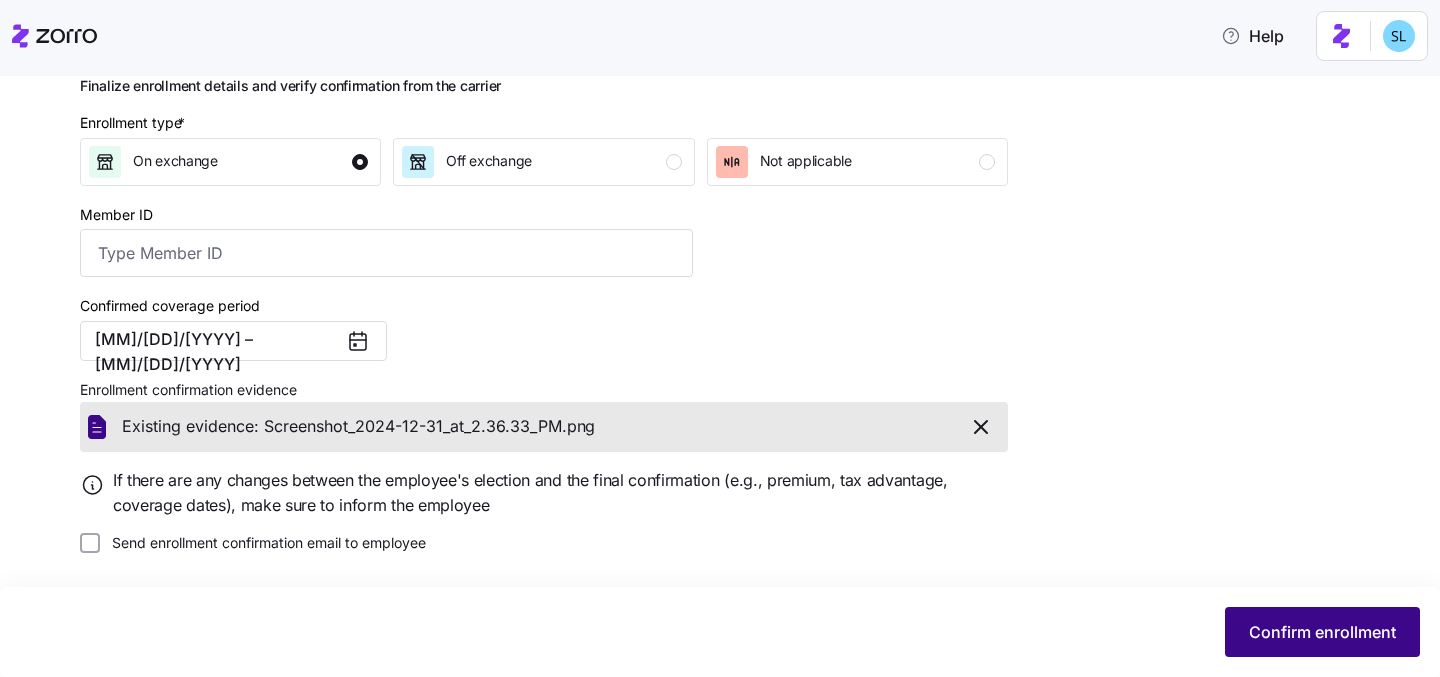 click on "Confirm enrollment" at bounding box center (1322, 632) 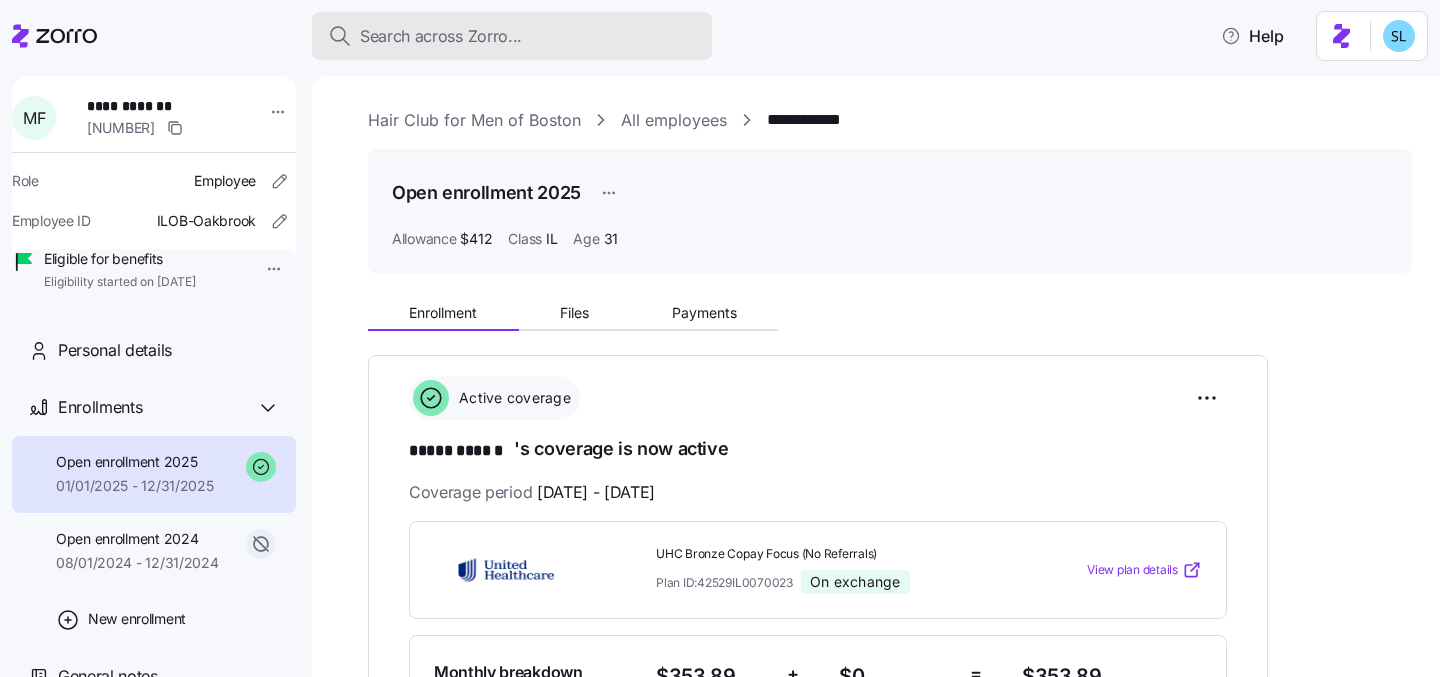 click on "Search across Zorro..." at bounding box center [512, 36] 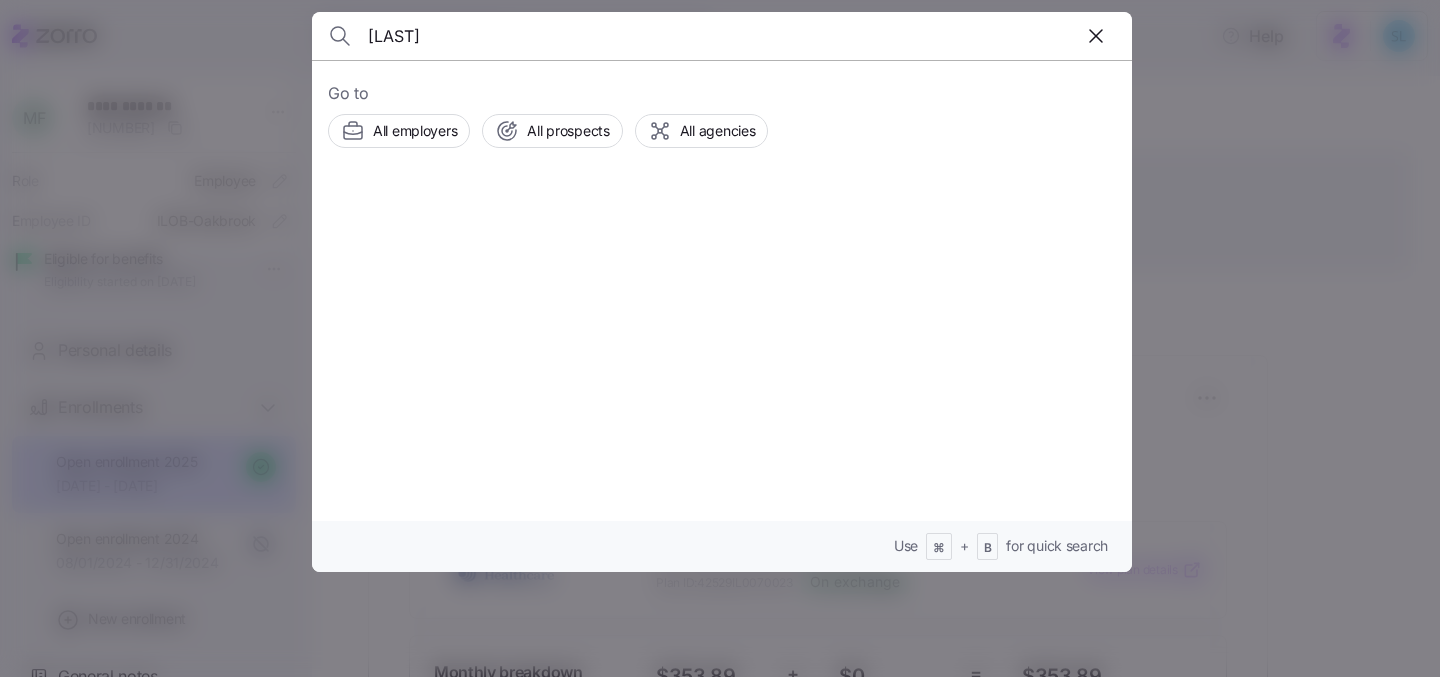 type on "[LAST]" 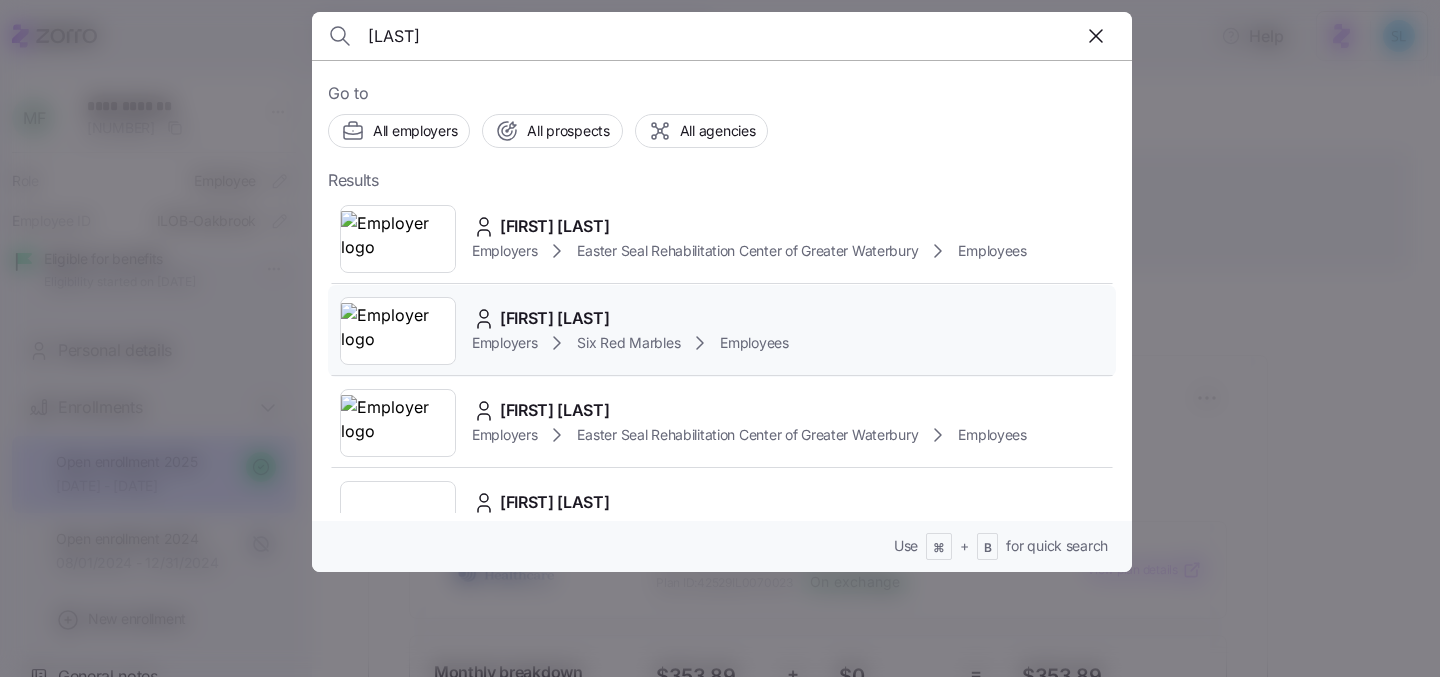 click on "[FIRST] [LAST]" at bounding box center [555, 318] 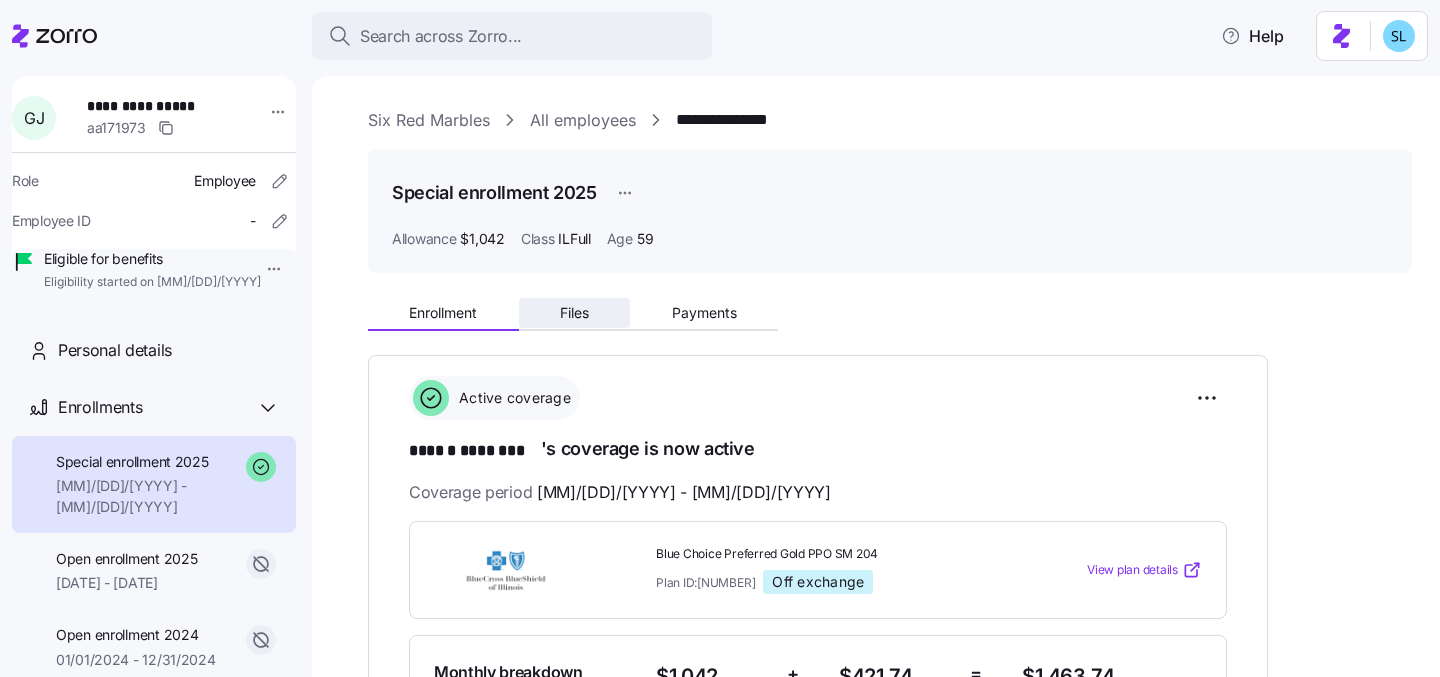 click on "Files" at bounding box center (575, 313) 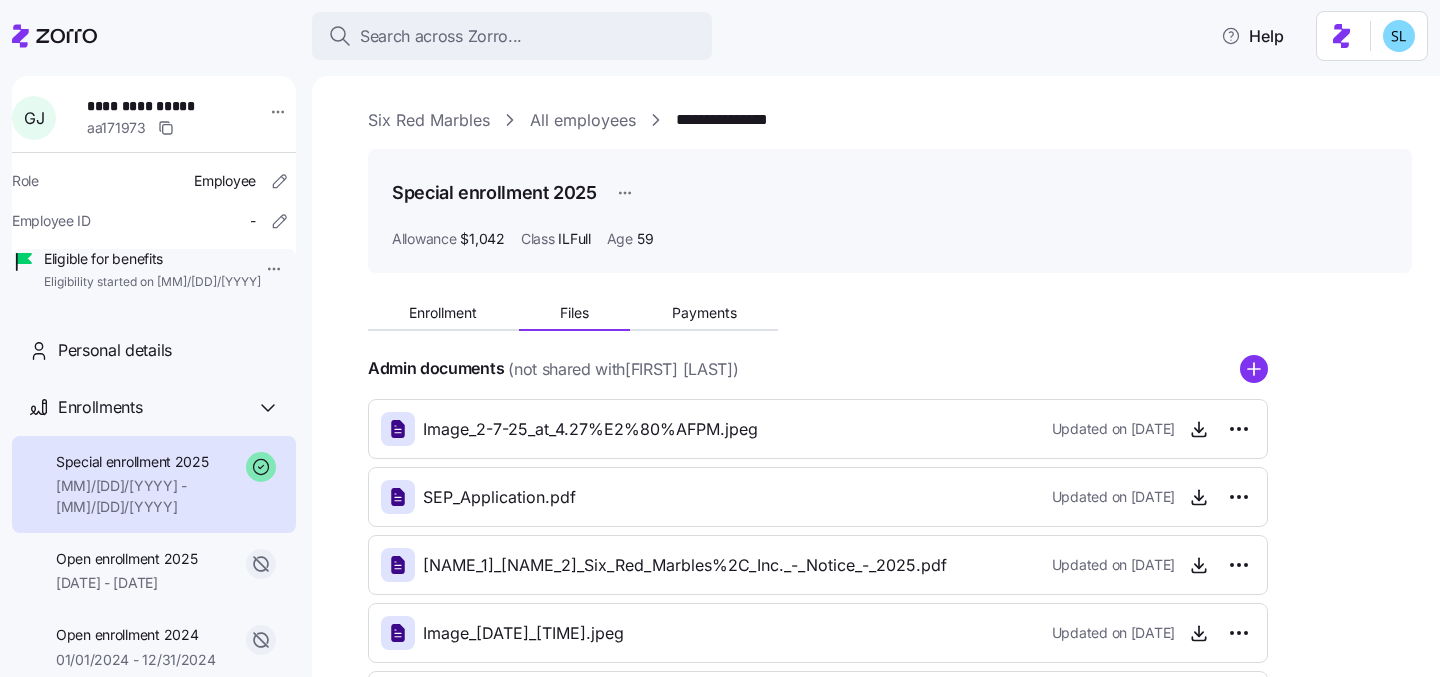 scroll, scrollTop: 4, scrollLeft: 0, axis: vertical 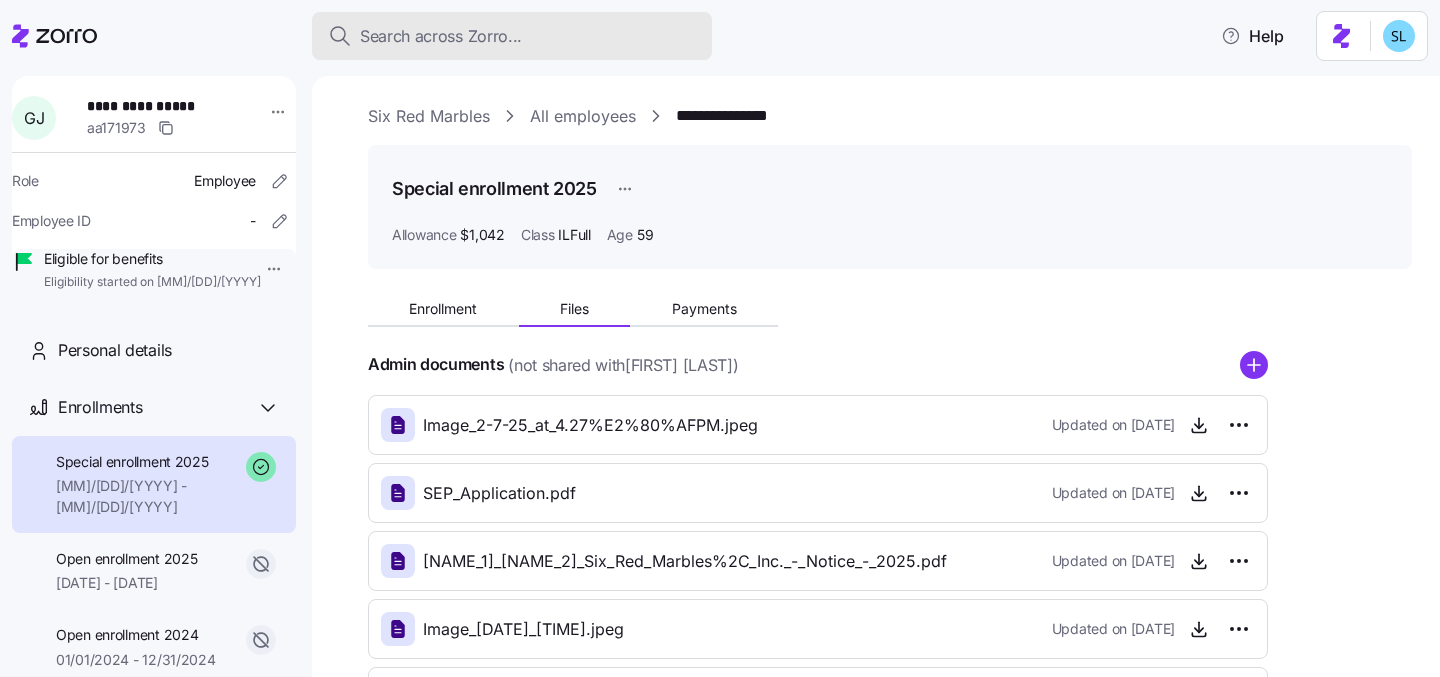click on "Search across Zorro..." at bounding box center [512, 36] 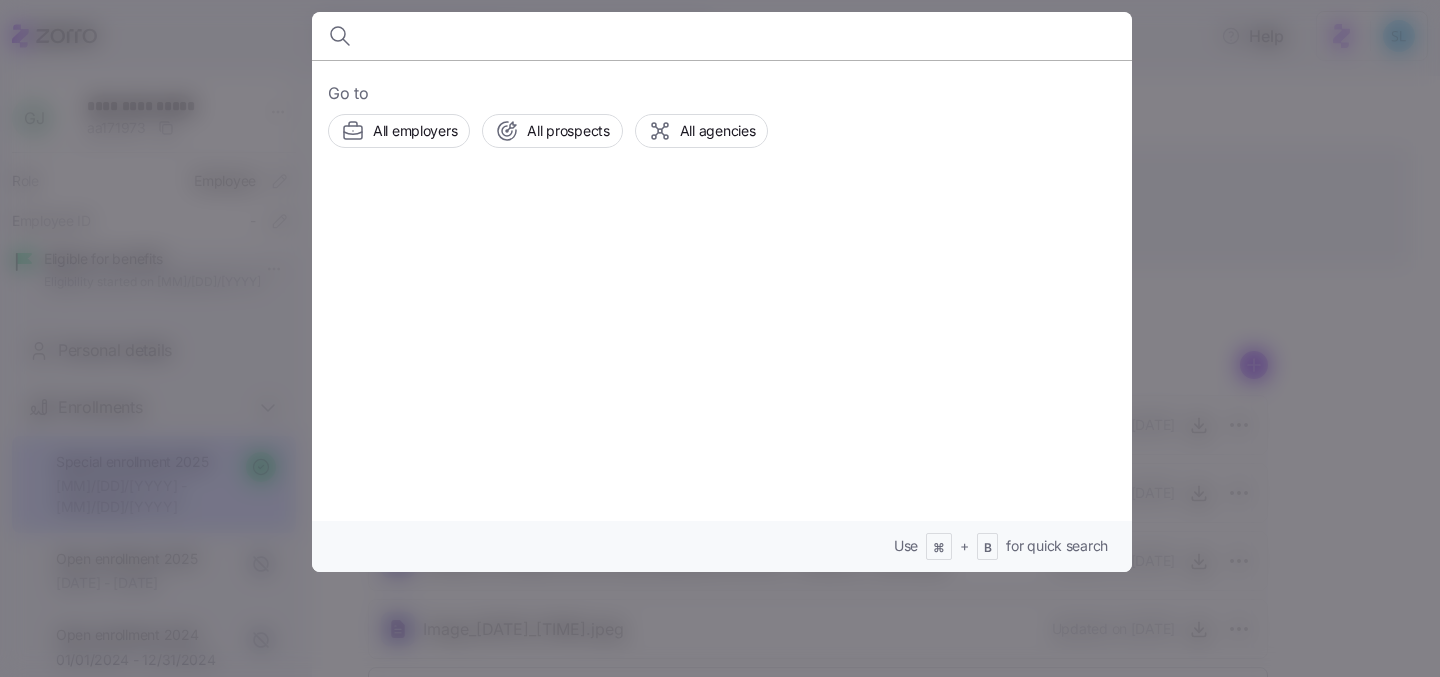 click at bounding box center [720, 338] 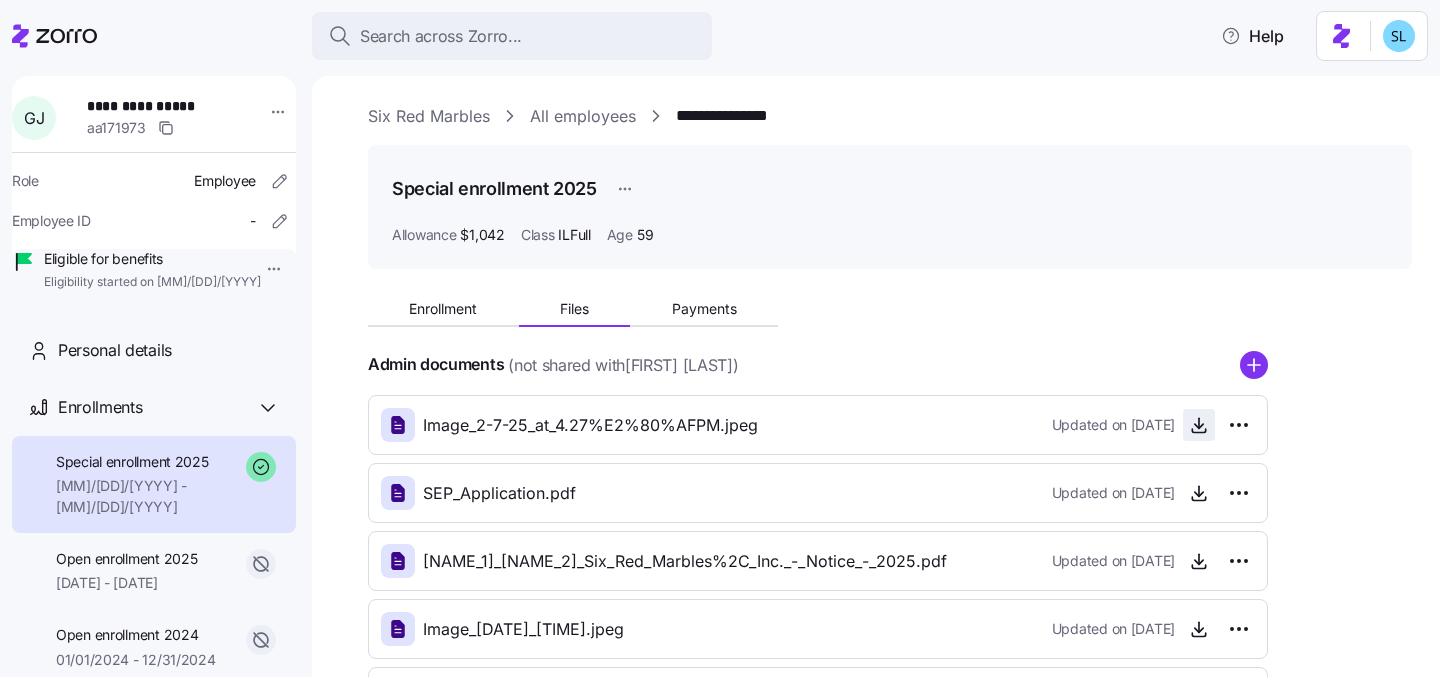click 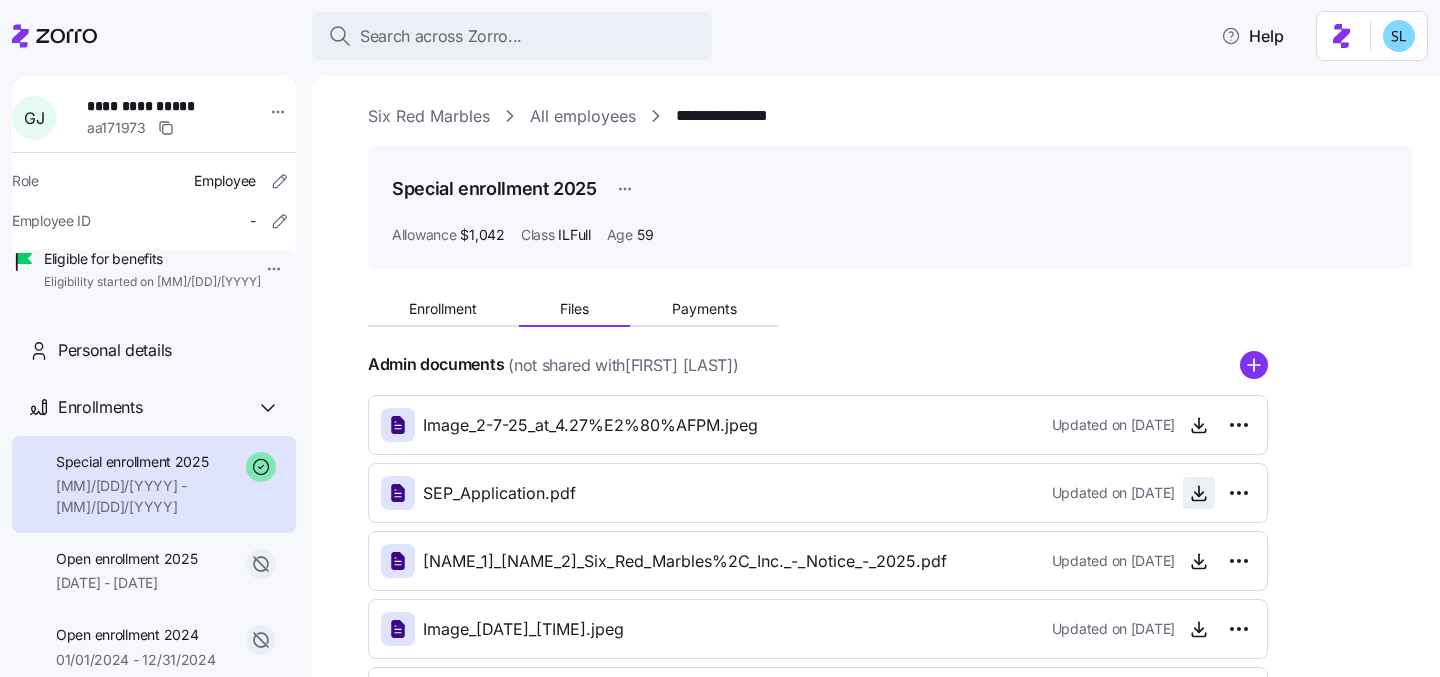 click 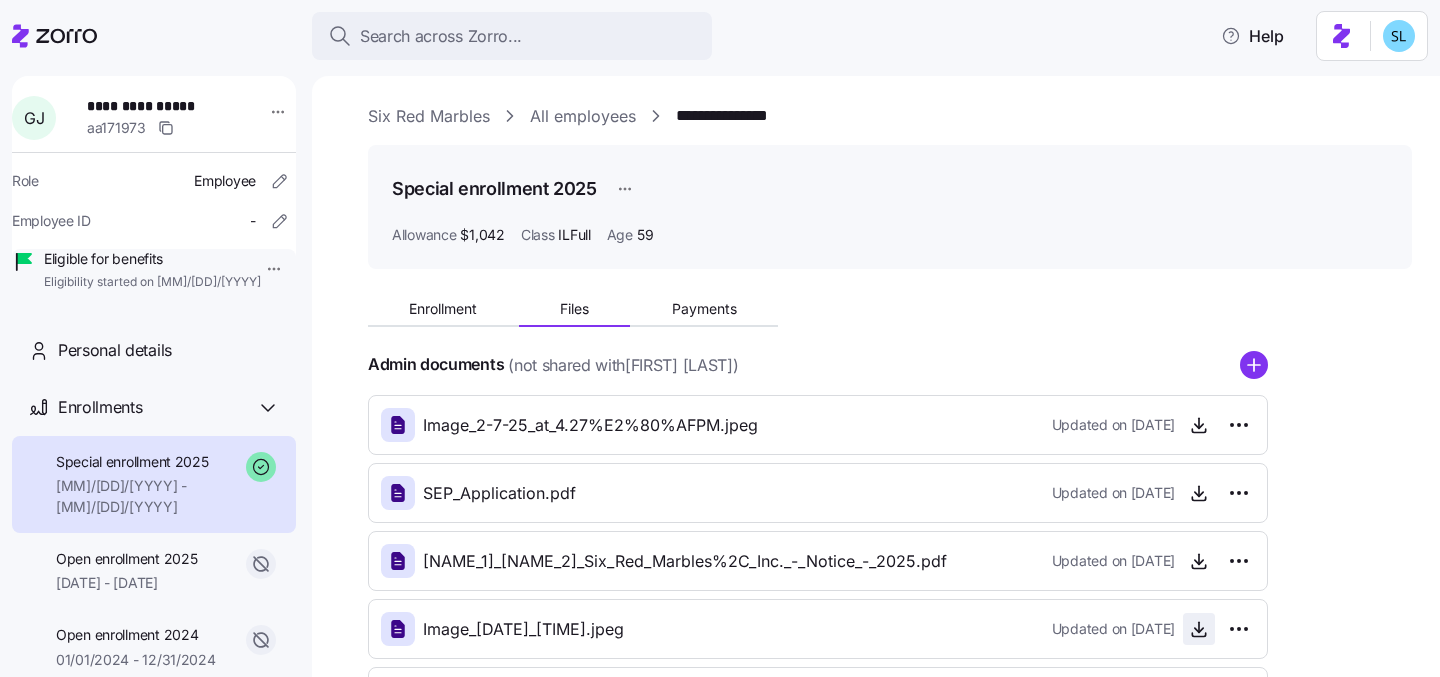 click 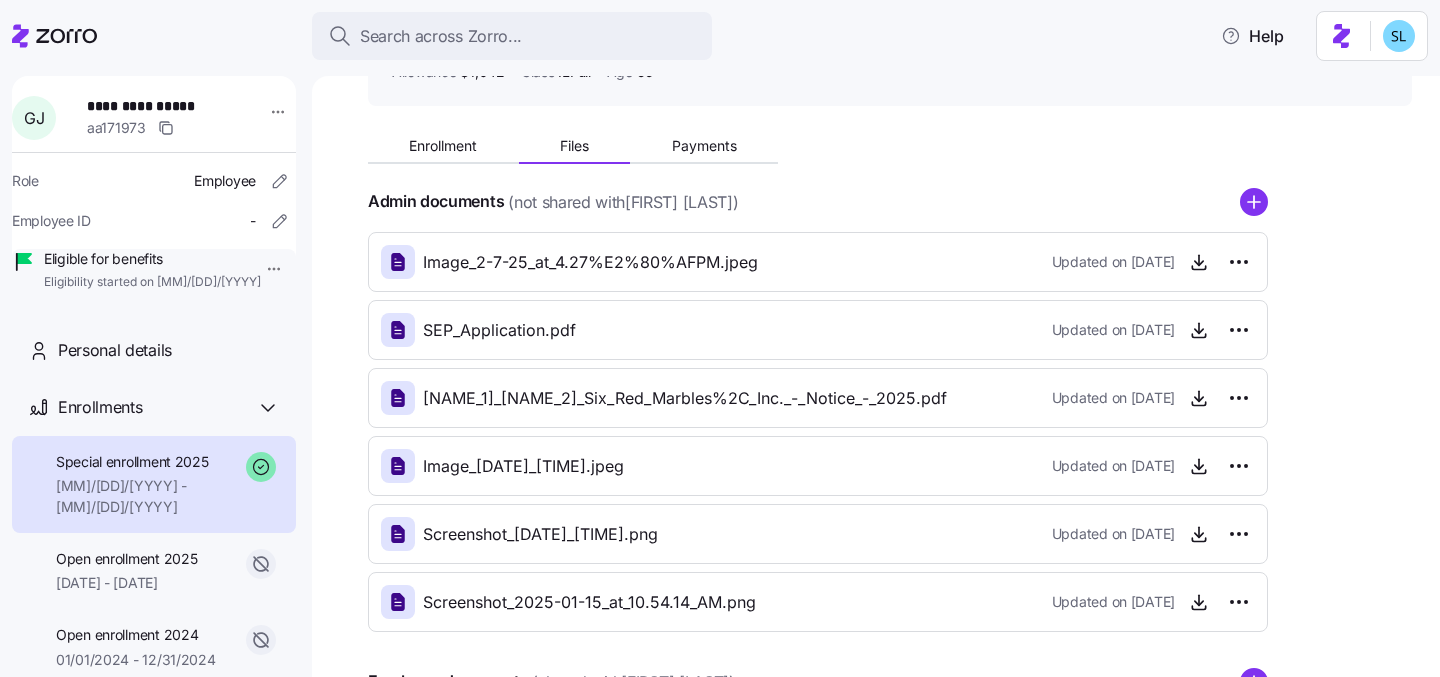 scroll, scrollTop: 196, scrollLeft: 0, axis: vertical 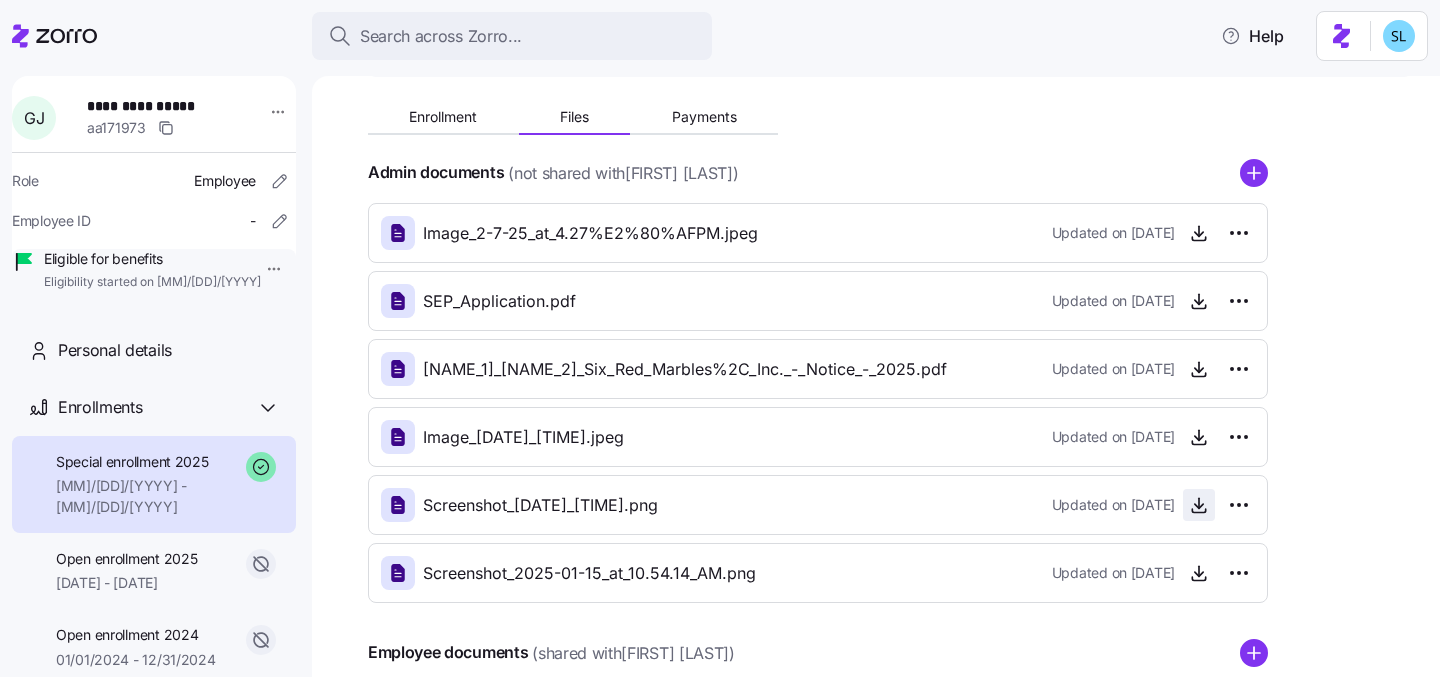 click 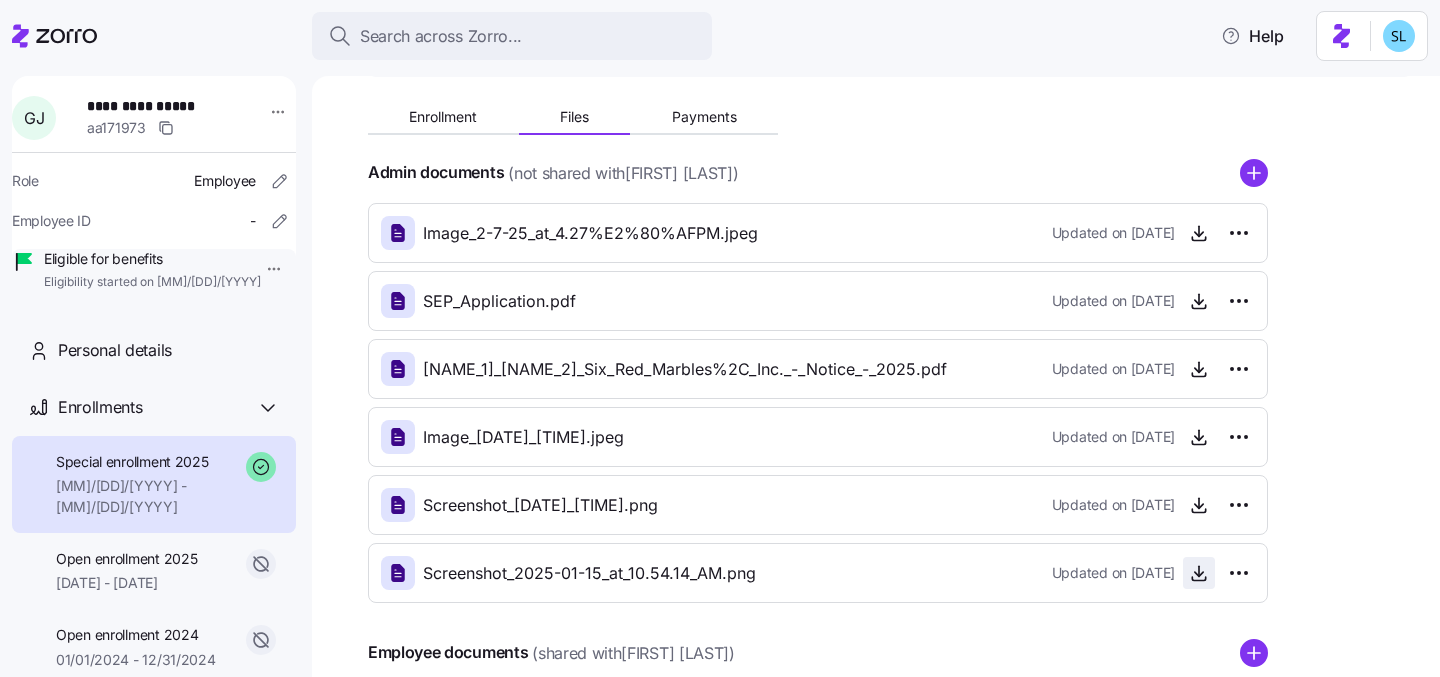 click at bounding box center [1199, 573] 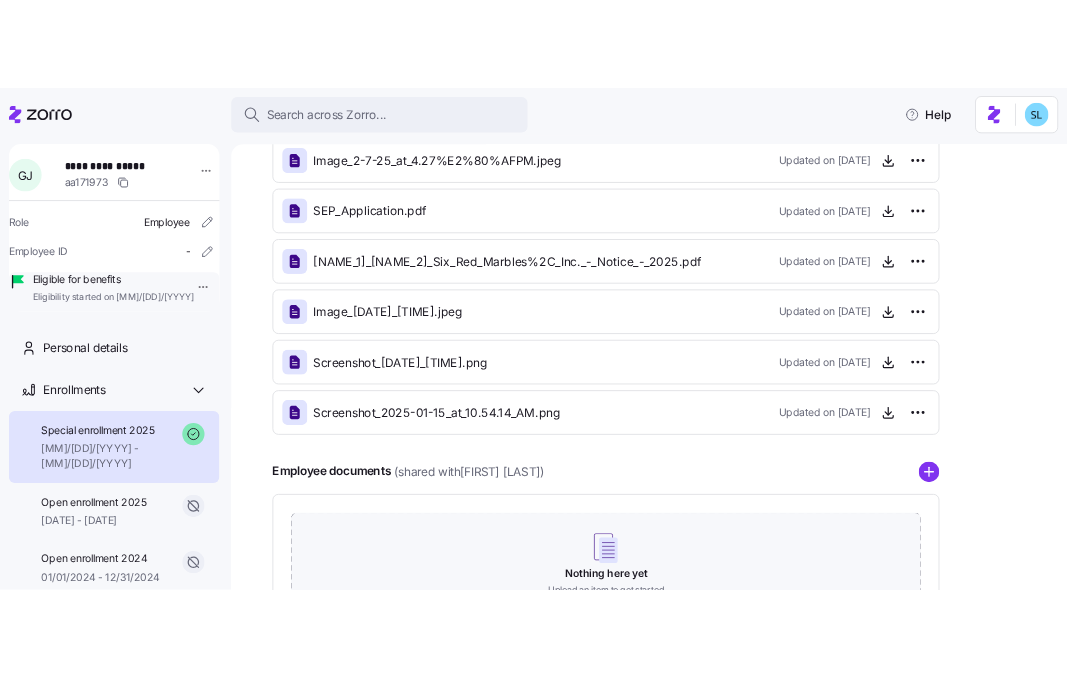scroll, scrollTop: 349, scrollLeft: 0, axis: vertical 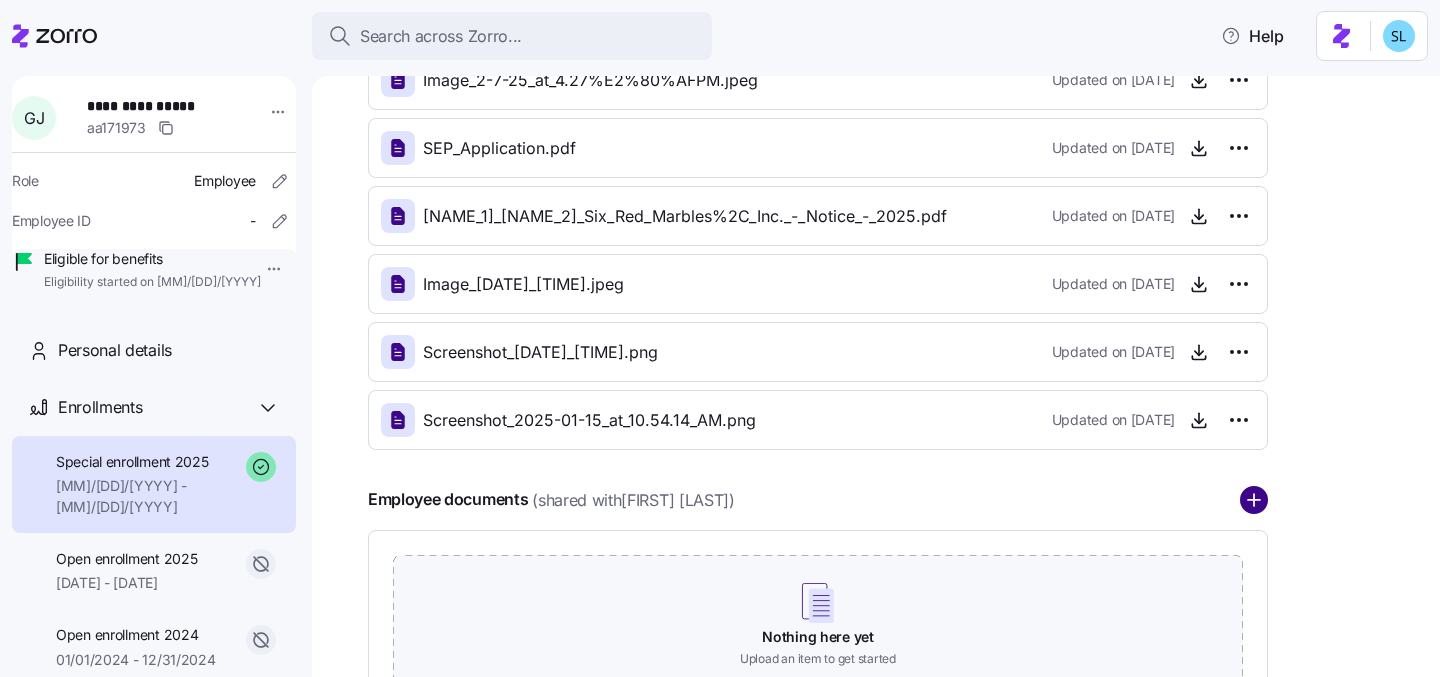 click 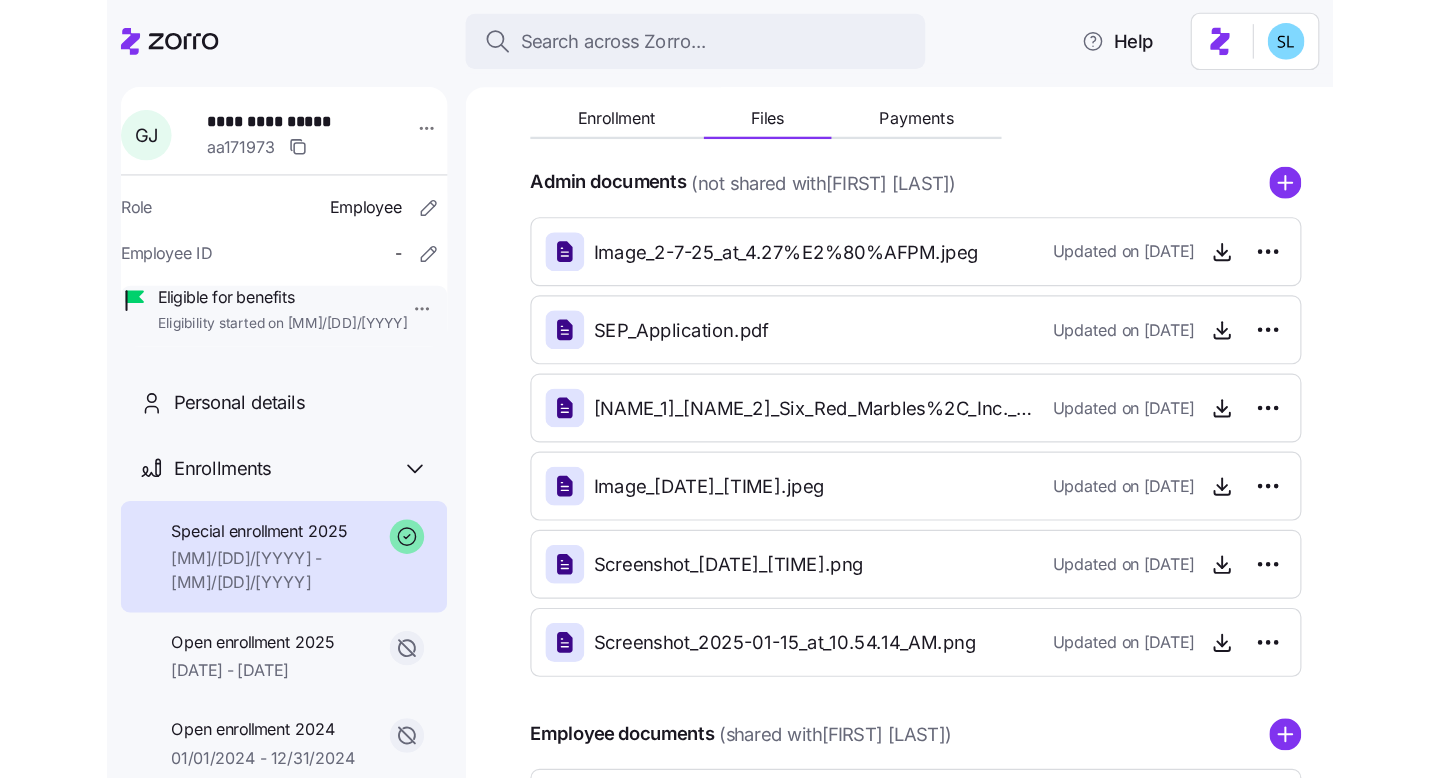 scroll, scrollTop: 161, scrollLeft: 0, axis: vertical 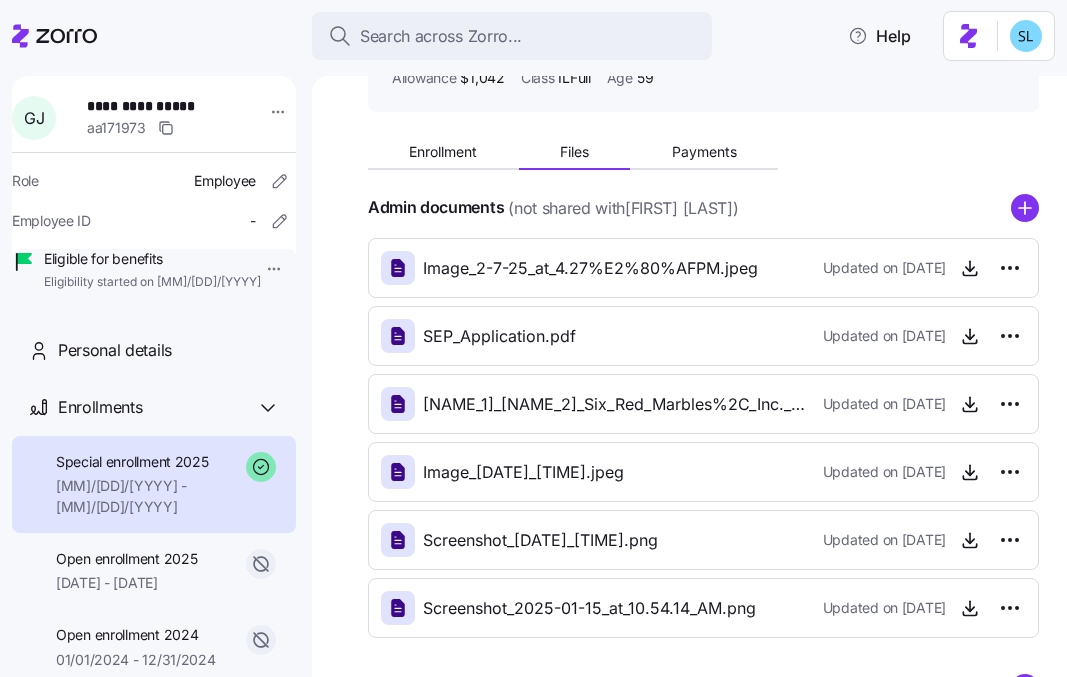 click 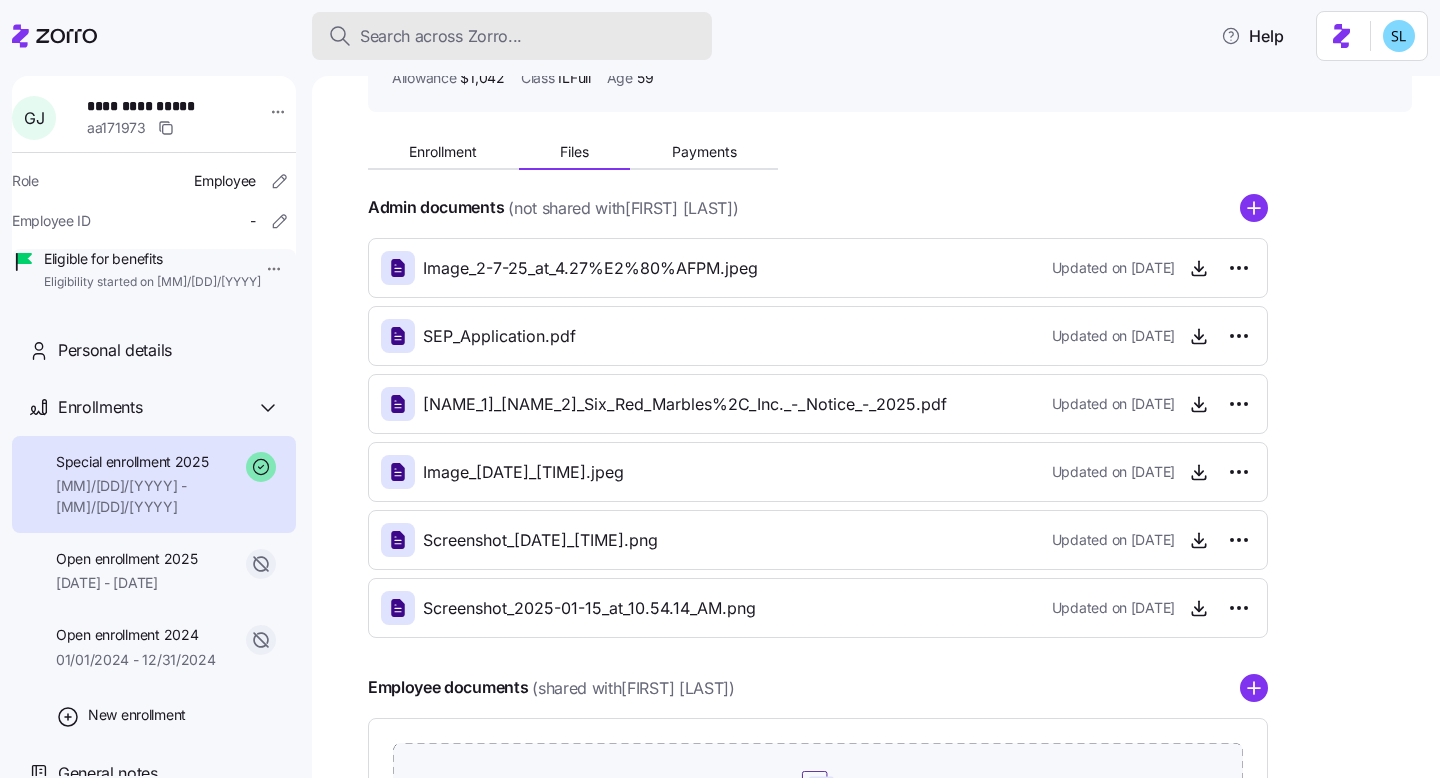click on "Search across Zorro..." at bounding box center (512, 36) 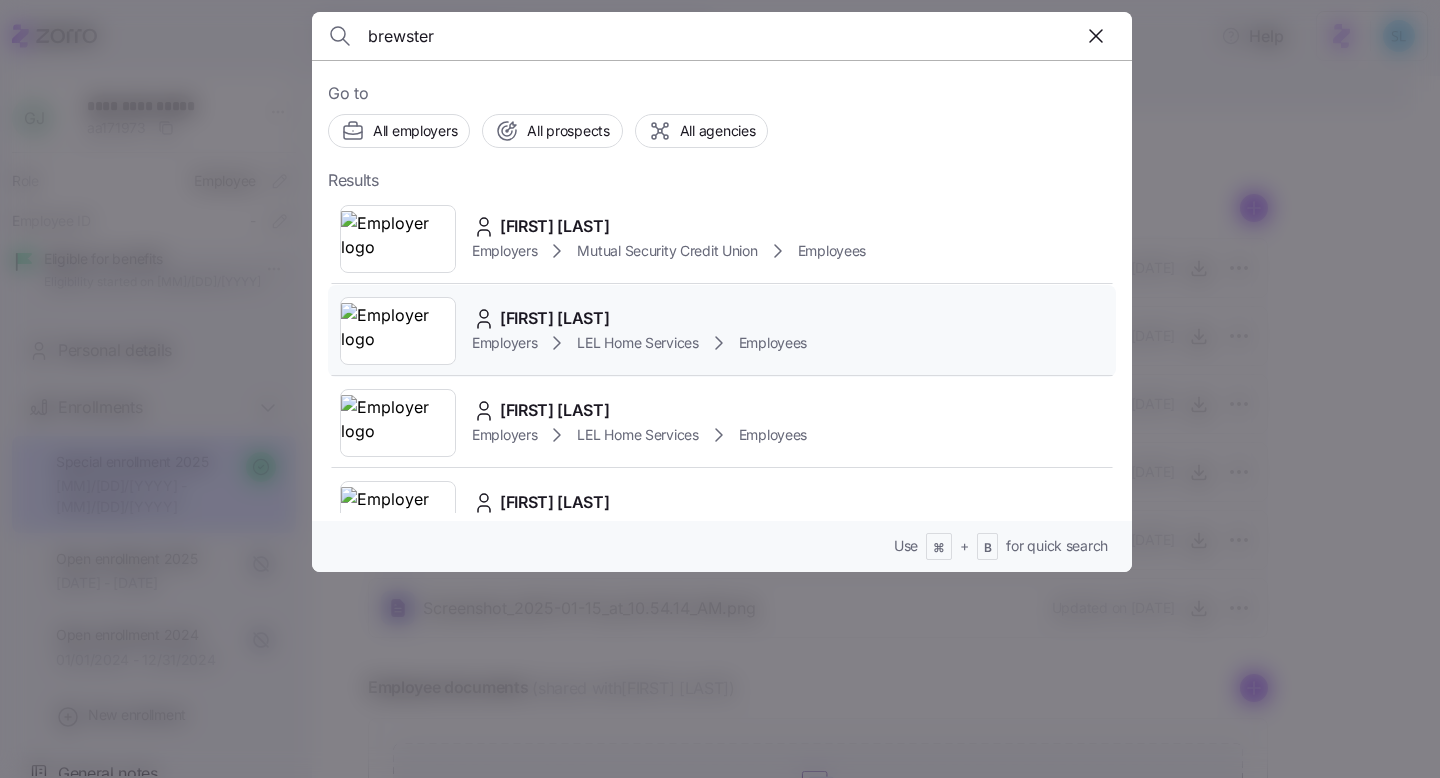 type on "brewster" 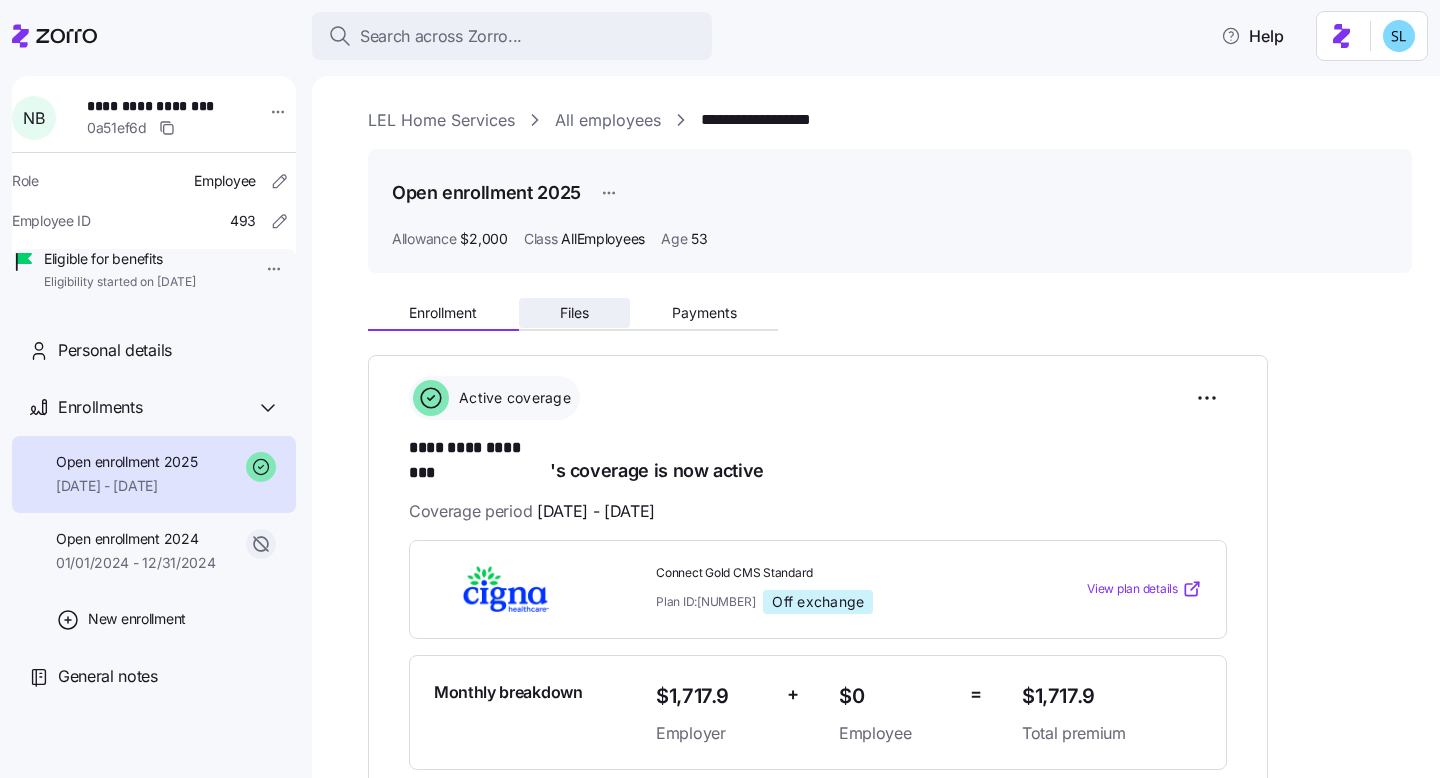click on "Files" at bounding box center [575, 313] 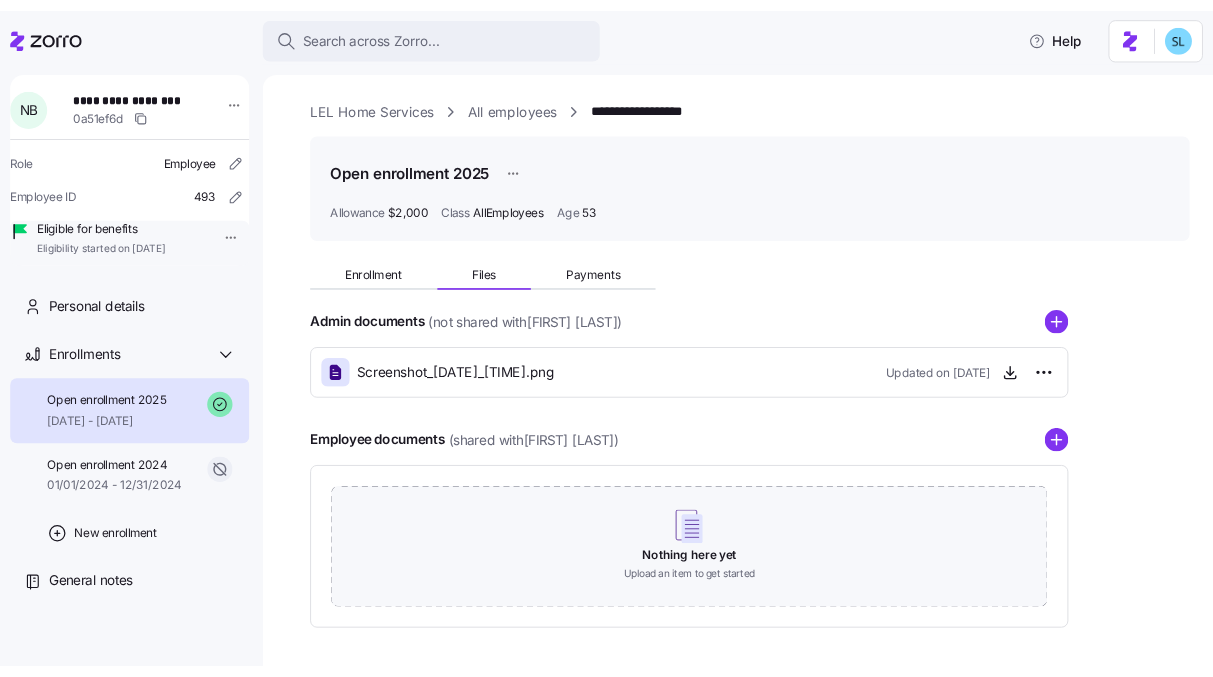 scroll, scrollTop: 74, scrollLeft: 0, axis: vertical 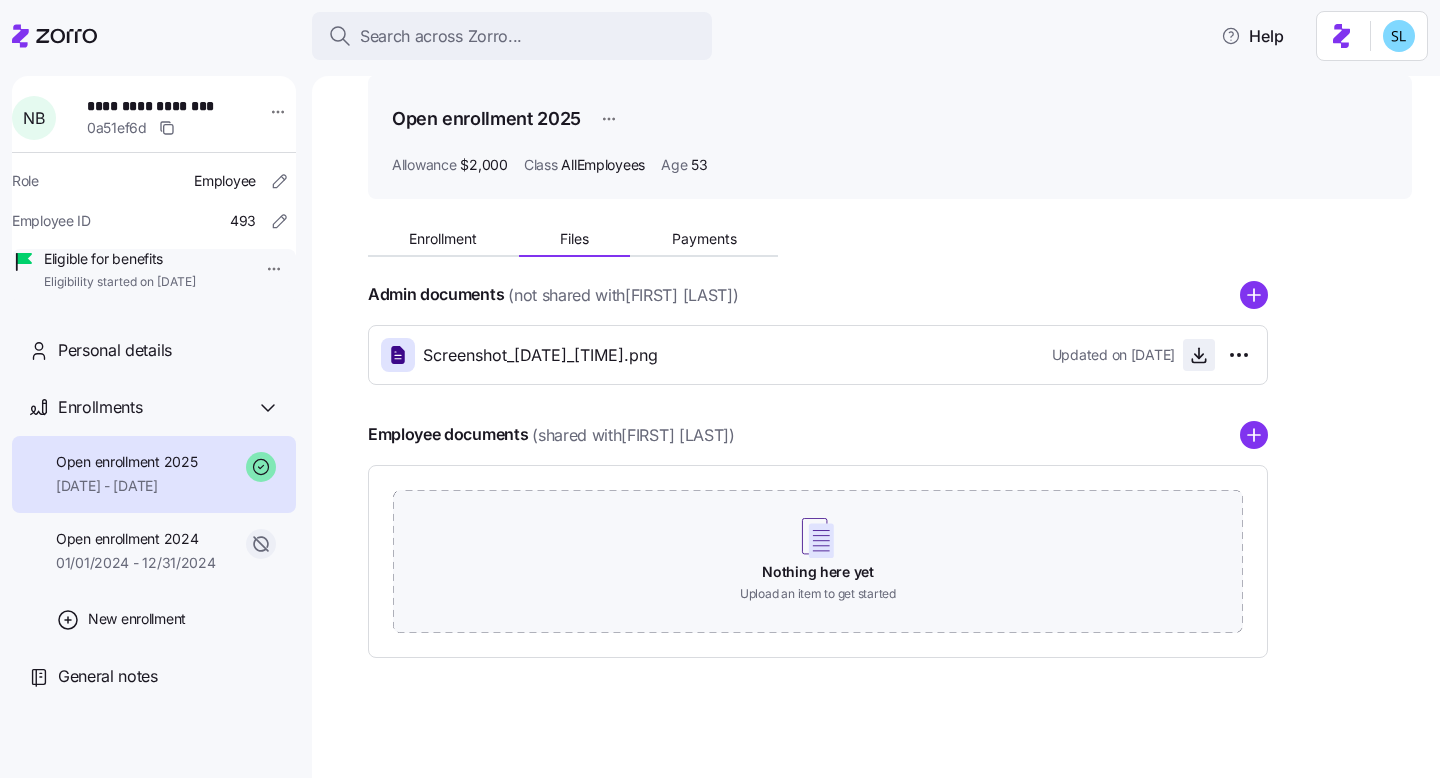 click 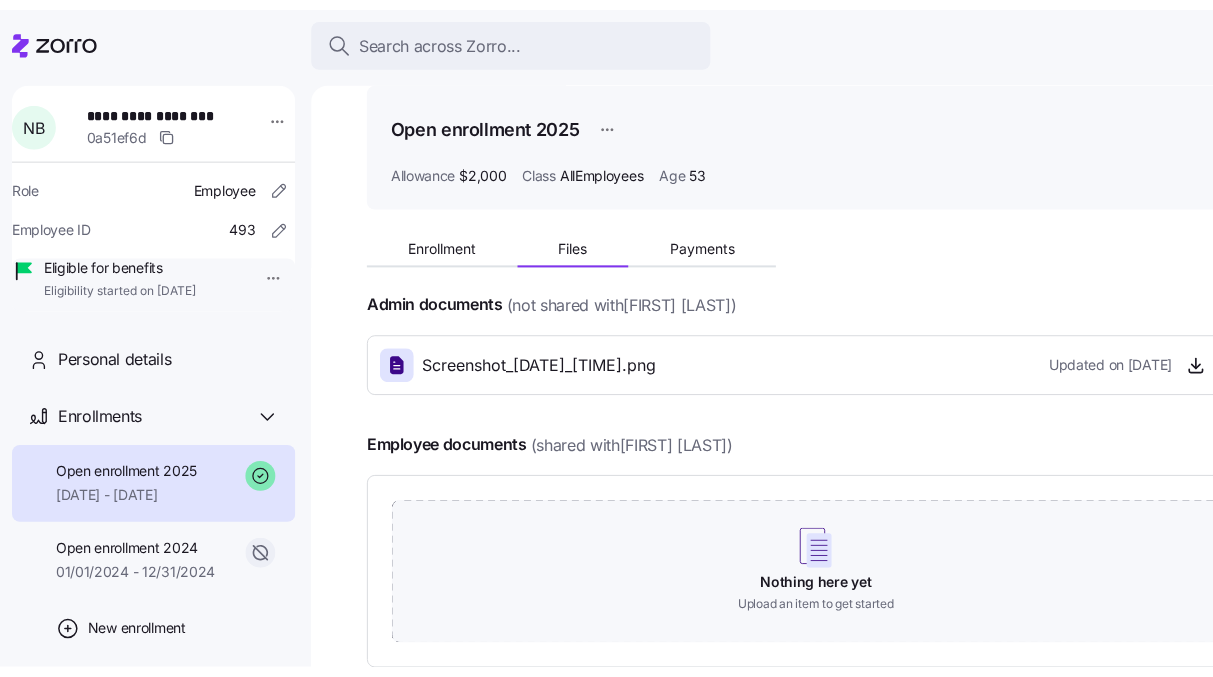 scroll, scrollTop: 73, scrollLeft: 0, axis: vertical 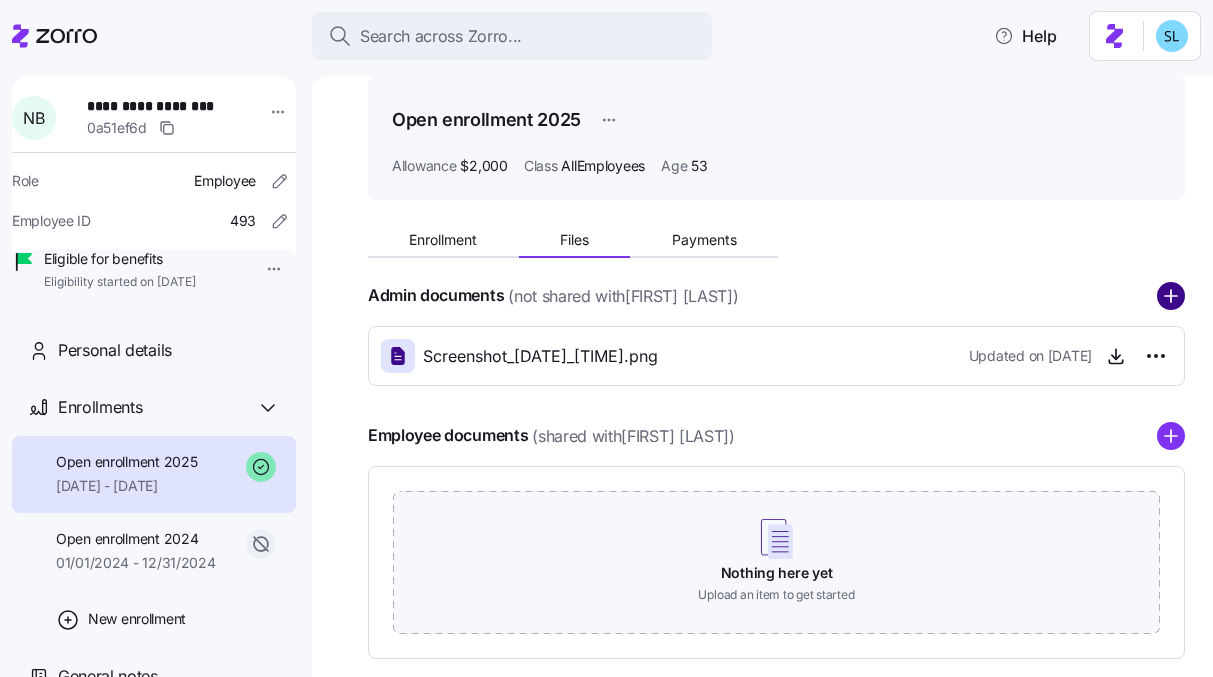 click 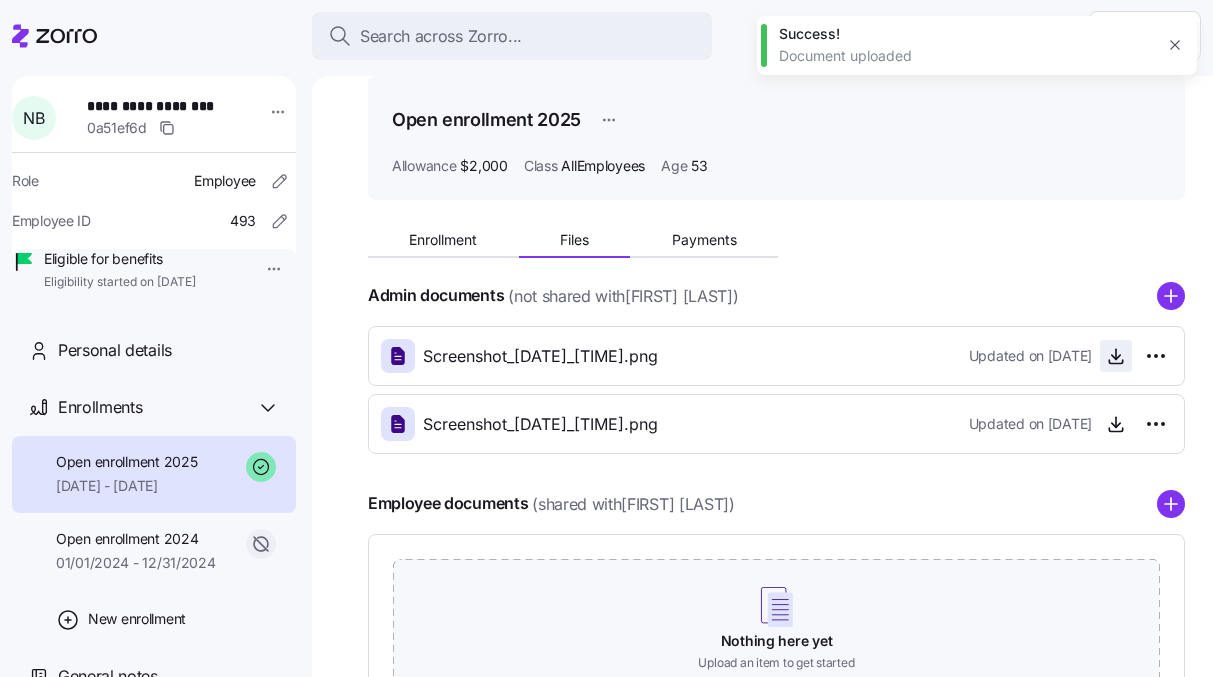 click 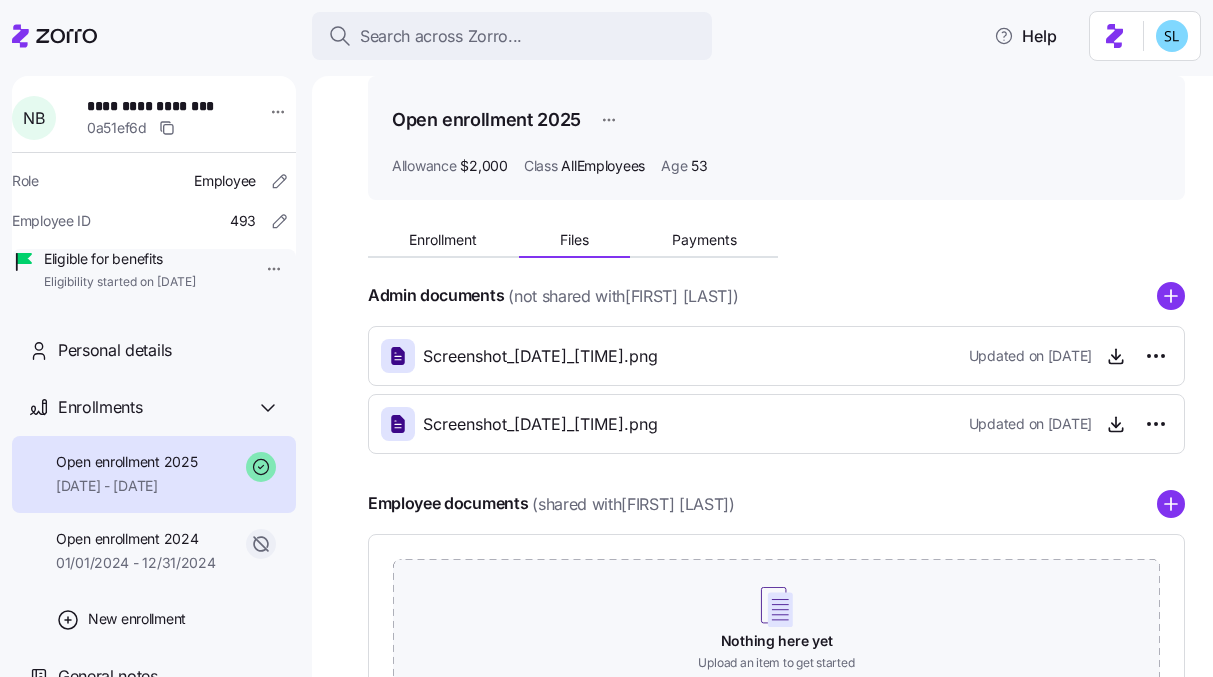 scroll, scrollTop: 0, scrollLeft: 0, axis: both 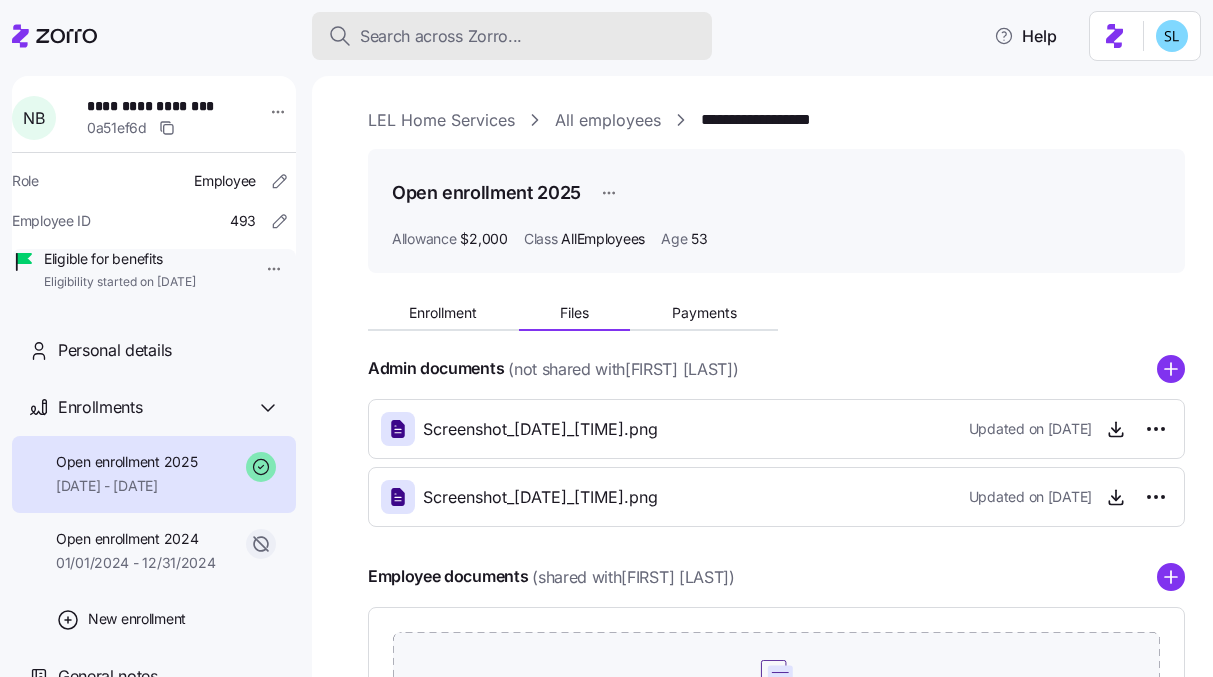 click on "Search across Zorro..." at bounding box center (441, 36) 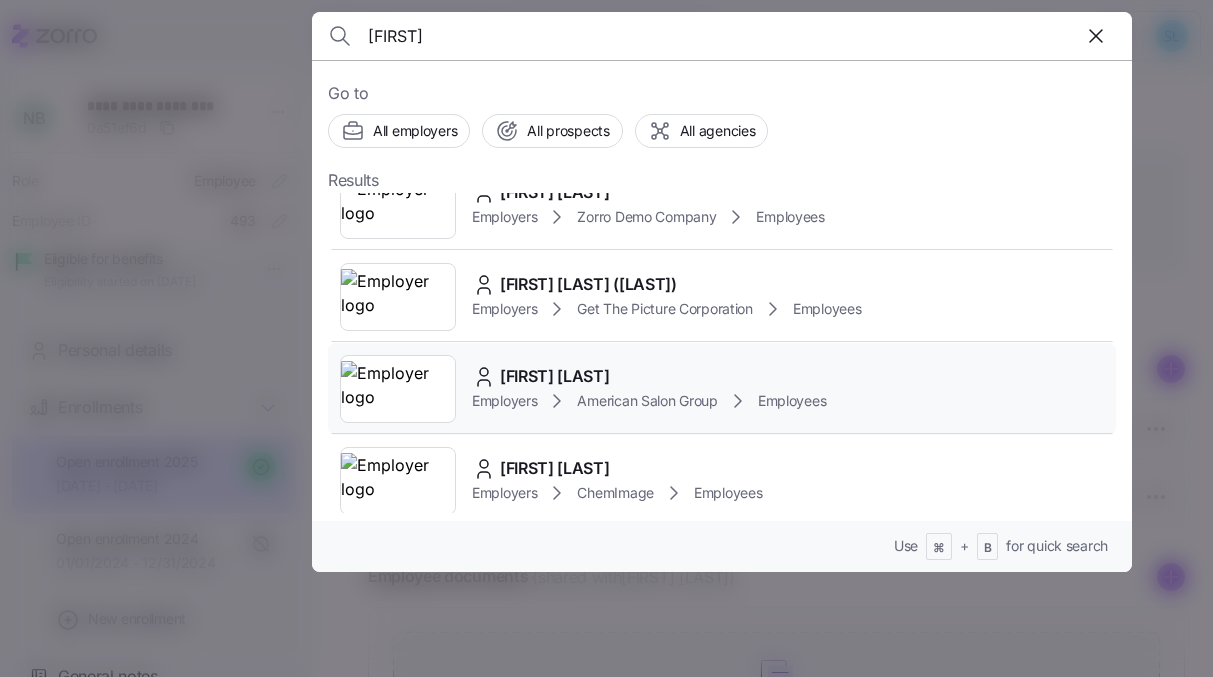 scroll, scrollTop: 218, scrollLeft: 0, axis: vertical 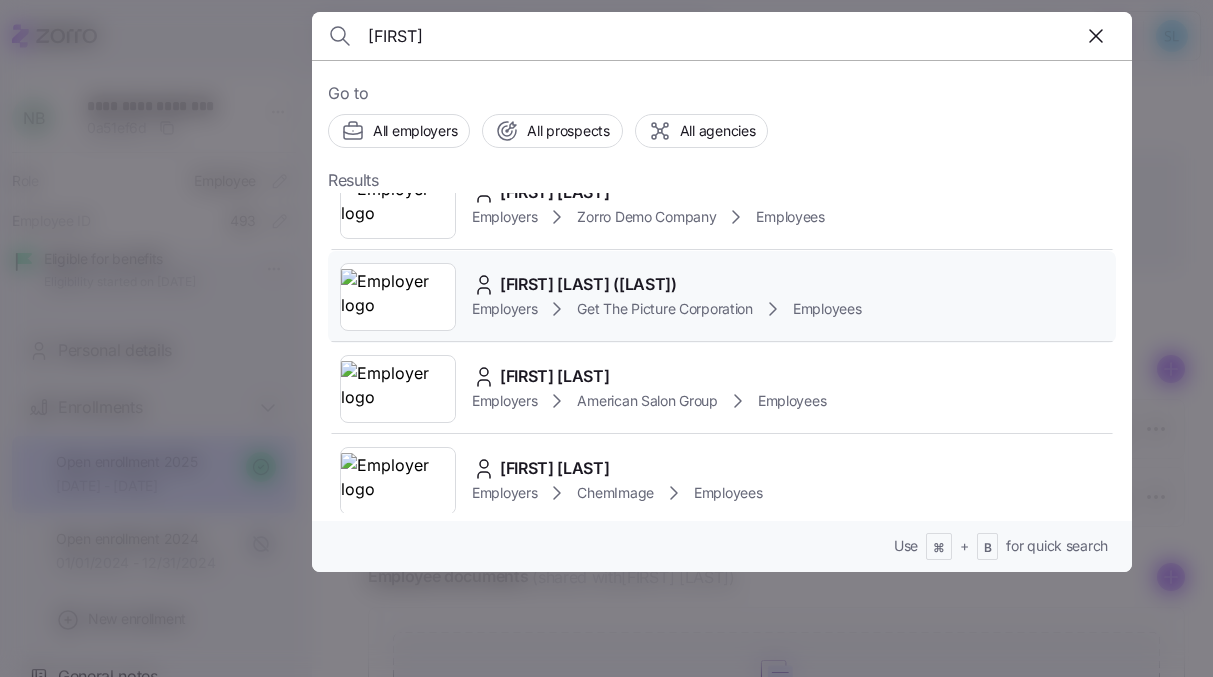 type on "[FIRST]" 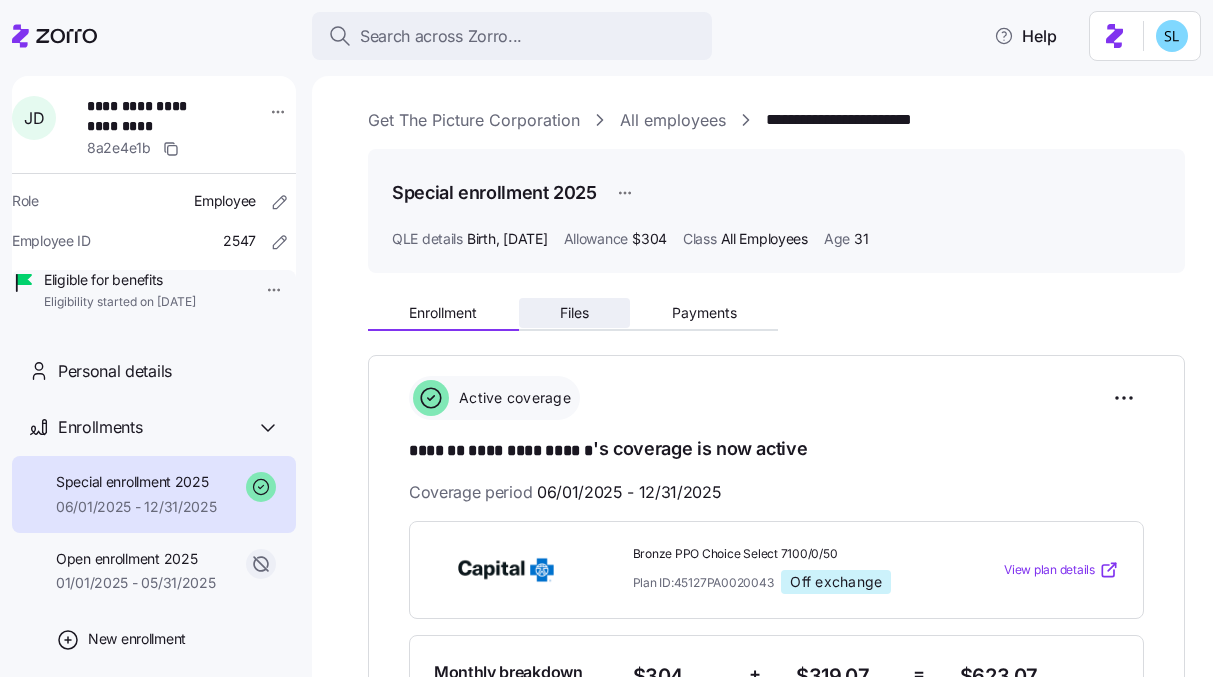 click on "Files" at bounding box center (575, 313) 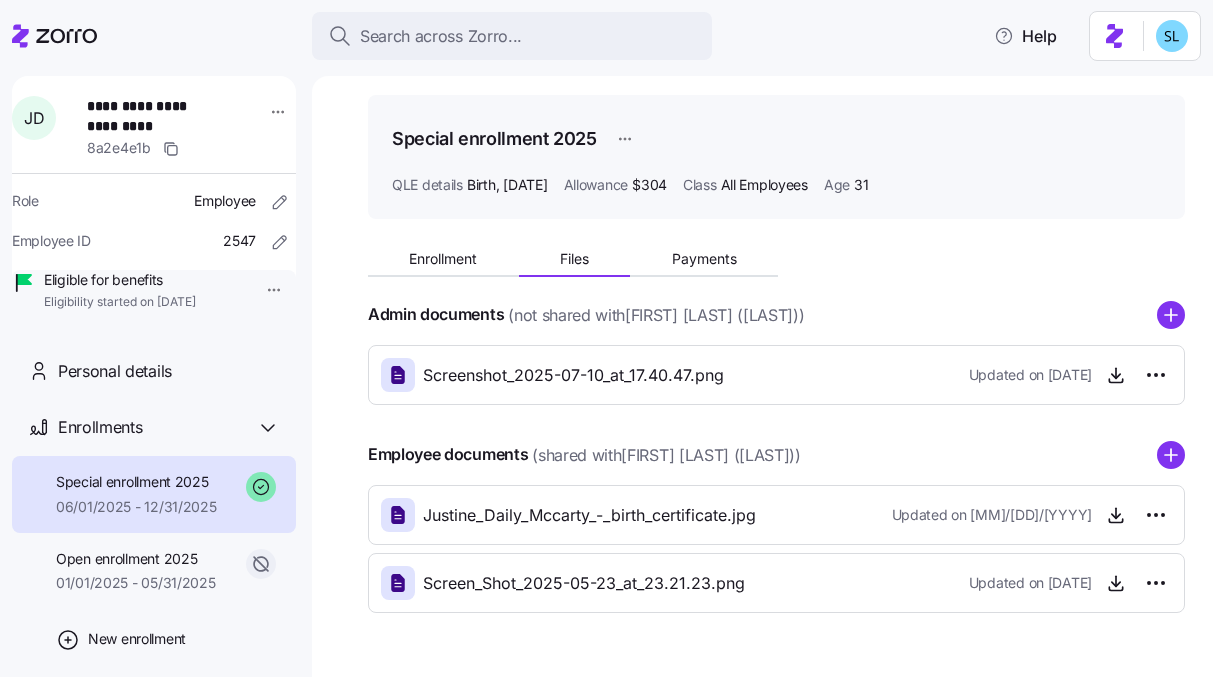 scroll, scrollTop: 110, scrollLeft: 0, axis: vertical 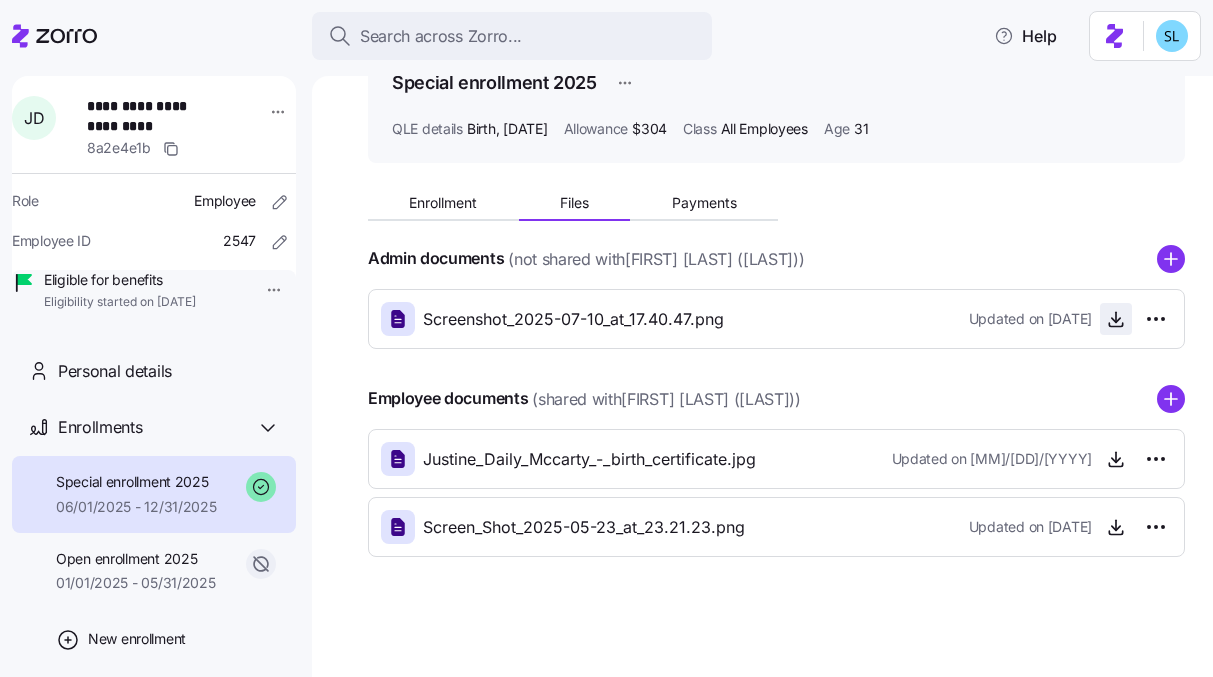 click 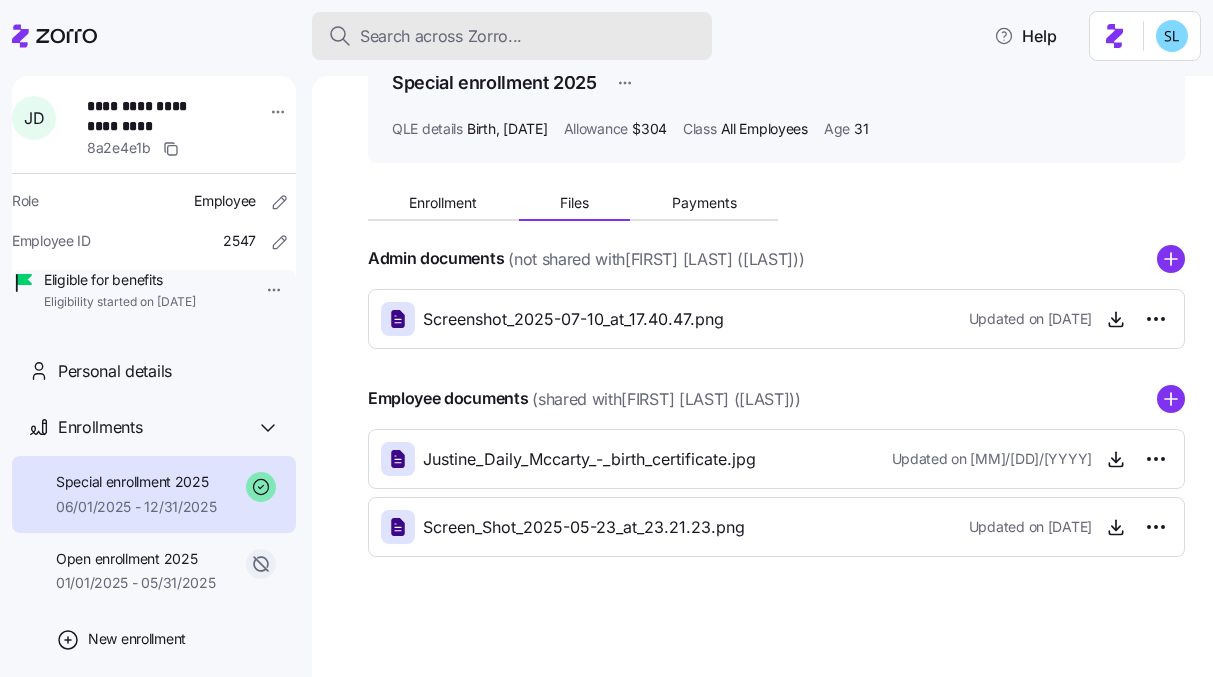 click on "Search across Zorro..." at bounding box center [512, 36] 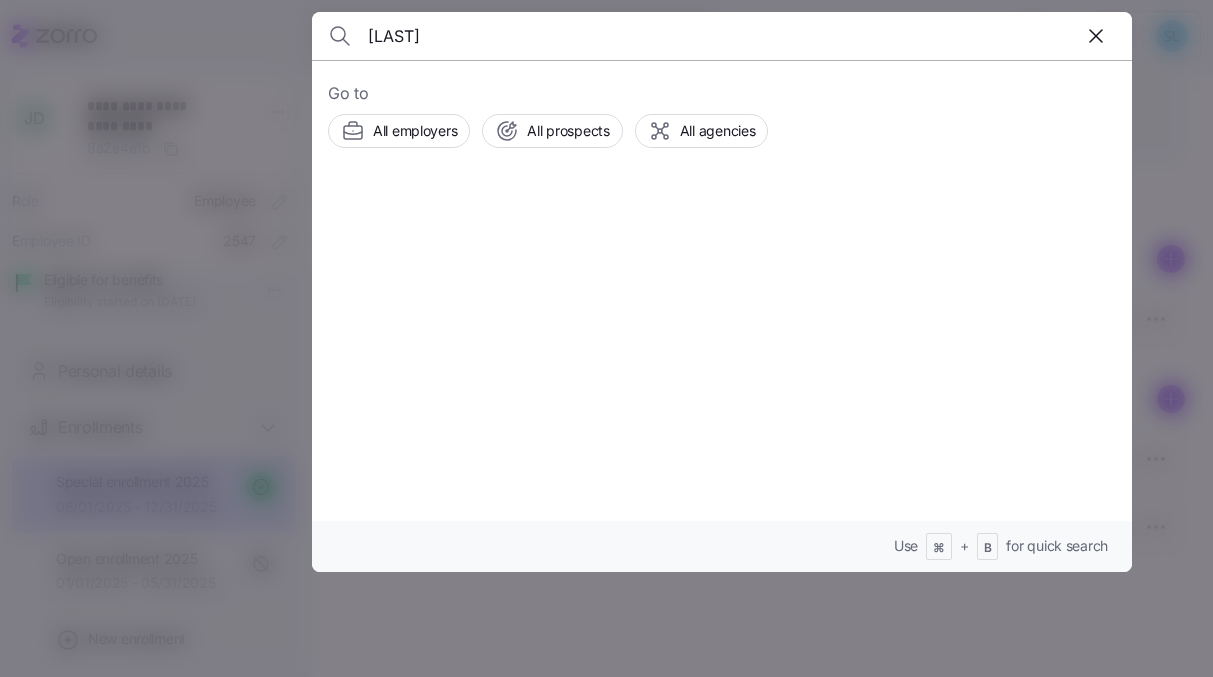 type on "[LAST]" 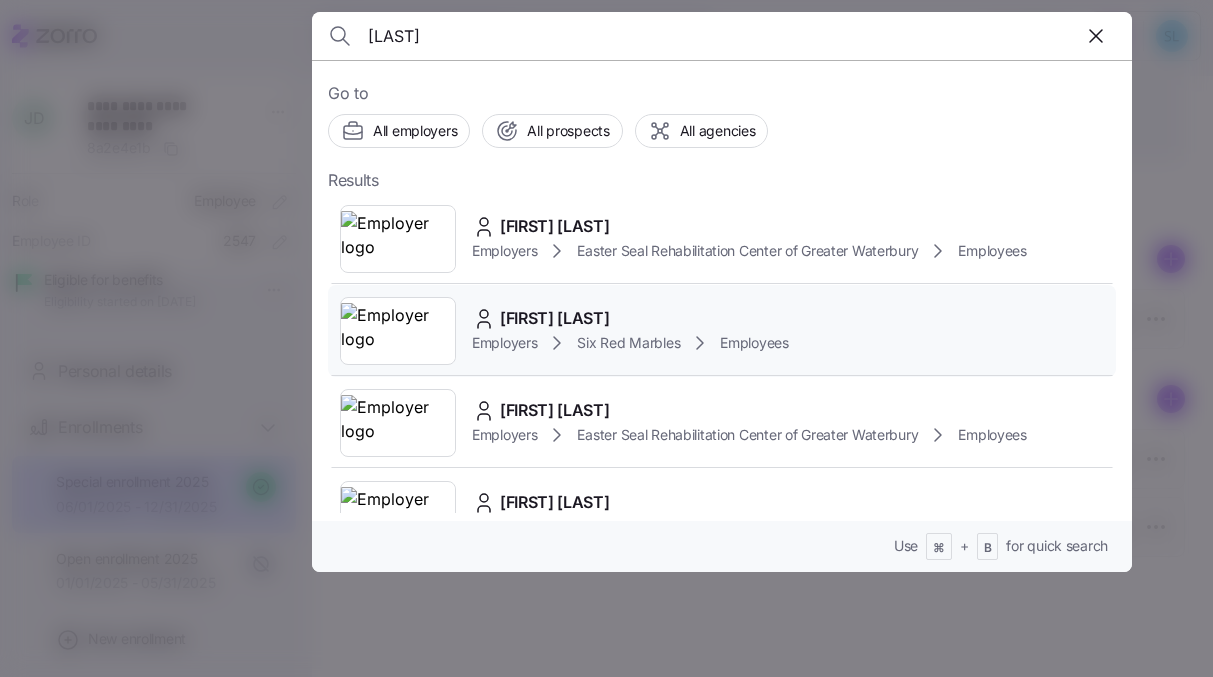 click on "[FIRST] [LAST]" at bounding box center [630, 318] 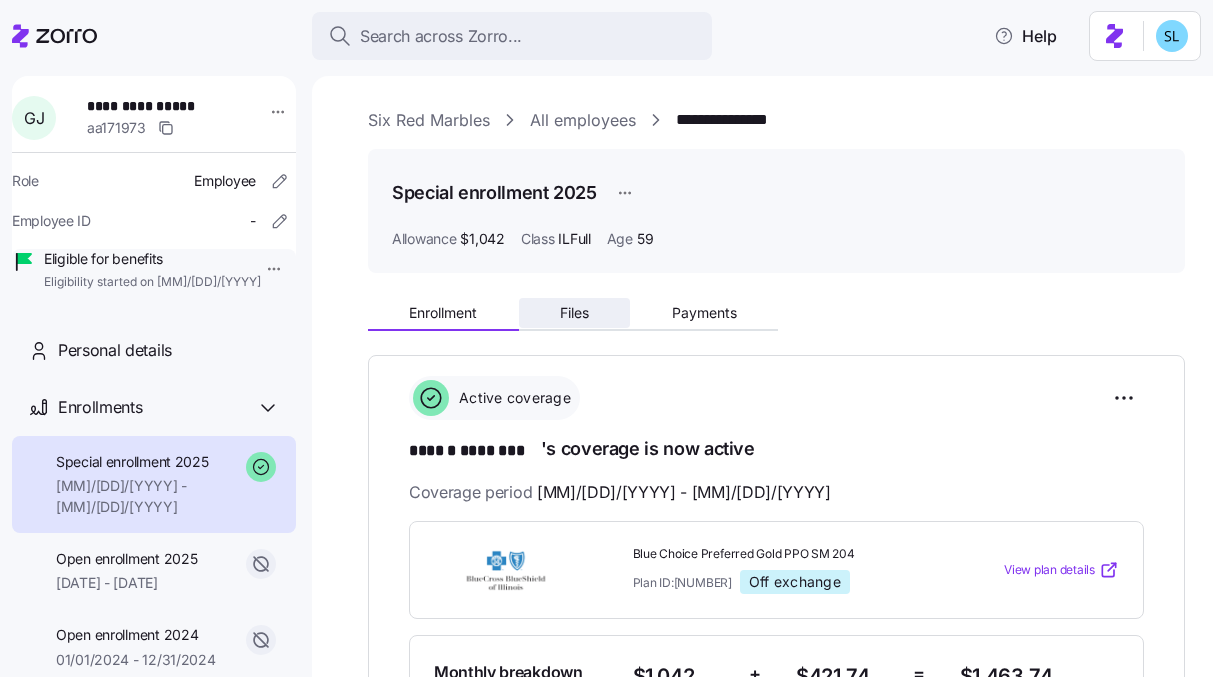 click on "Files" at bounding box center [575, 313] 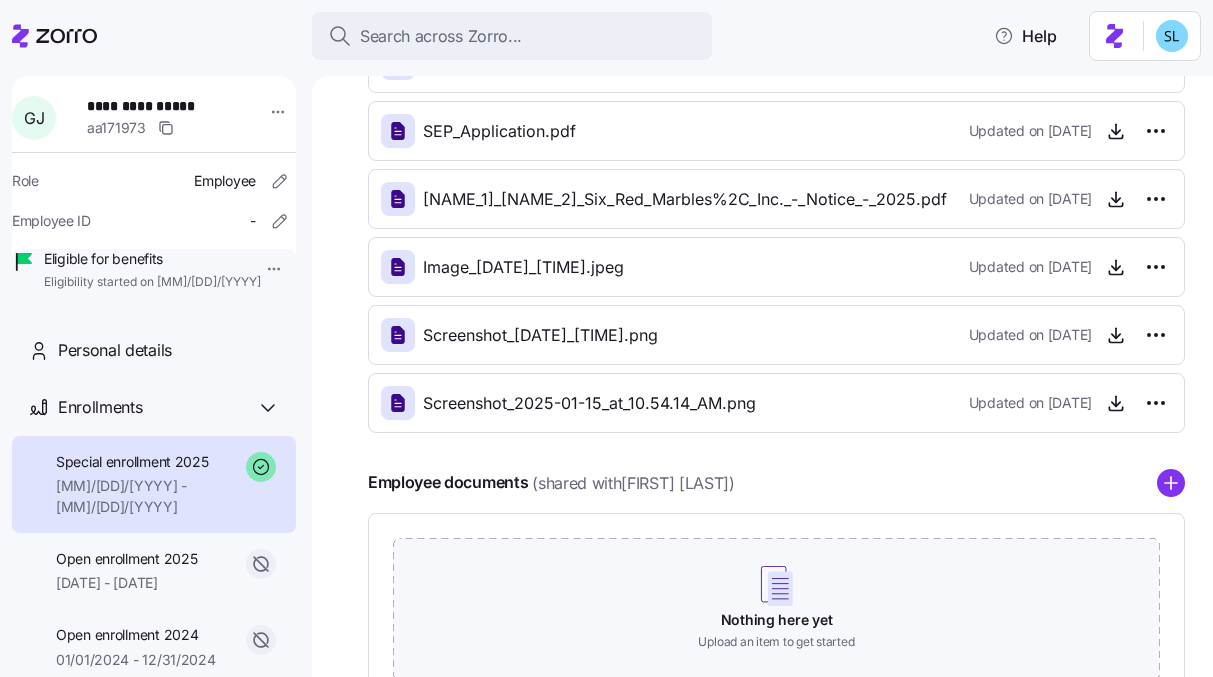scroll, scrollTop: 203, scrollLeft: 0, axis: vertical 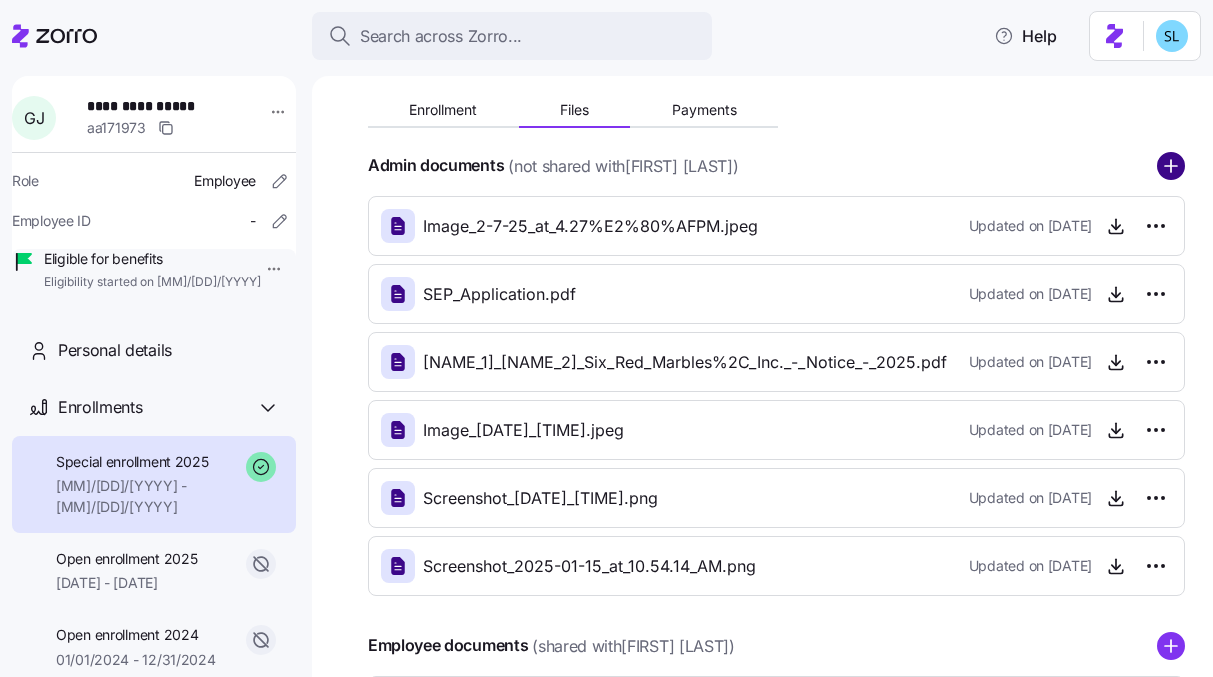 click 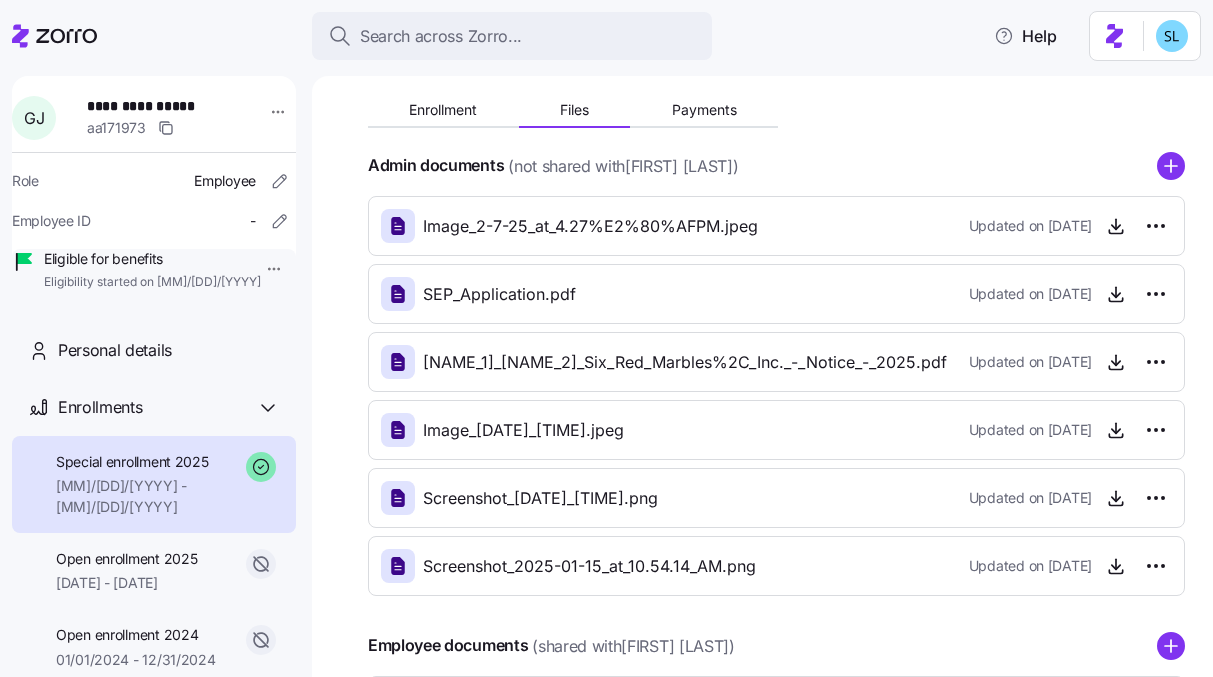 click 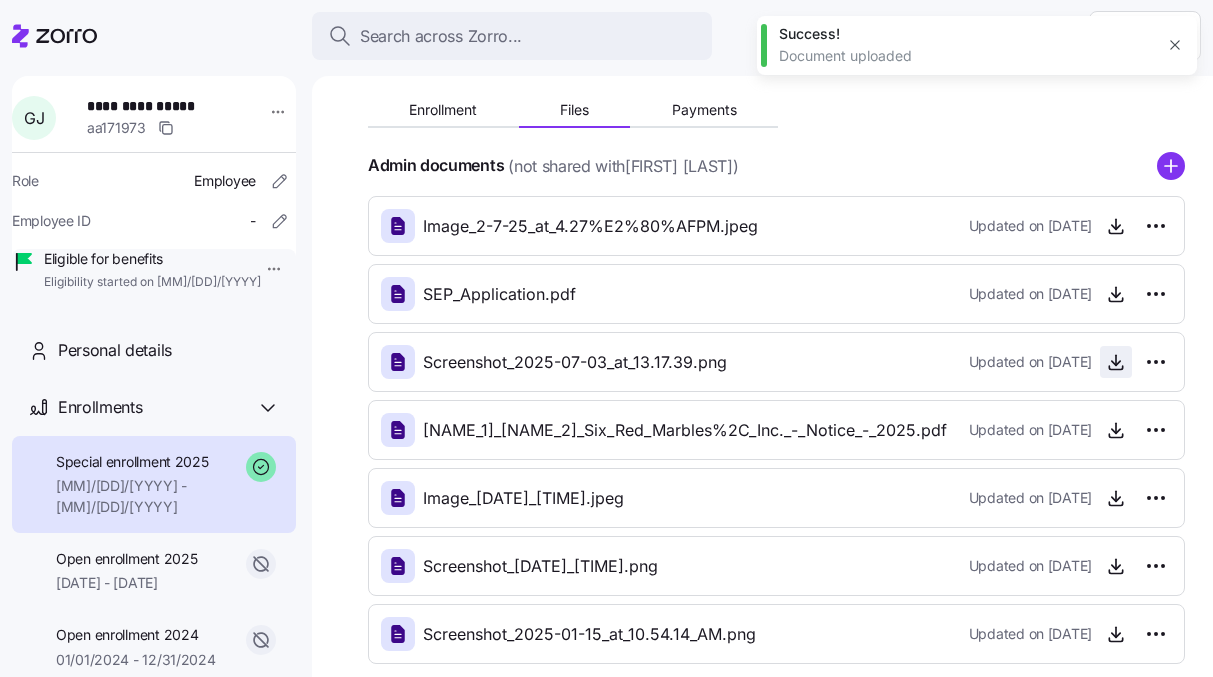 click at bounding box center (1116, 362) 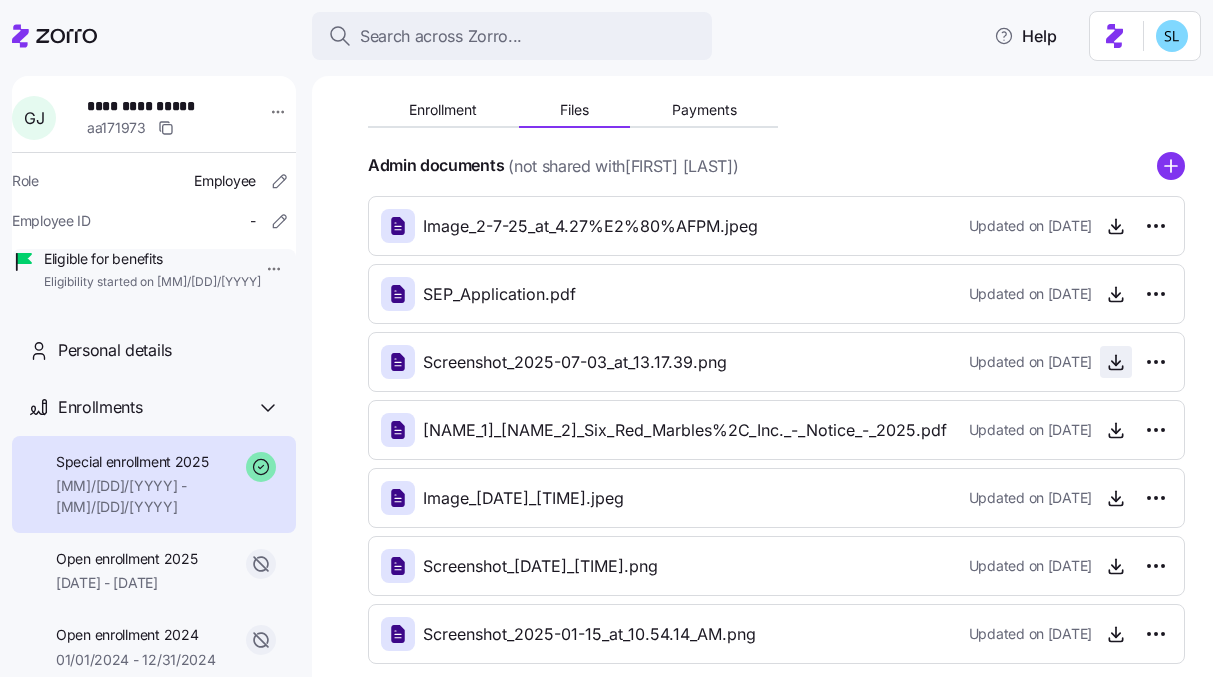 click 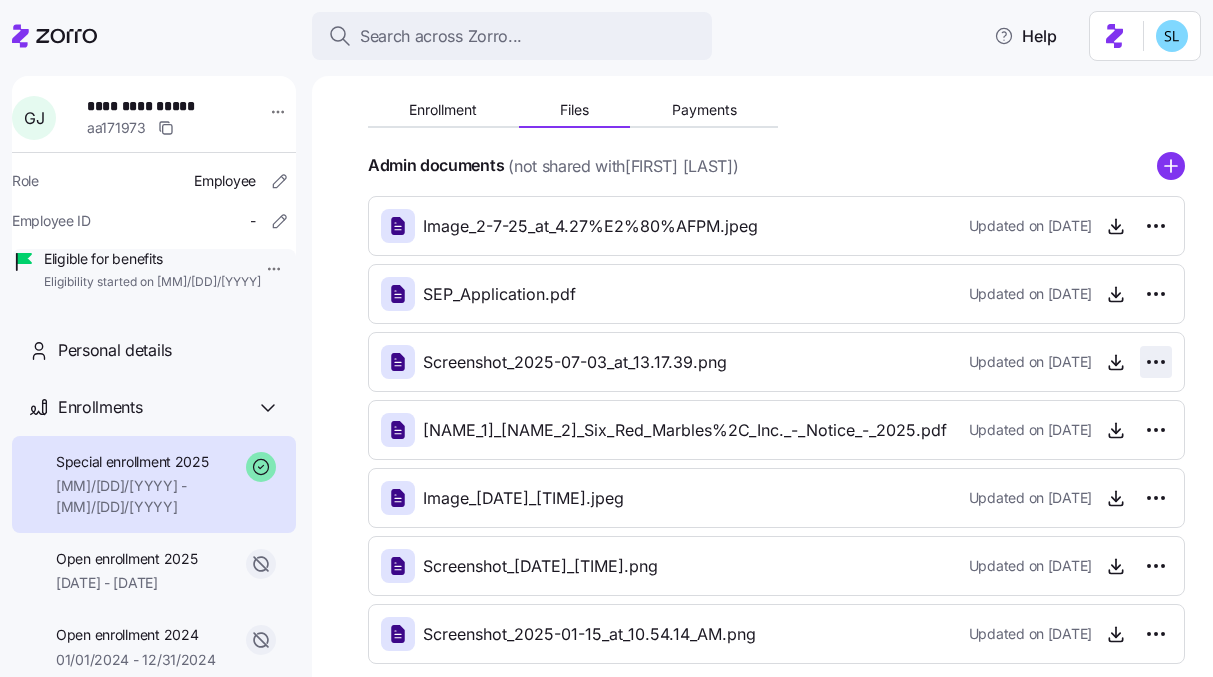 click on "**********" at bounding box center (606, 332) 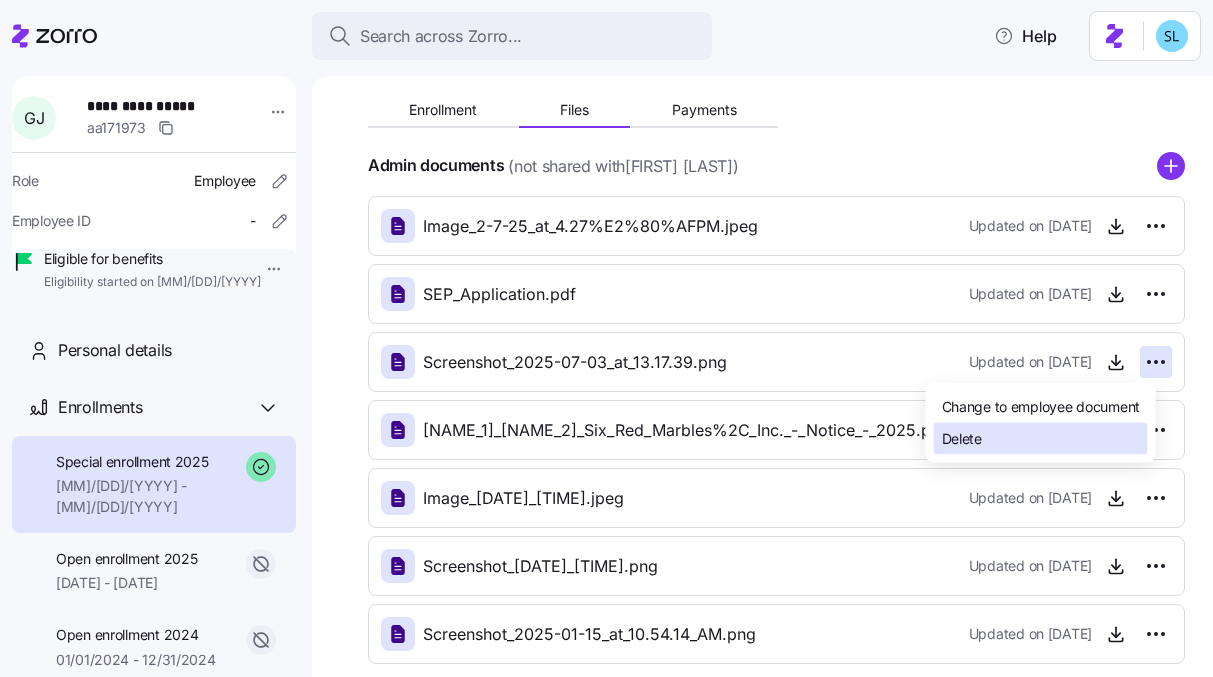click on "Delete" at bounding box center [1041, 439] 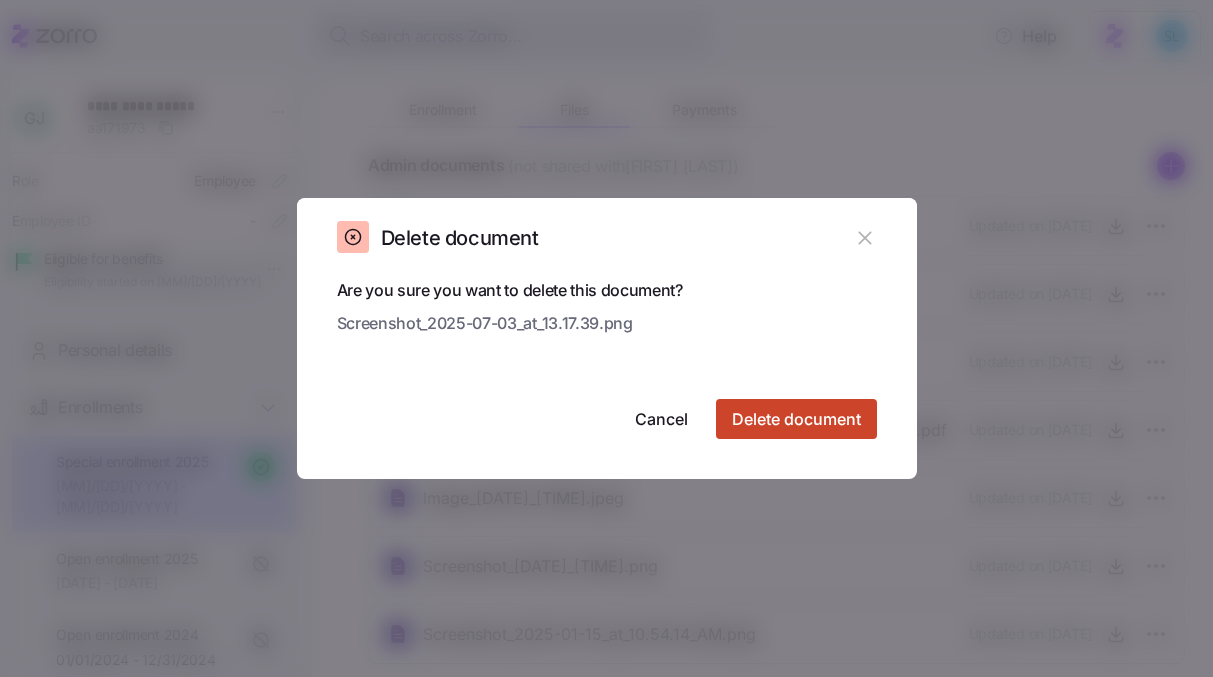 click on "Delete document" at bounding box center (796, 419) 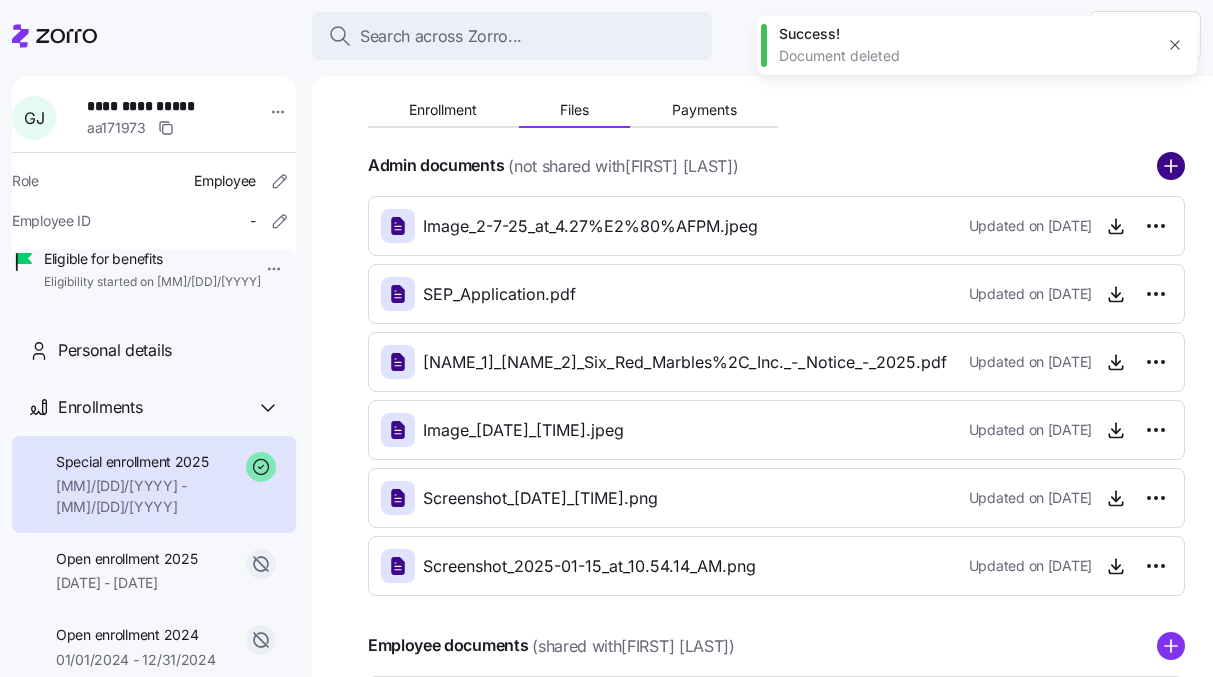 click 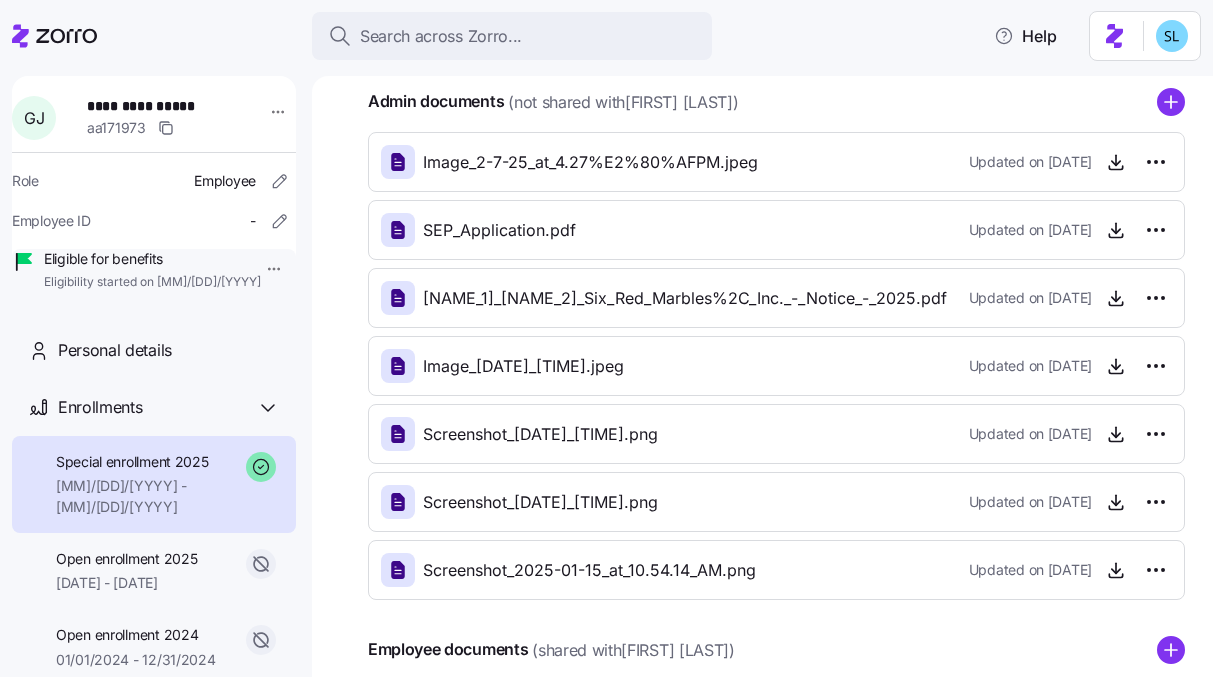 scroll, scrollTop: 370, scrollLeft: 0, axis: vertical 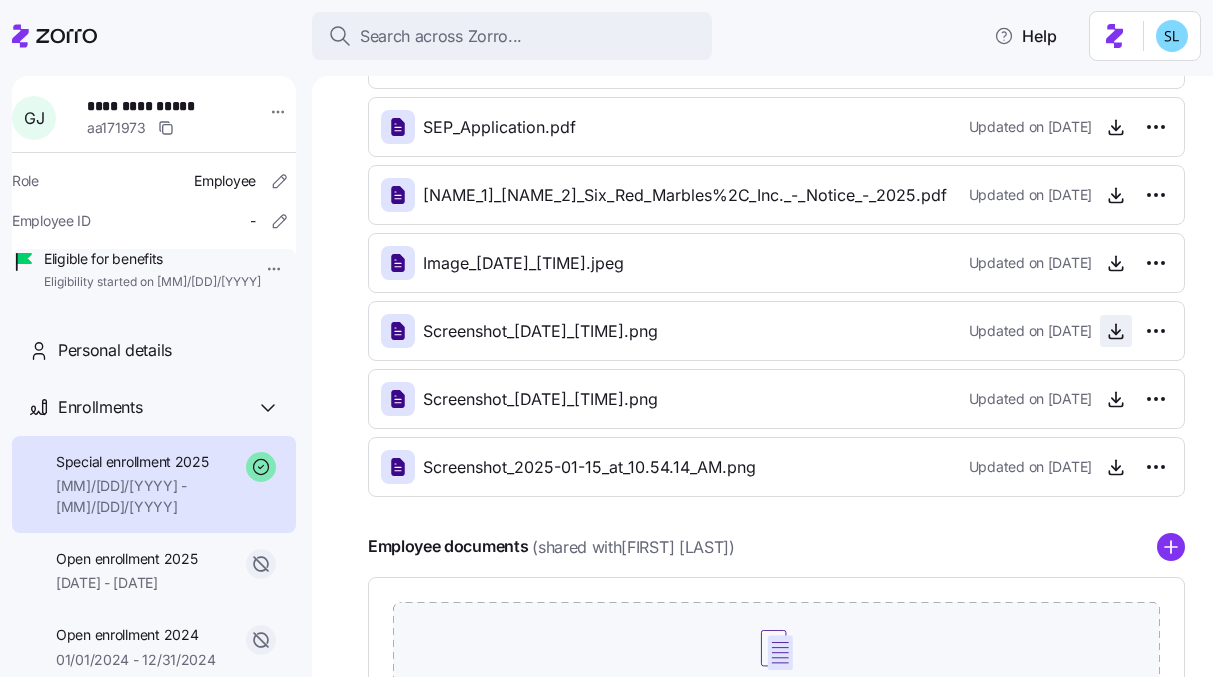 click 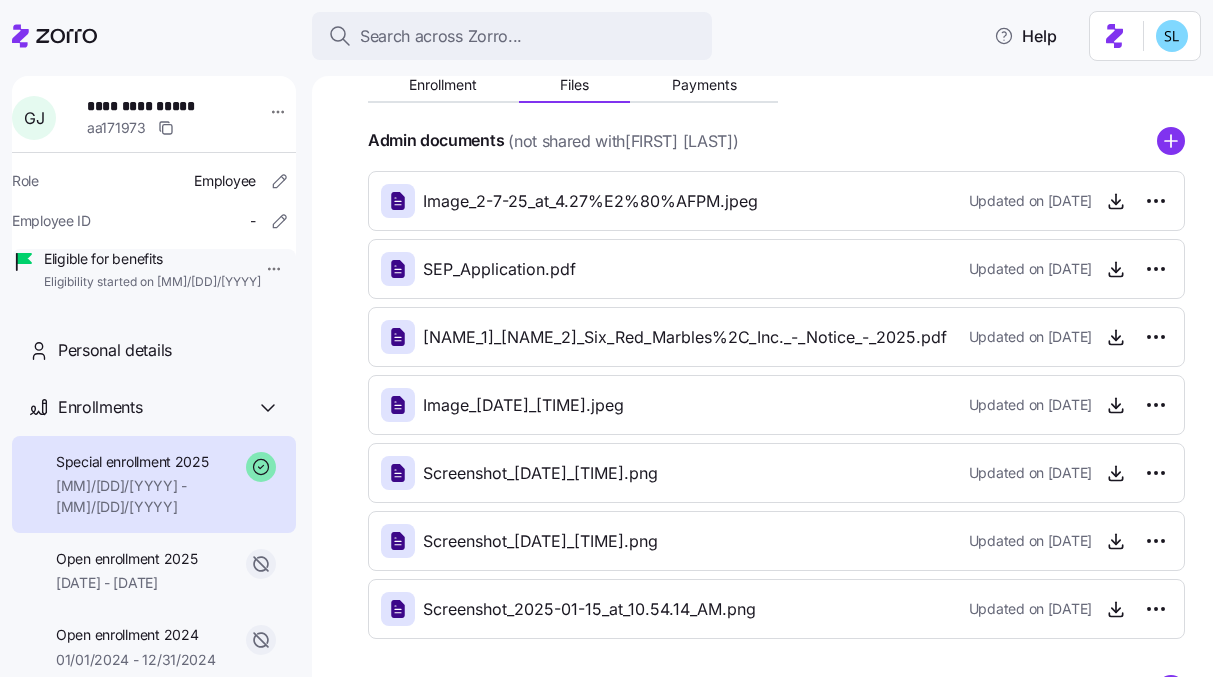 scroll, scrollTop: 179, scrollLeft: 0, axis: vertical 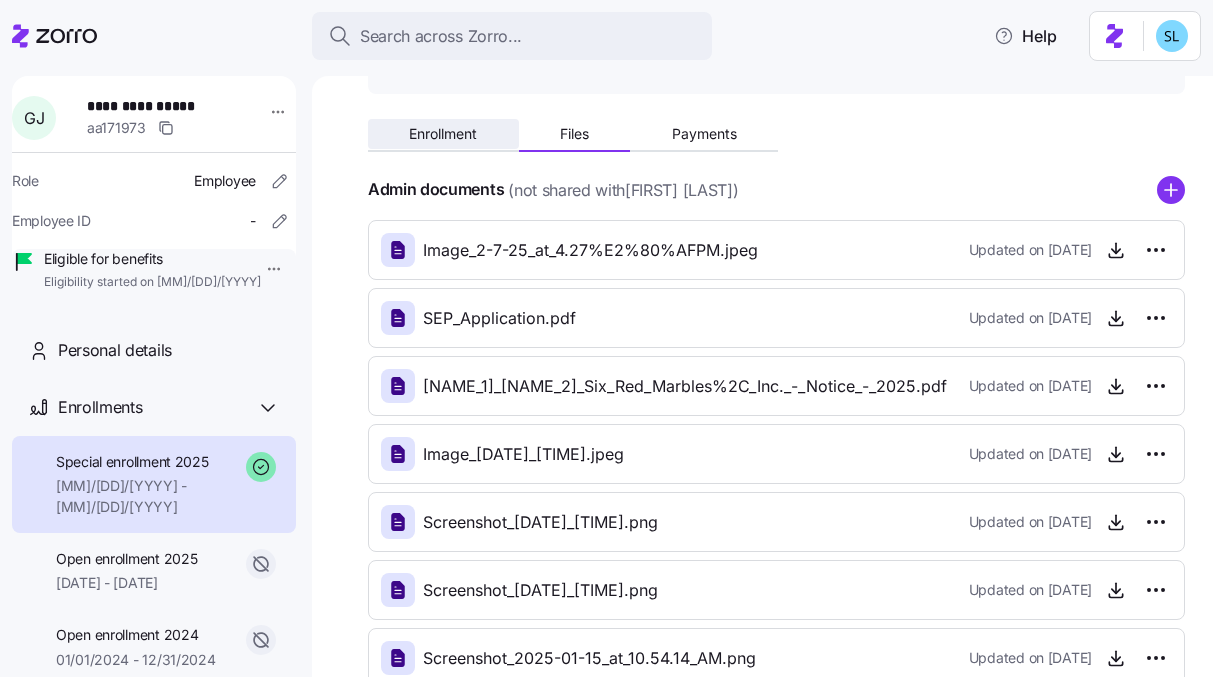 click on "Enrollment" at bounding box center [443, 134] 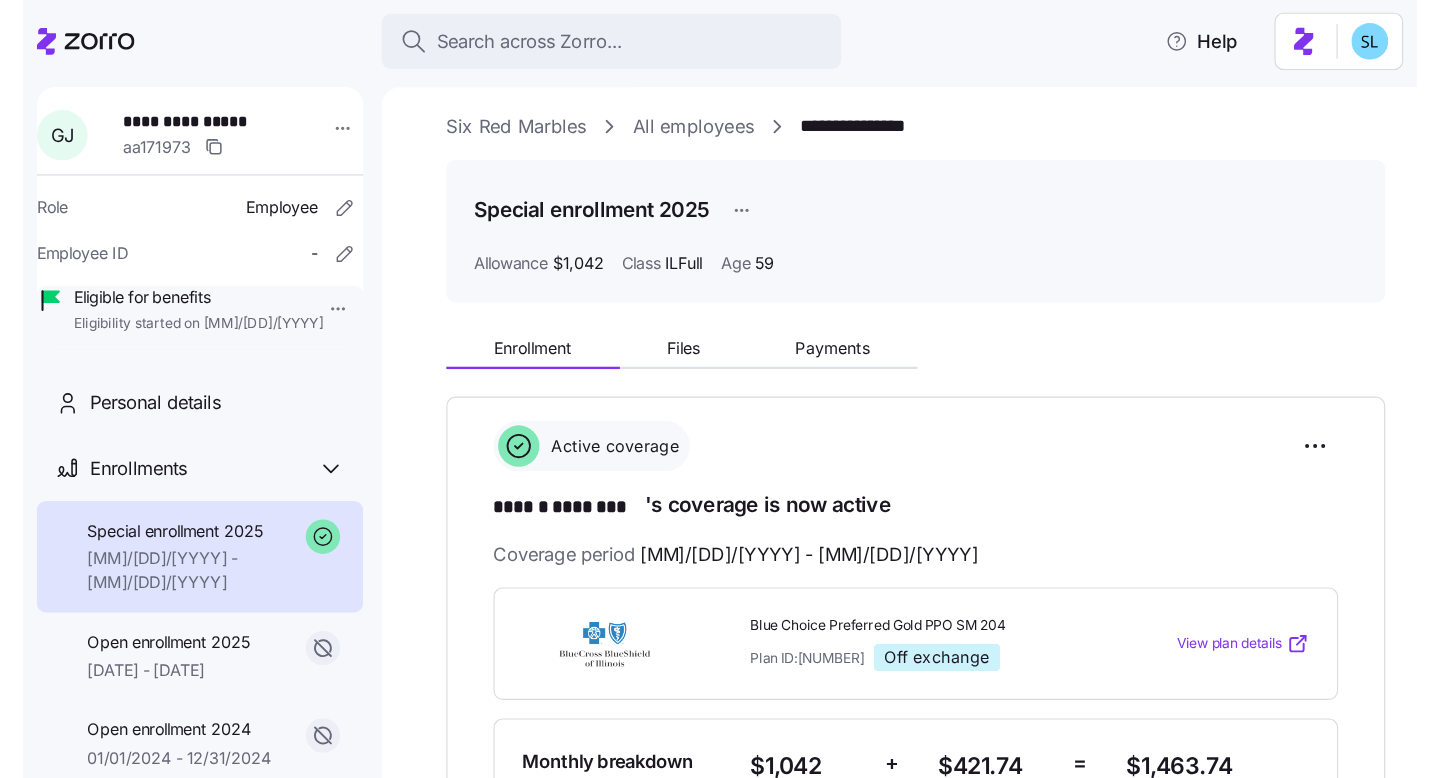 scroll, scrollTop: 27, scrollLeft: 0, axis: vertical 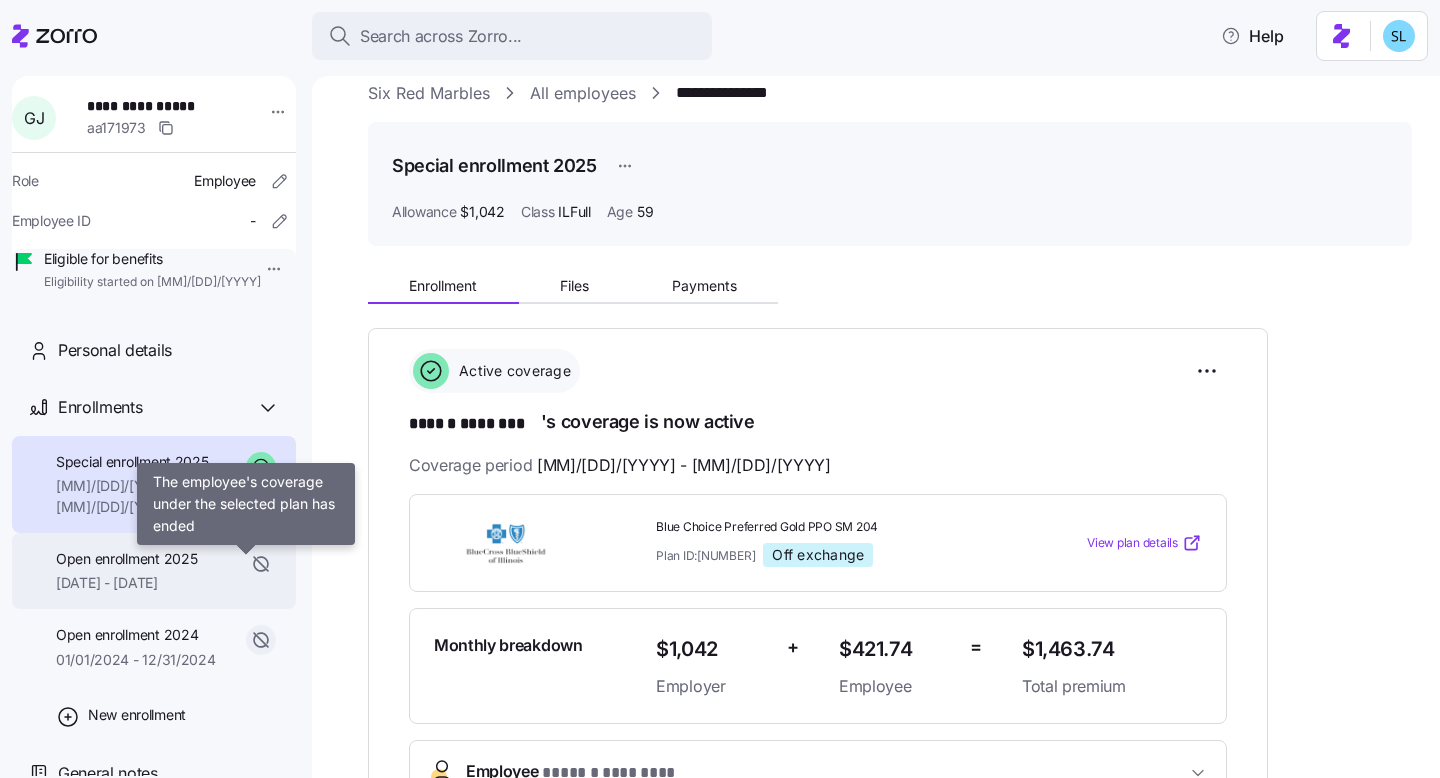 click on "Open enrollment 2025" at bounding box center [126, 559] 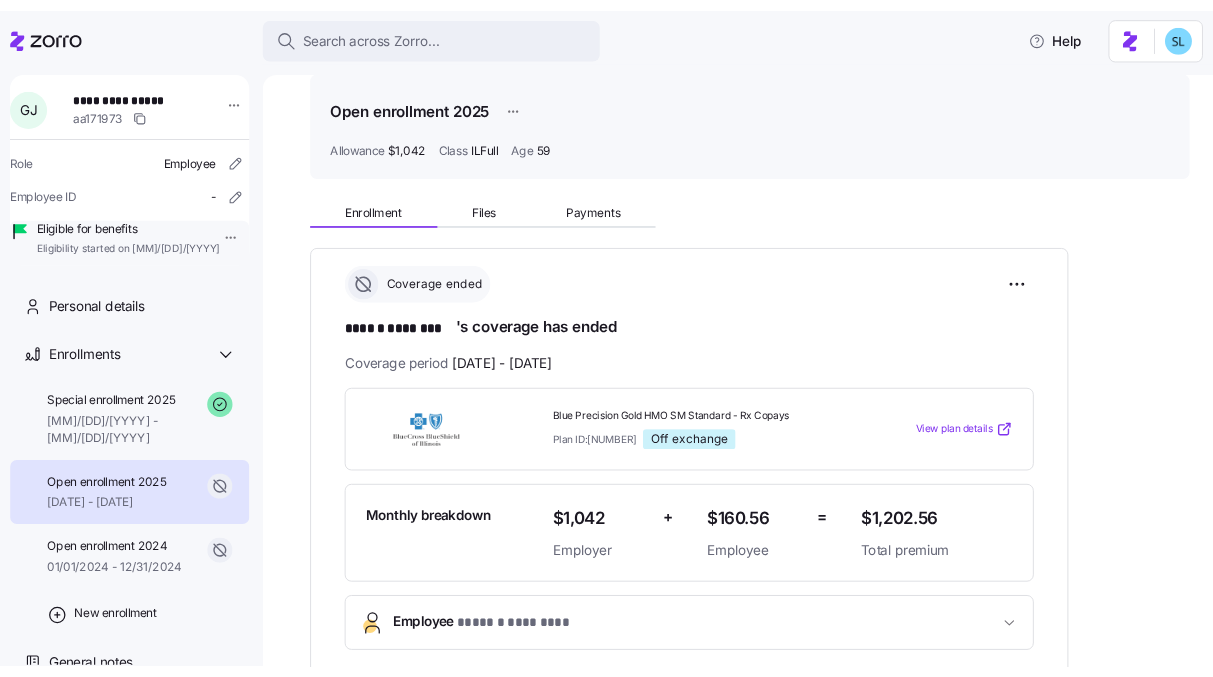 scroll, scrollTop: 153, scrollLeft: 0, axis: vertical 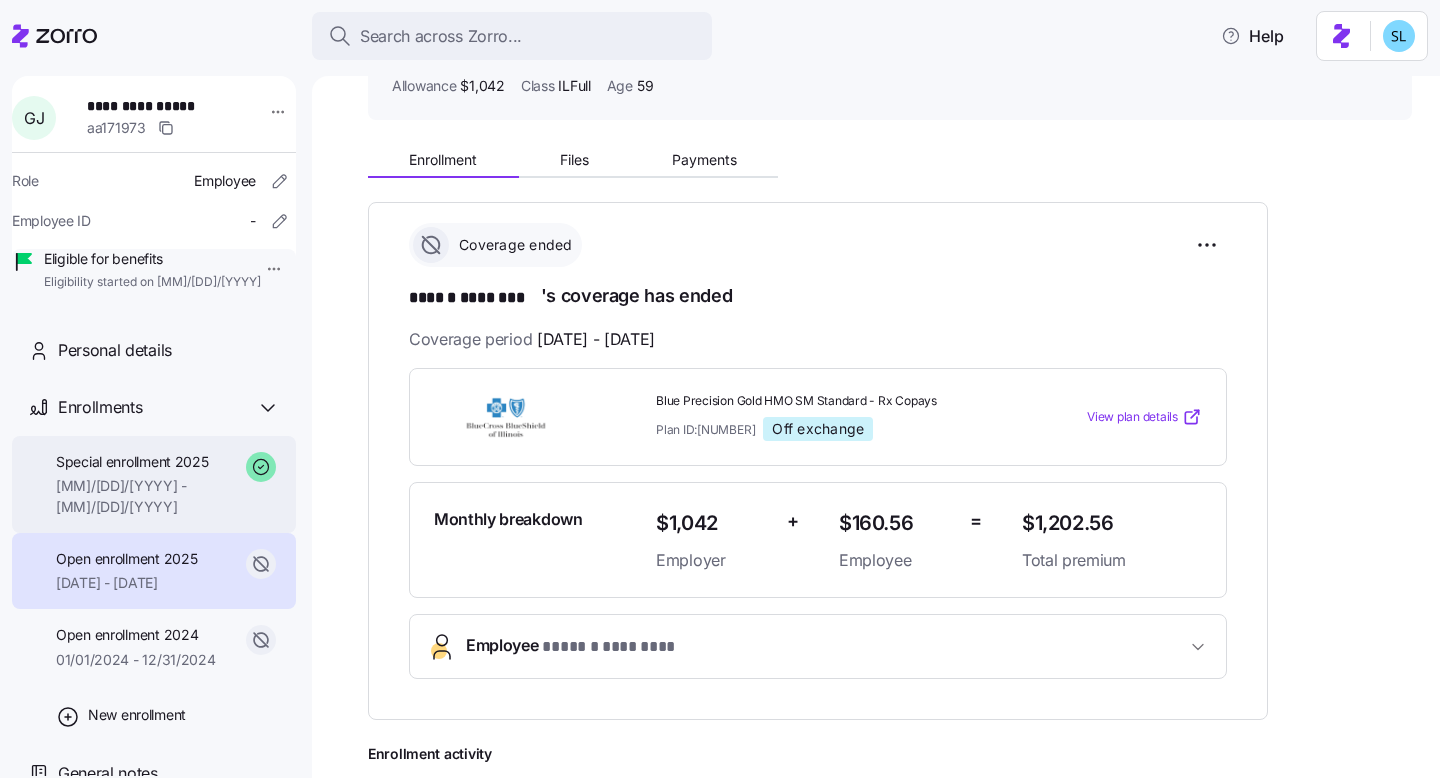 click on "Special enrollment [YEAR] [DATE] - [DATE]" at bounding box center (154, 484) 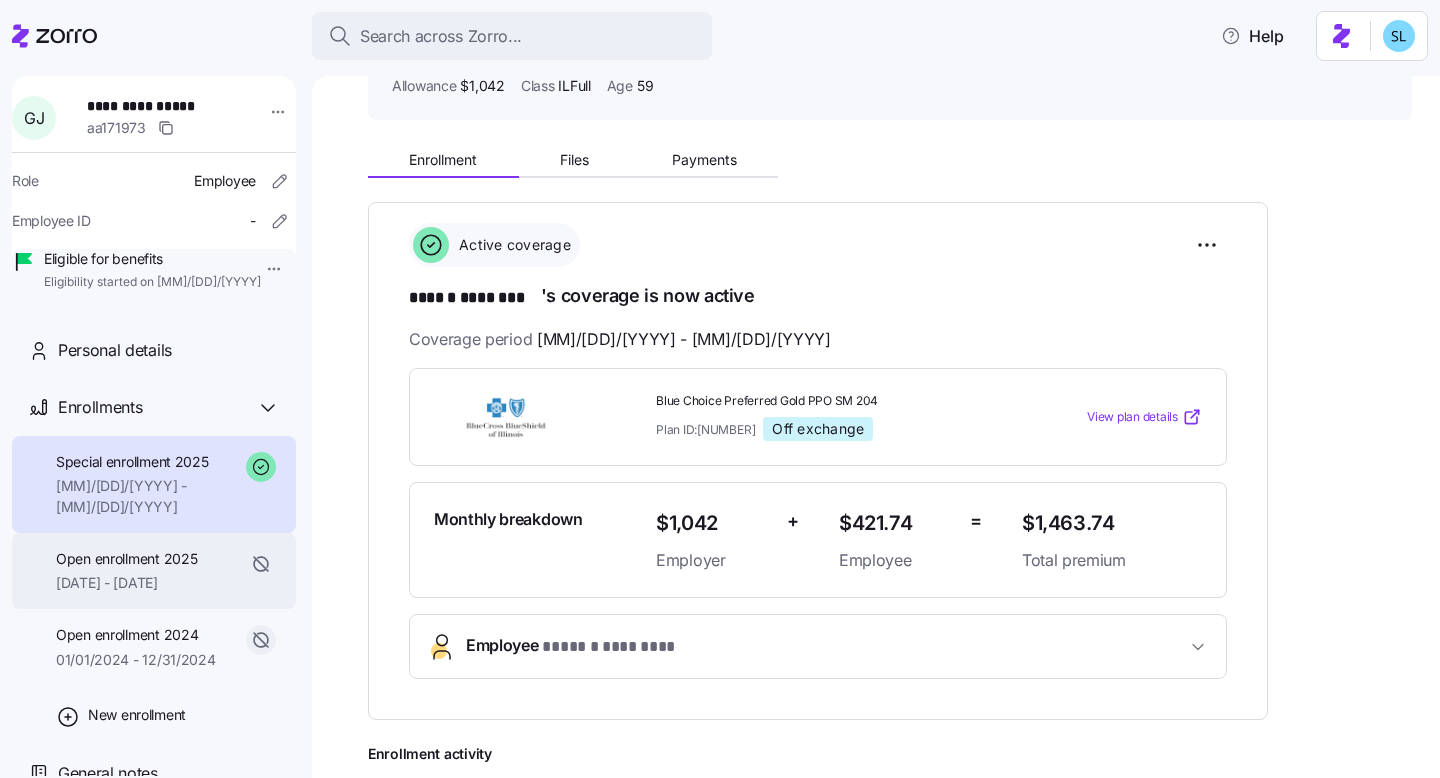 click on "Open enrollment 2025" at bounding box center (126, 559) 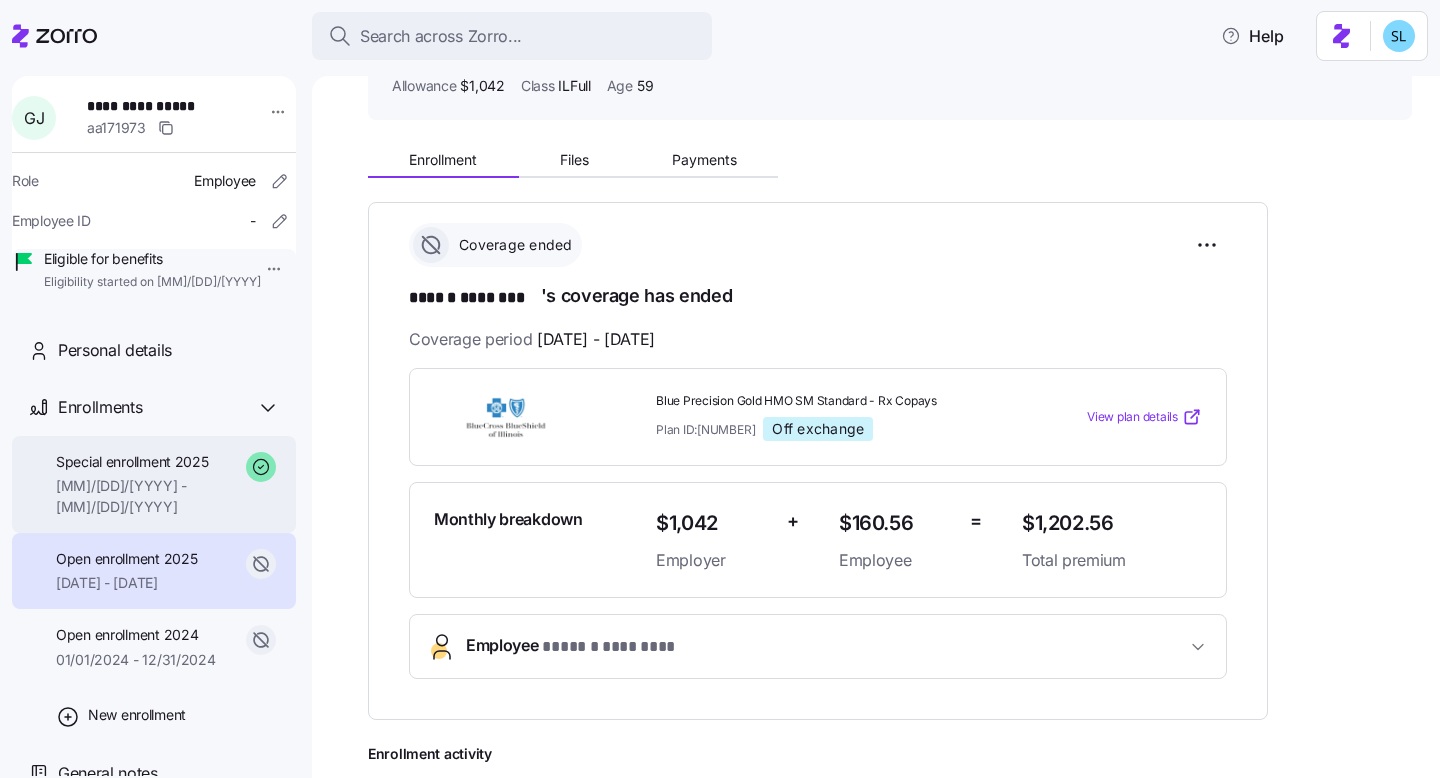 click on "[MM]/[DD]/[YYYY] - [MM]/[DD]/[YYYY]" at bounding box center (147, 496) 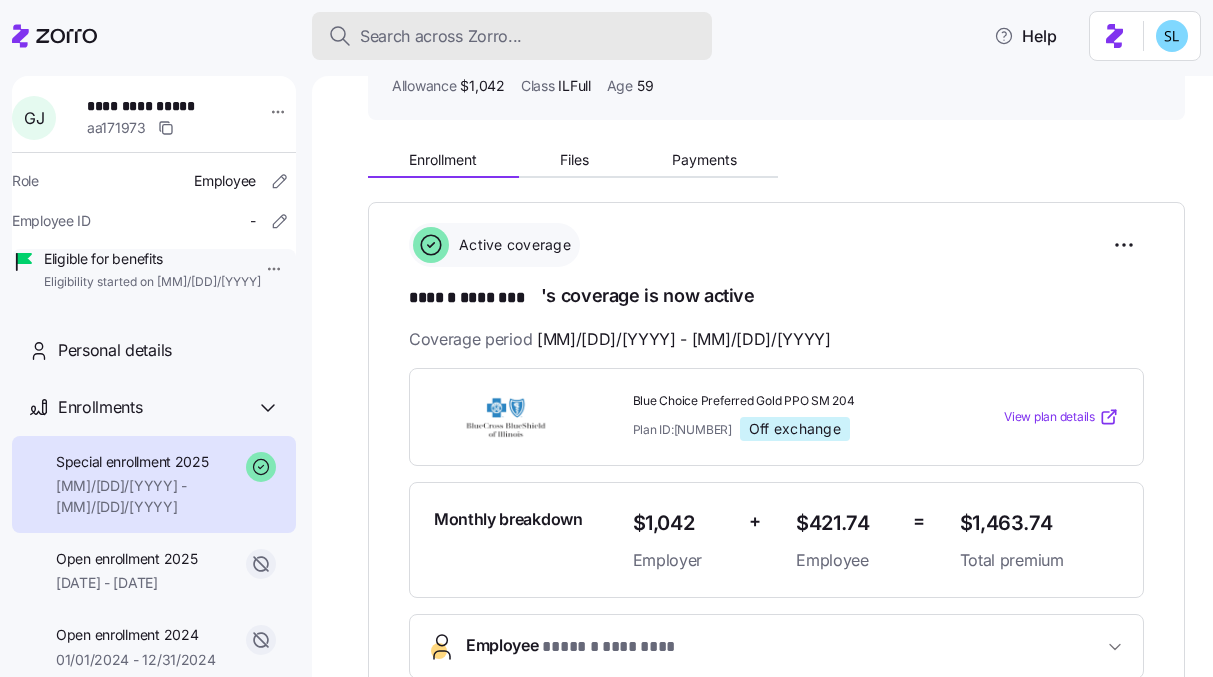 click on "Search across Zorro..." at bounding box center [512, 36] 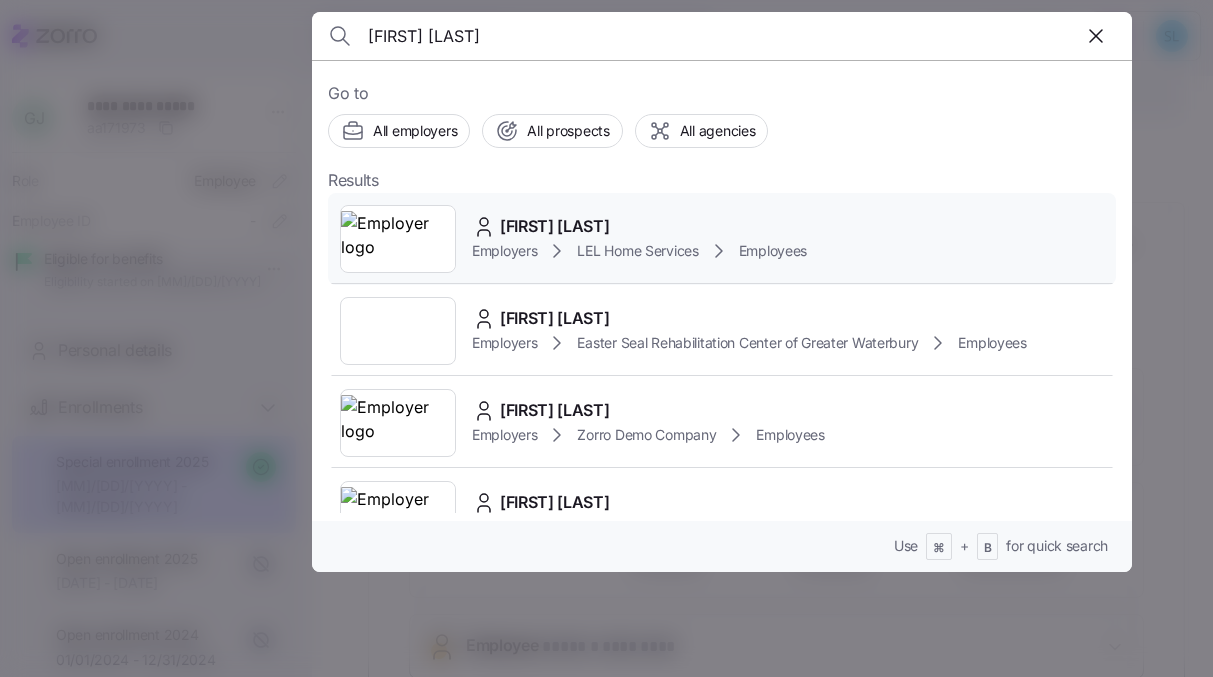 type on "[FIRST] [LAST]" 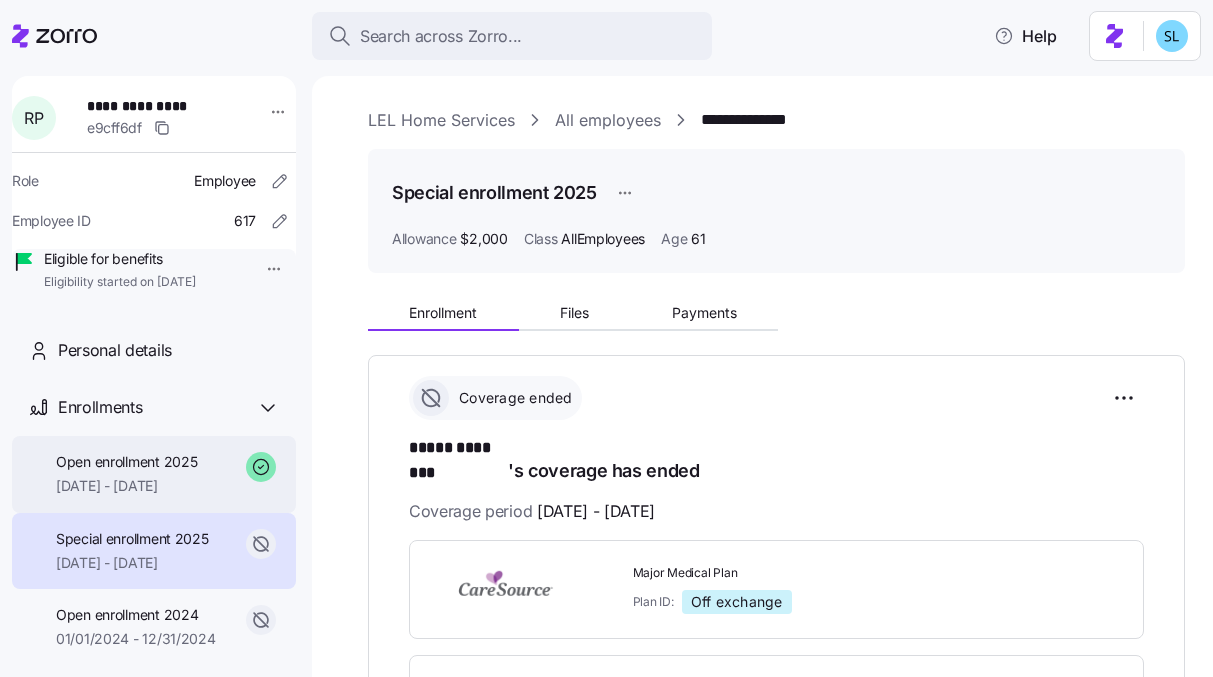 click on "Open enrollment 2025" at bounding box center [126, 462] 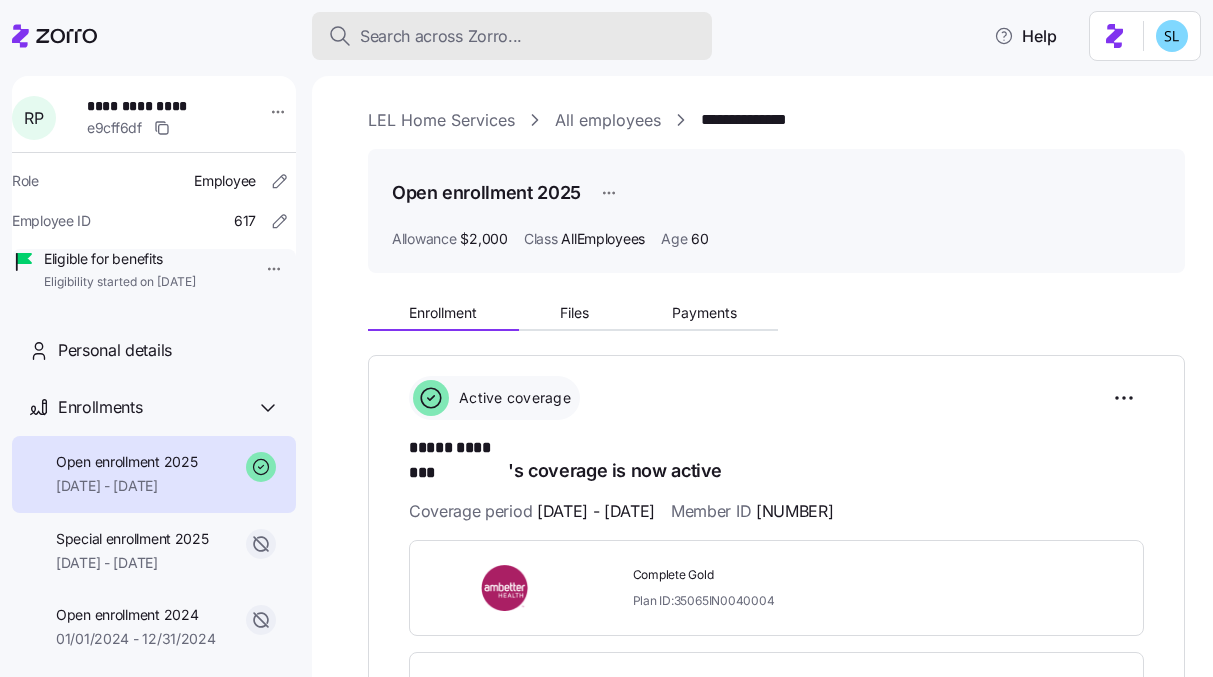 click on "Search across Zorro..." at bounding box center (512, 36) 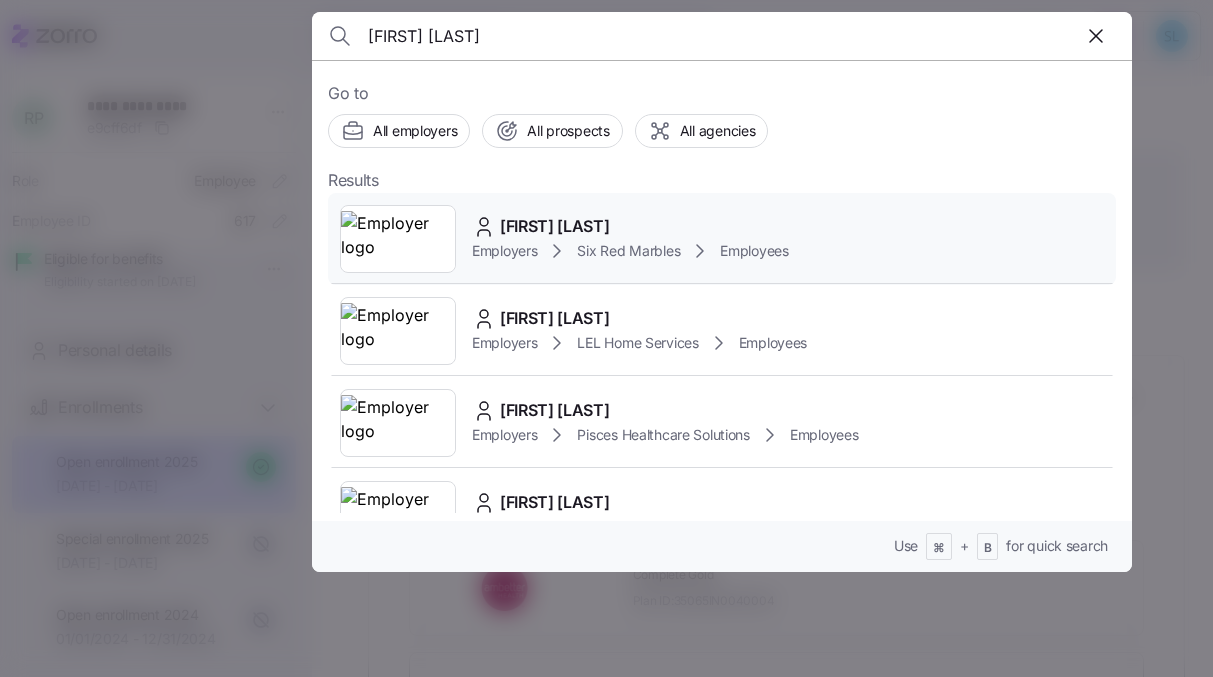 type on "[FIRST] [LAST]" 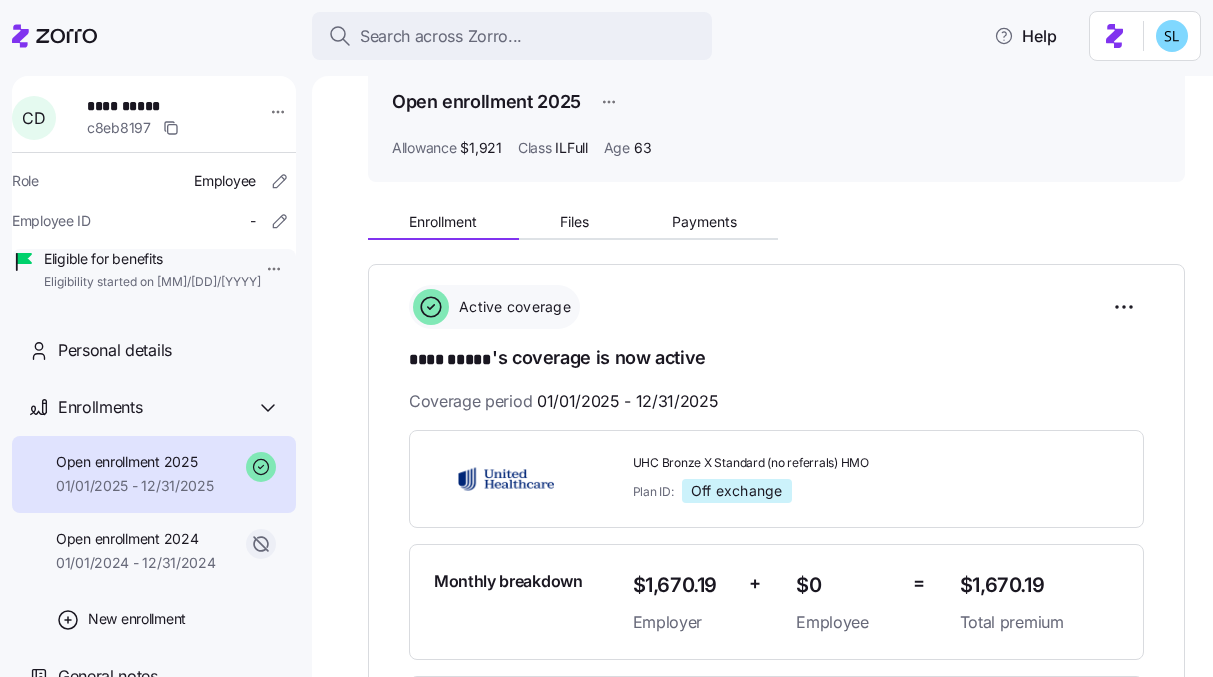 scroll, scrollTop: 114, scrollLeft: 0, axis: vertical 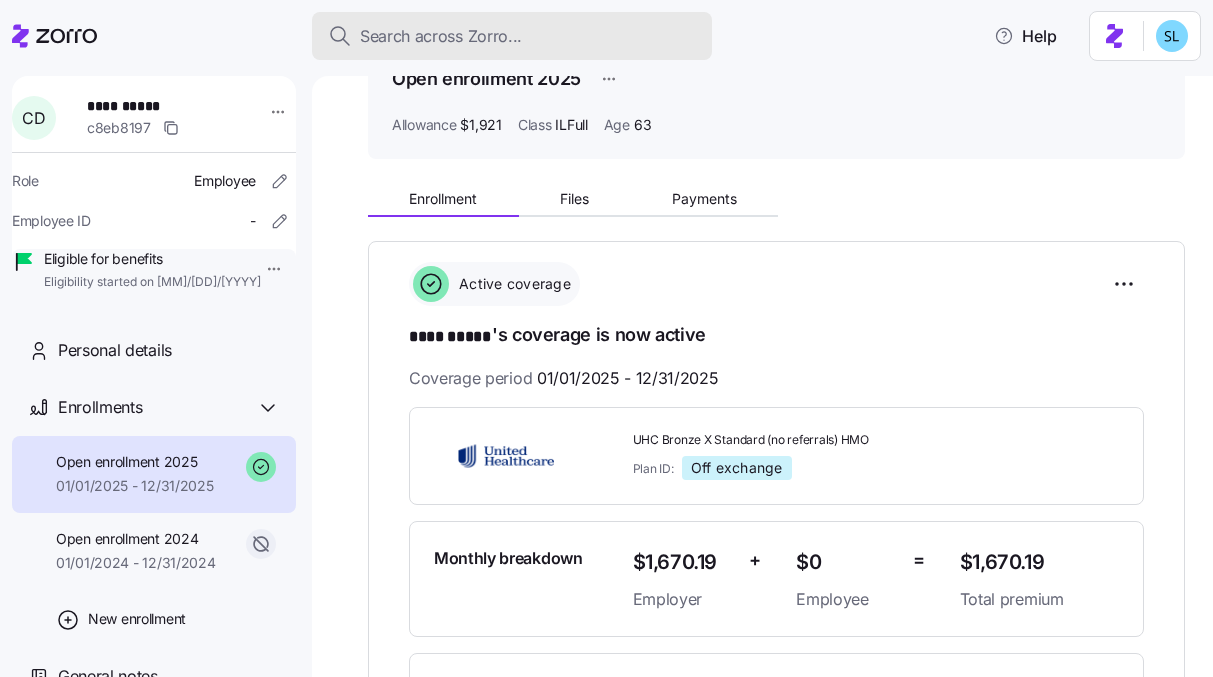 click on "Search across Zorro..." at bounding box center (441, 36) 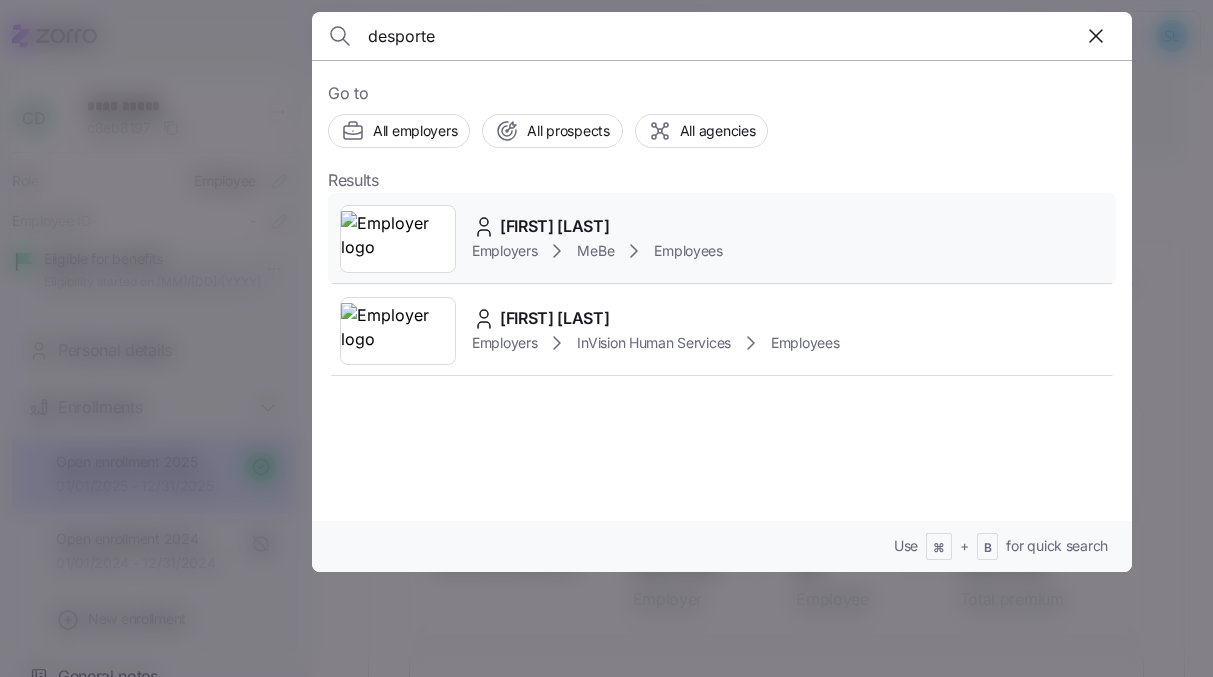 type on "desporte" 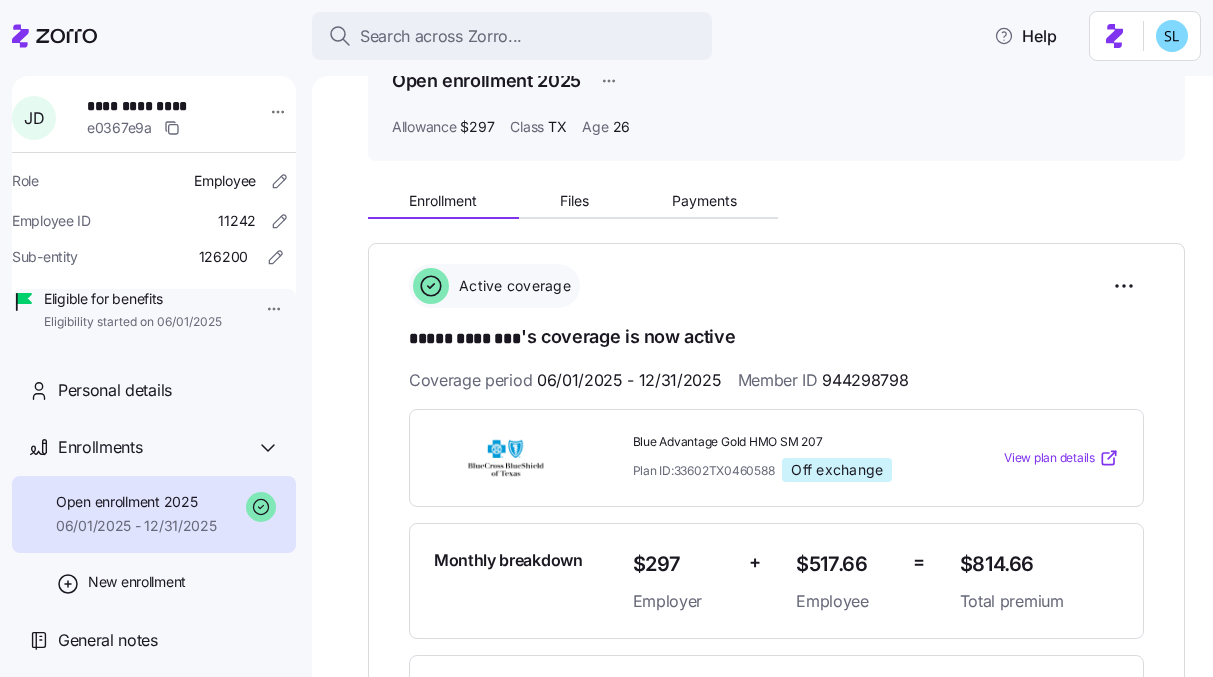 scroll, scrollTop: 467, scrollLeft: 0, axis: vertical 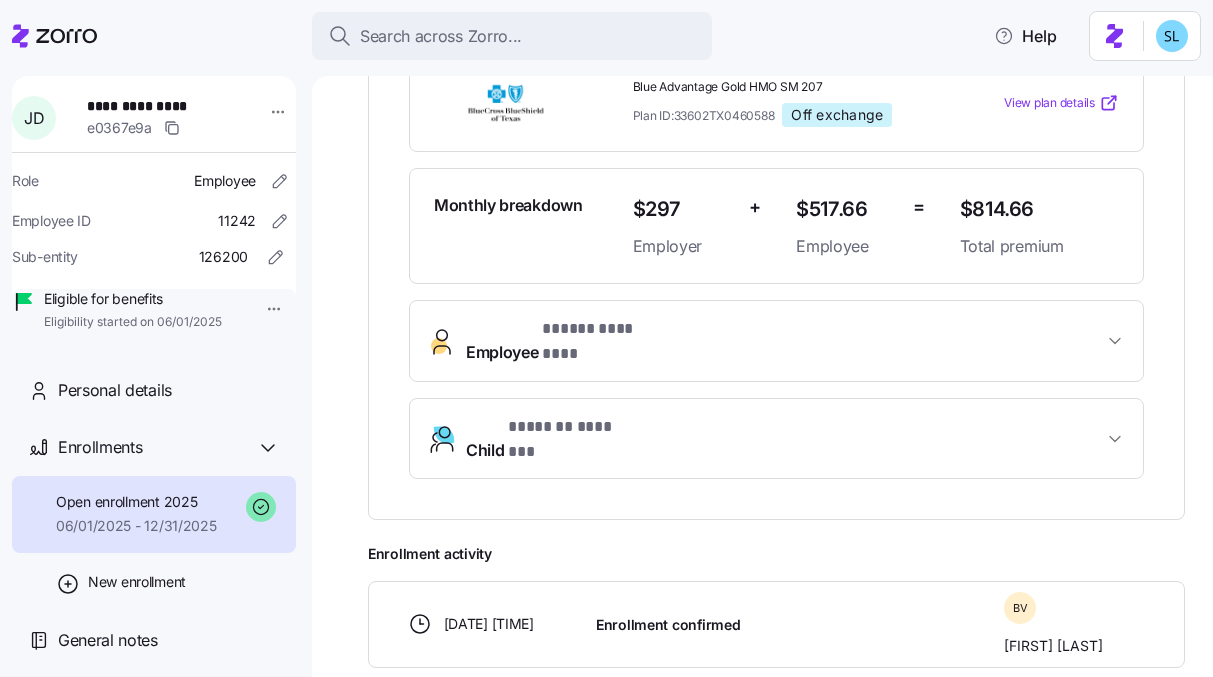 click on "* *****   ******** *" at bounding box center (602, 329) 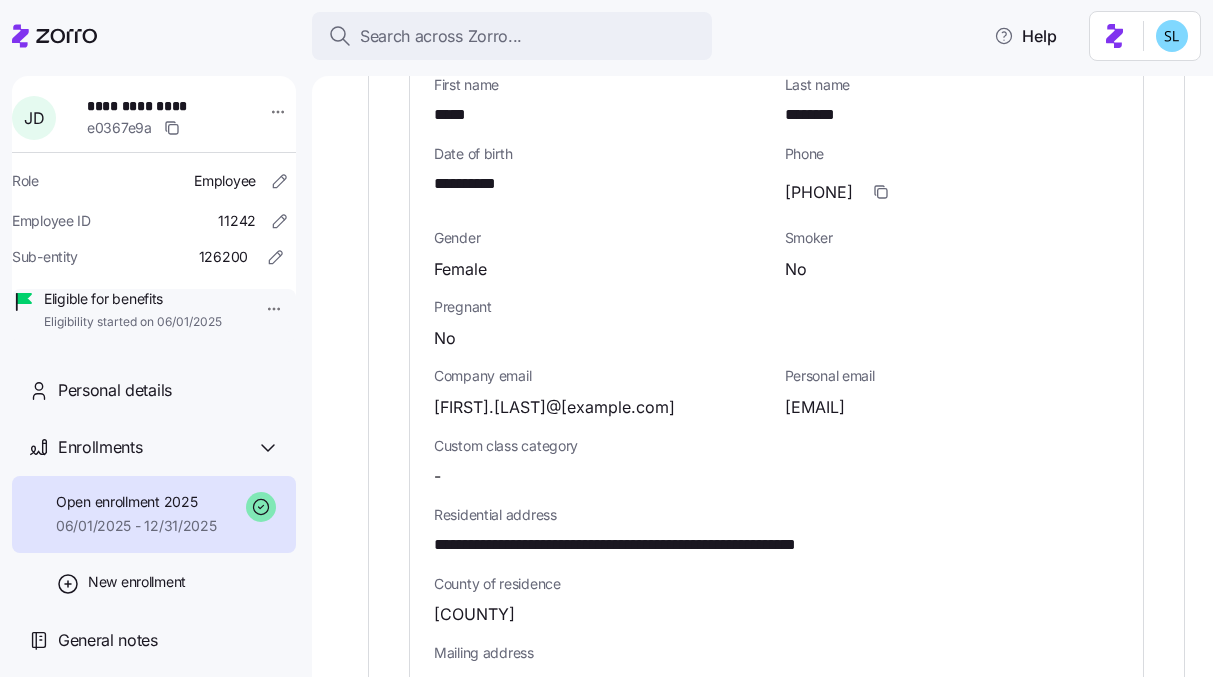 scroll, scrollTop: 998, scrollLeft: 0, axis: vertical 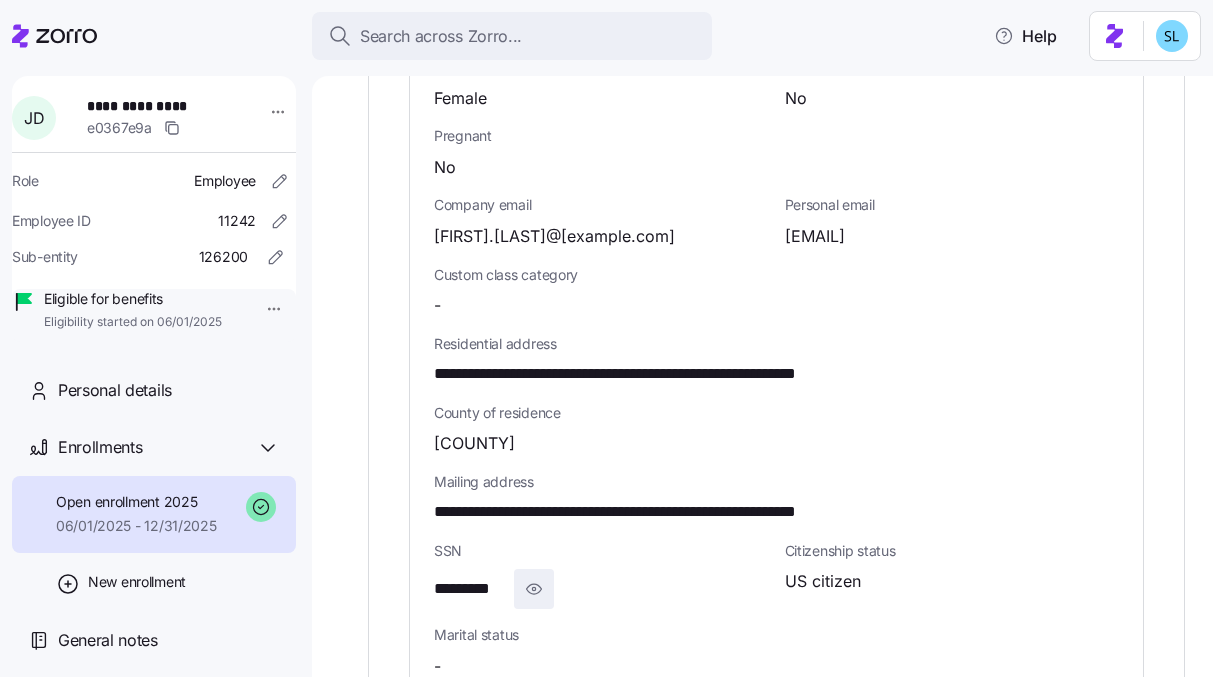 click 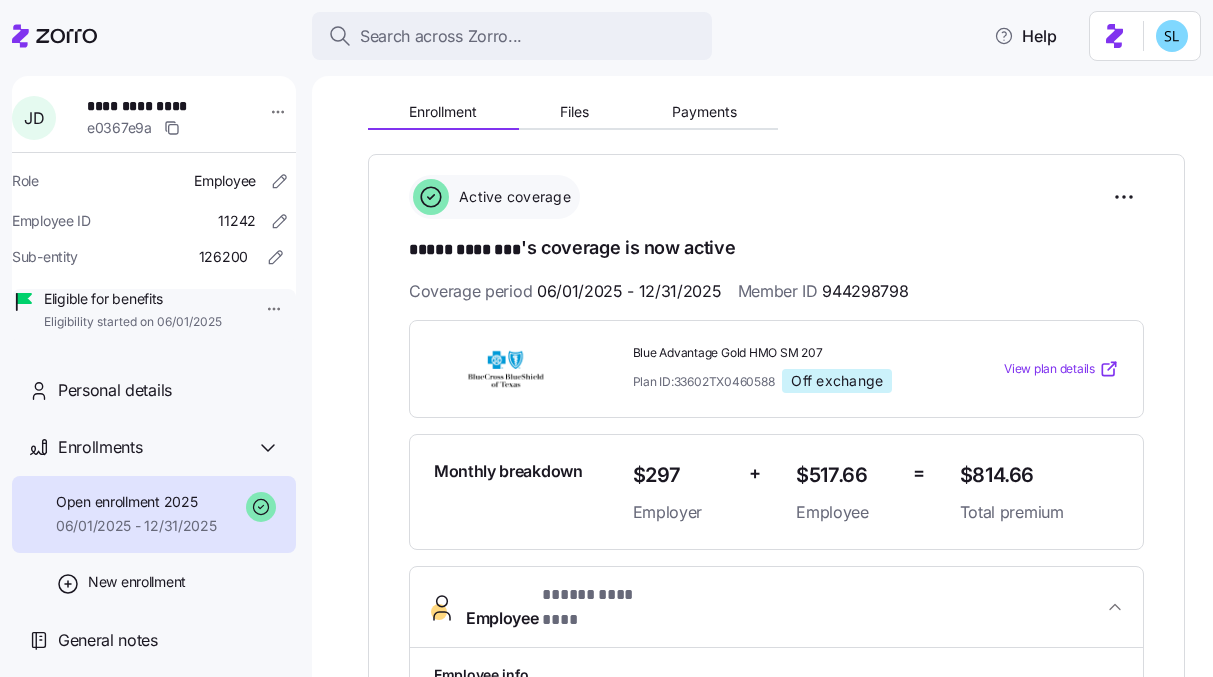 scroll, scrollTop: 124, scrollLeft: 0, axis: vertical 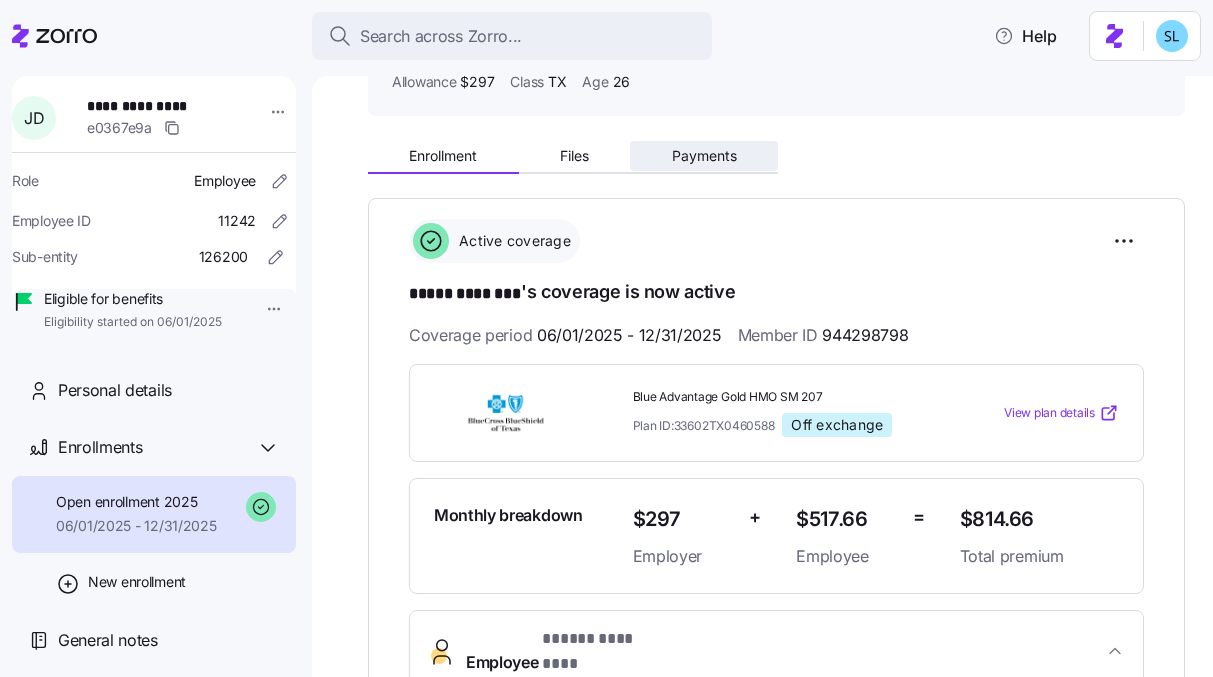click on "Payments" at bounding box center (704, 156) 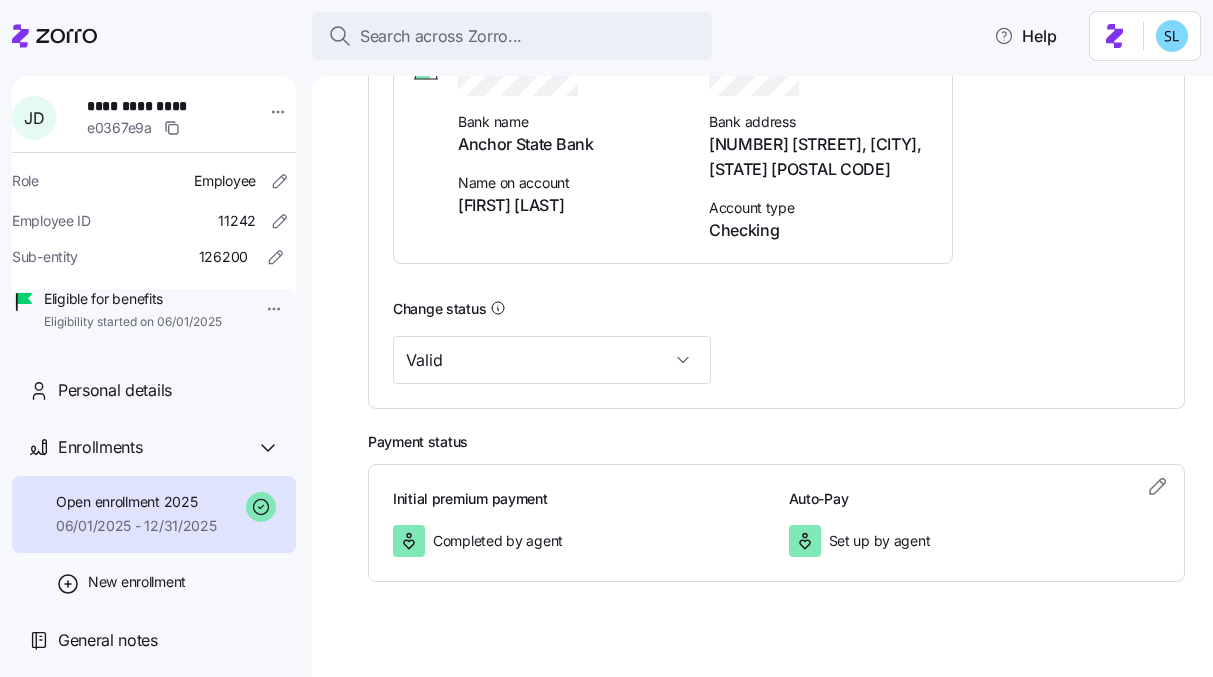 scroll, scrollTop: 0, scrollLeft: 0, axis: both 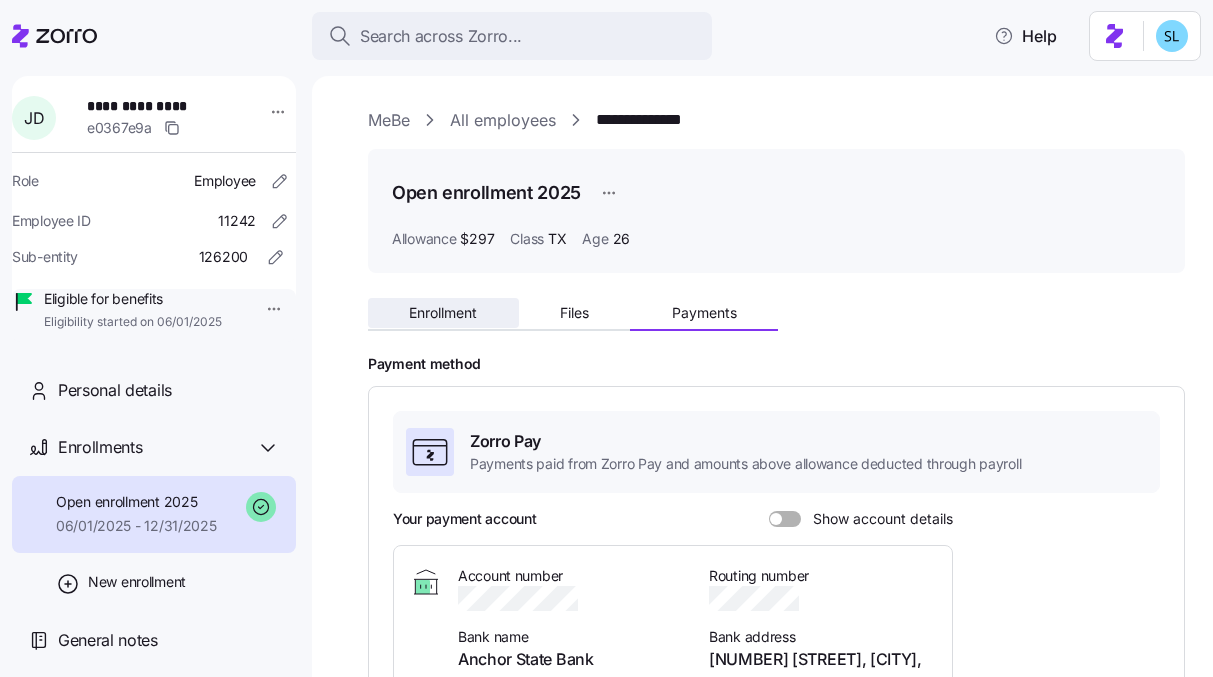 click on "Enrollment" at bounding box center (443, 313) 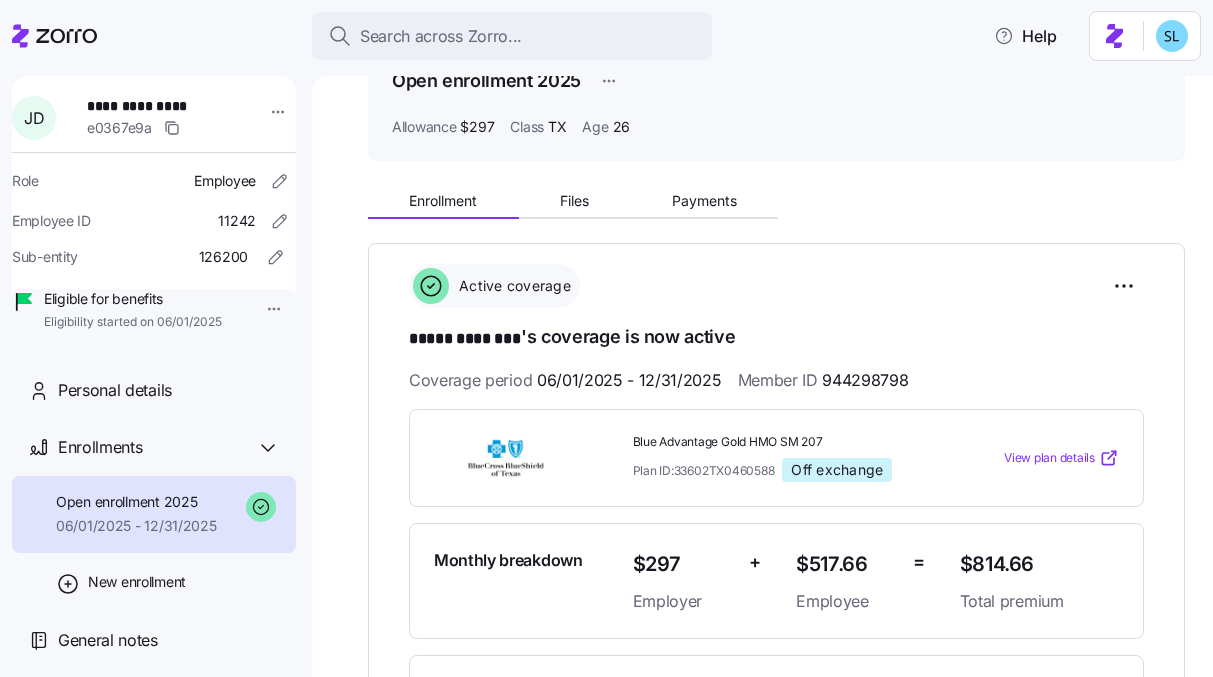 scroll, scrollTop: 0, scrollLeft: 0, axis: both 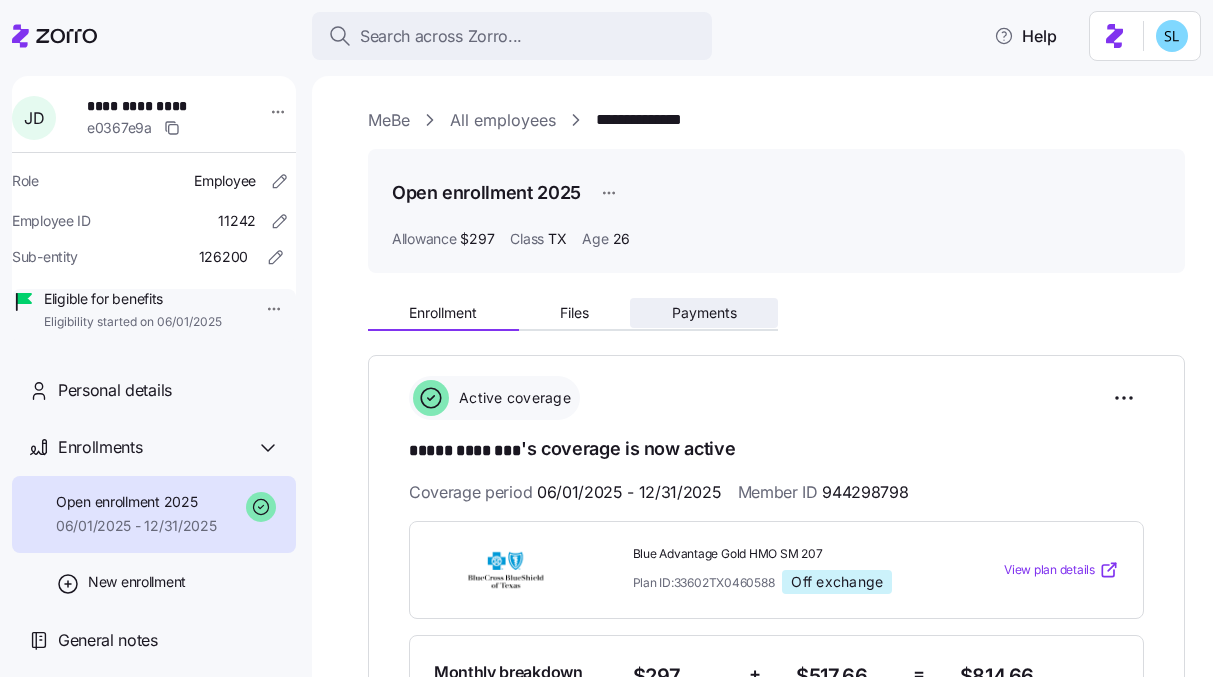 click on "Payments" at bounding box center (704, 313) 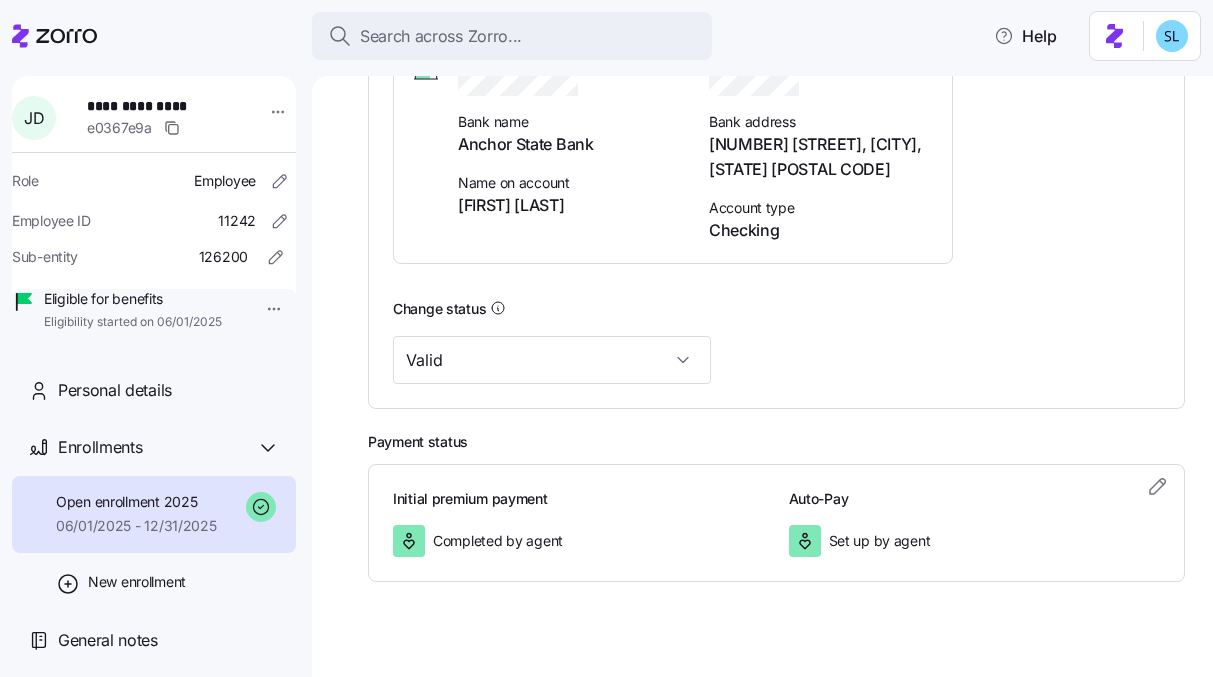 scroll, scrollTop: 0, scrollLeft: 0, axis: both 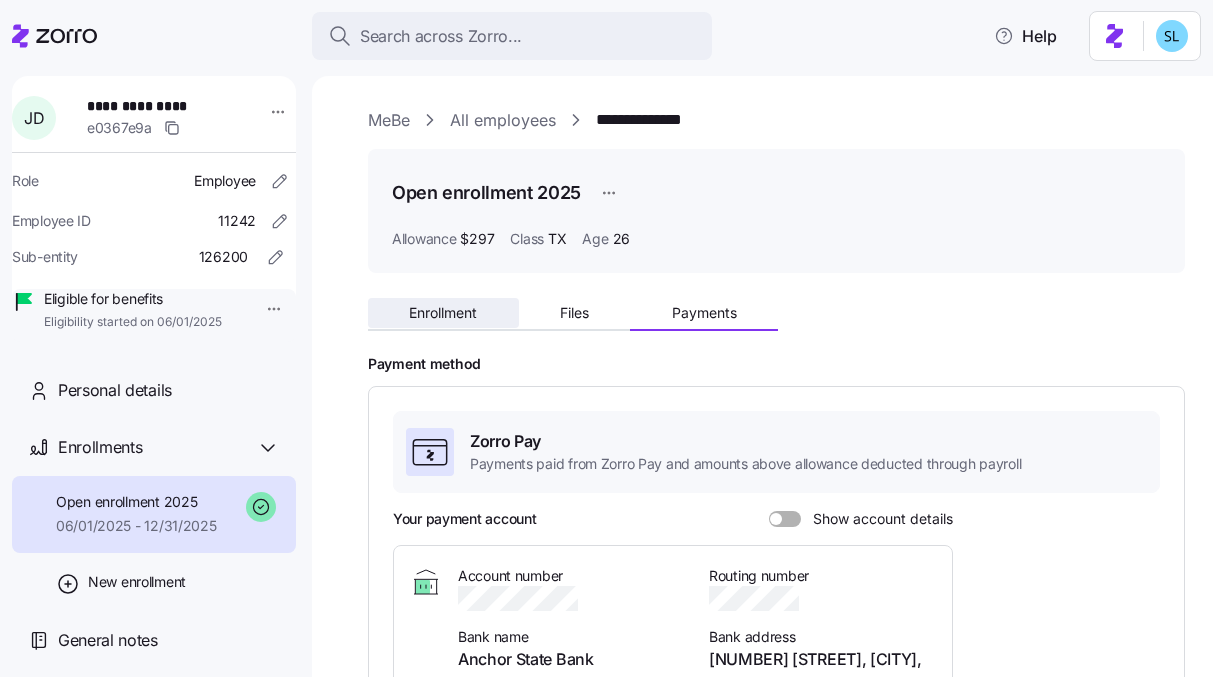 click on "Enrollment" at bounding box center (443, 313) 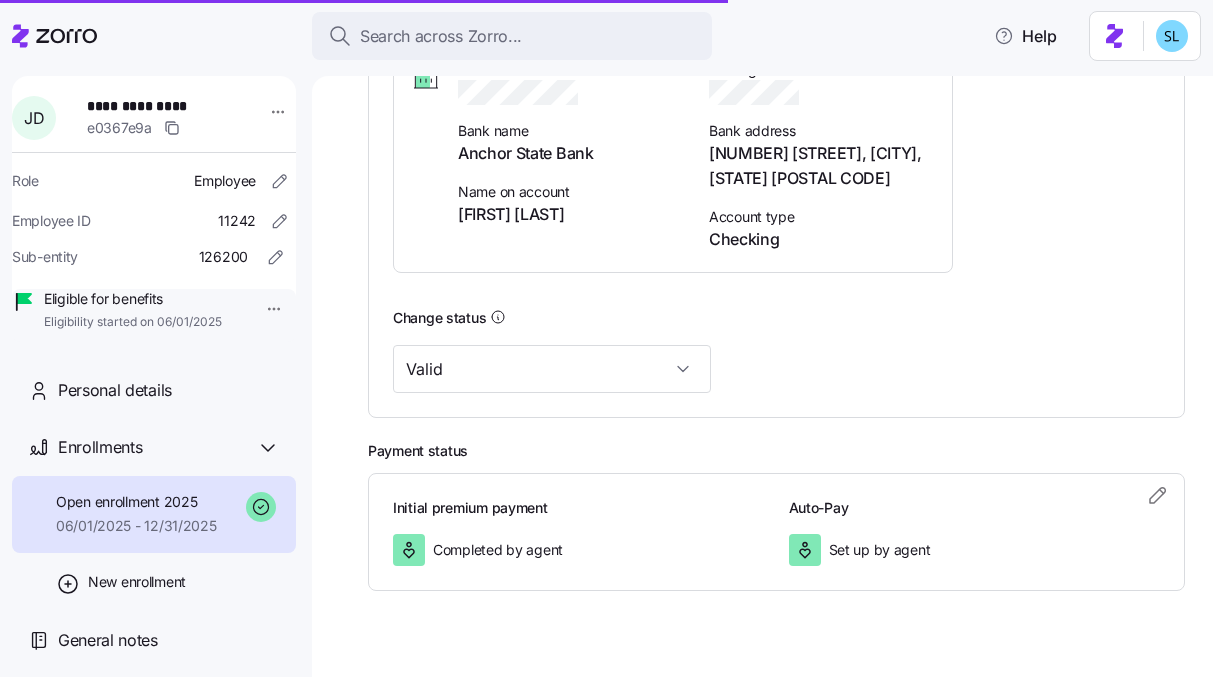 scroll, scrollTop: 515, scrollLeft: 0, axis: vertical 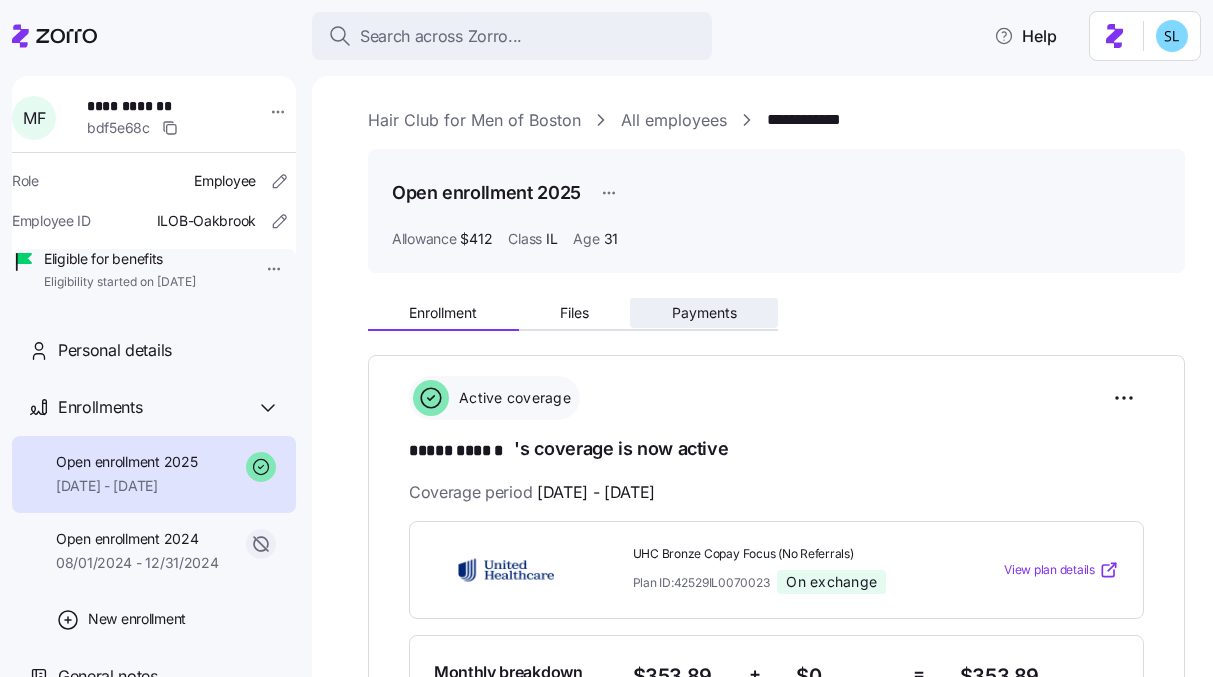 click on "Payments" at bounding box center [704, 313] 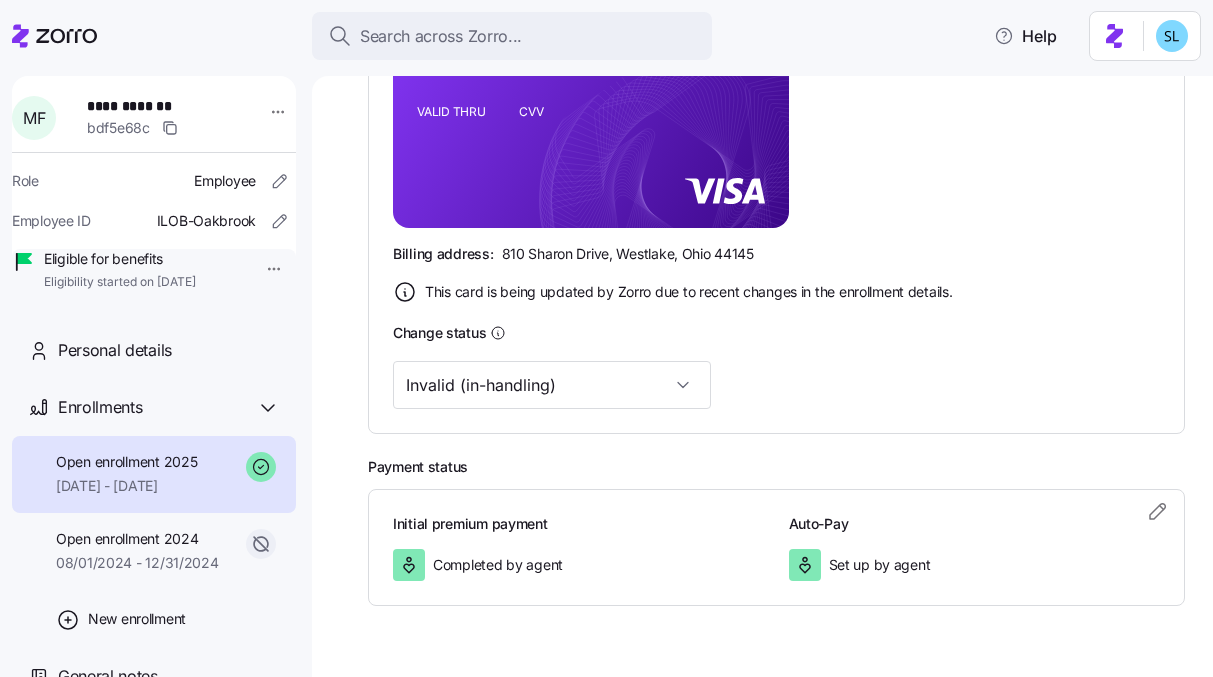 scroll, scrollTop: 624, scrollLeft: 0, axis: vertical 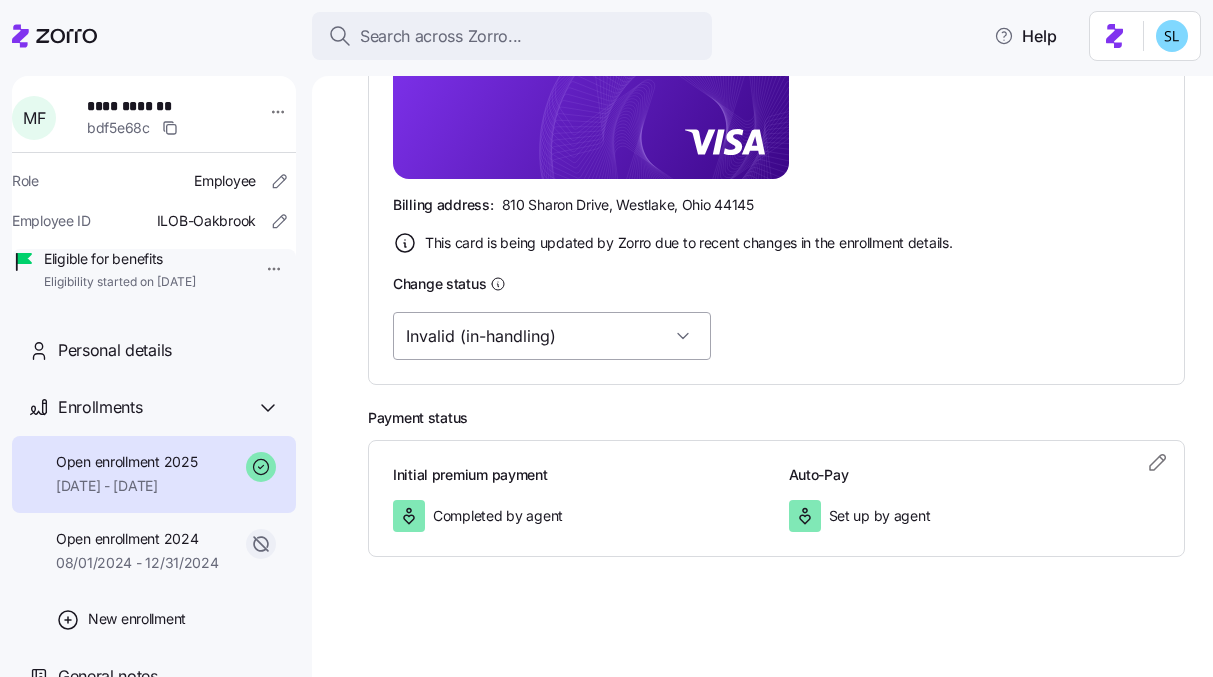 click on "Invalid (in-handling)" at bounding box center [552, 336] 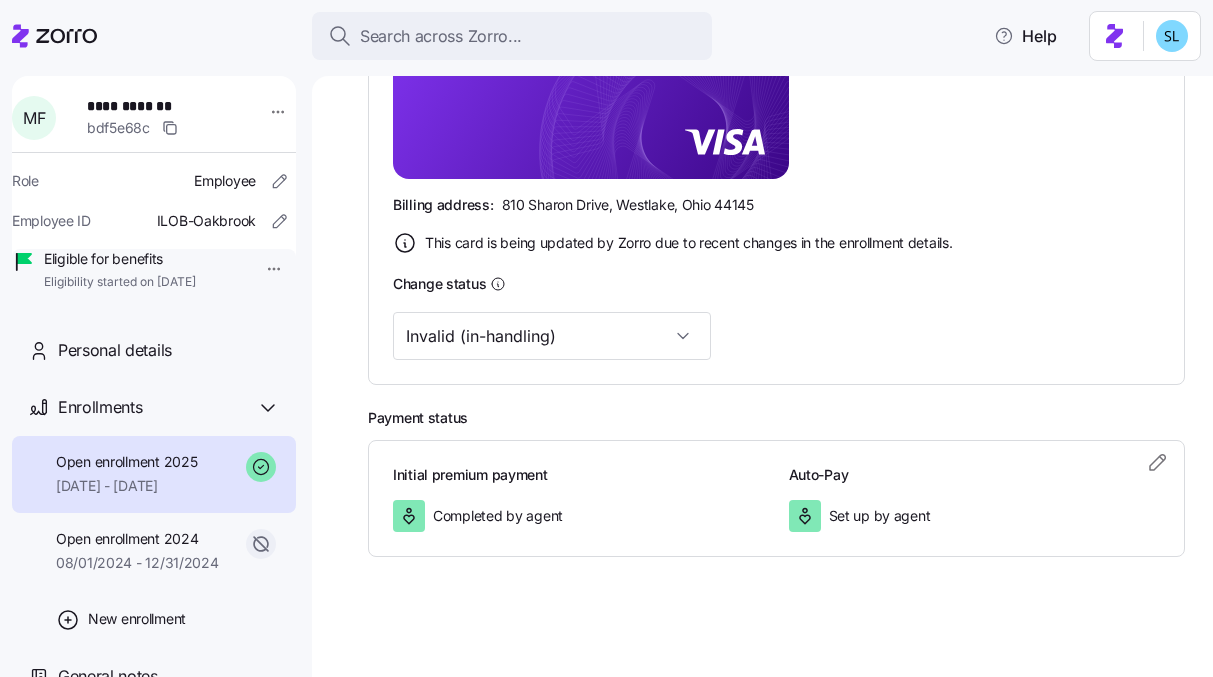 click on "Invalid (in-handling)" at bounding box center [776, 336] 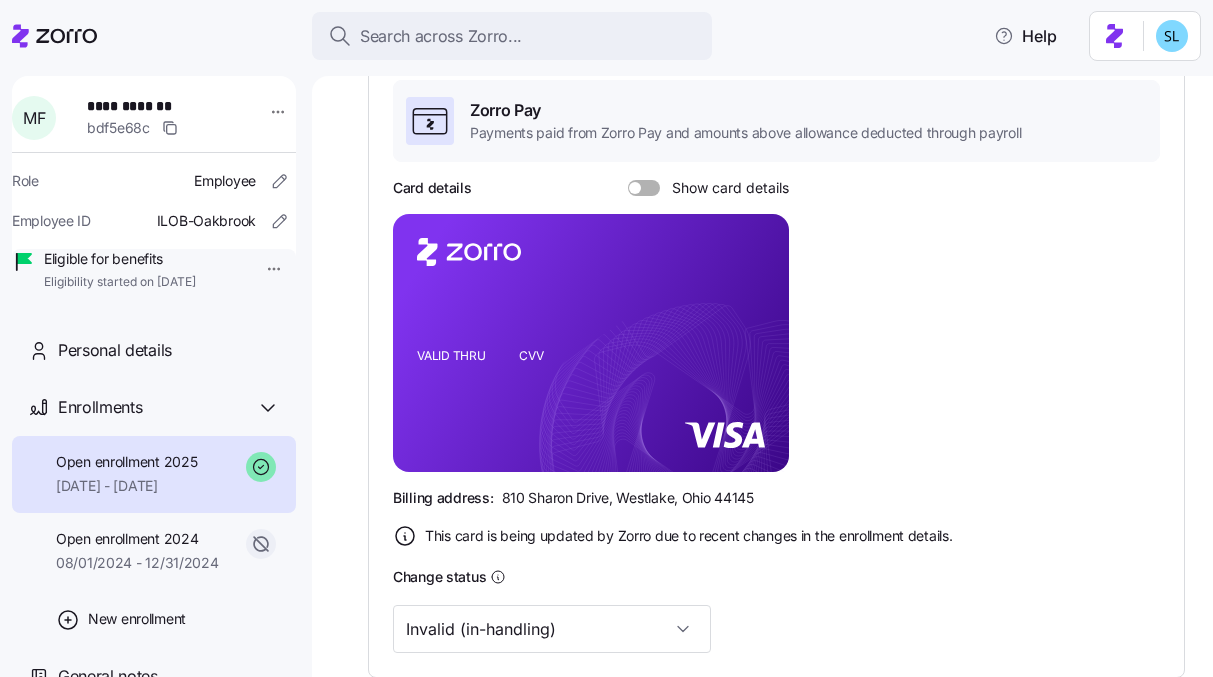 scroll, scrollTop: 476, scrollLeft: 0, axis: vertical 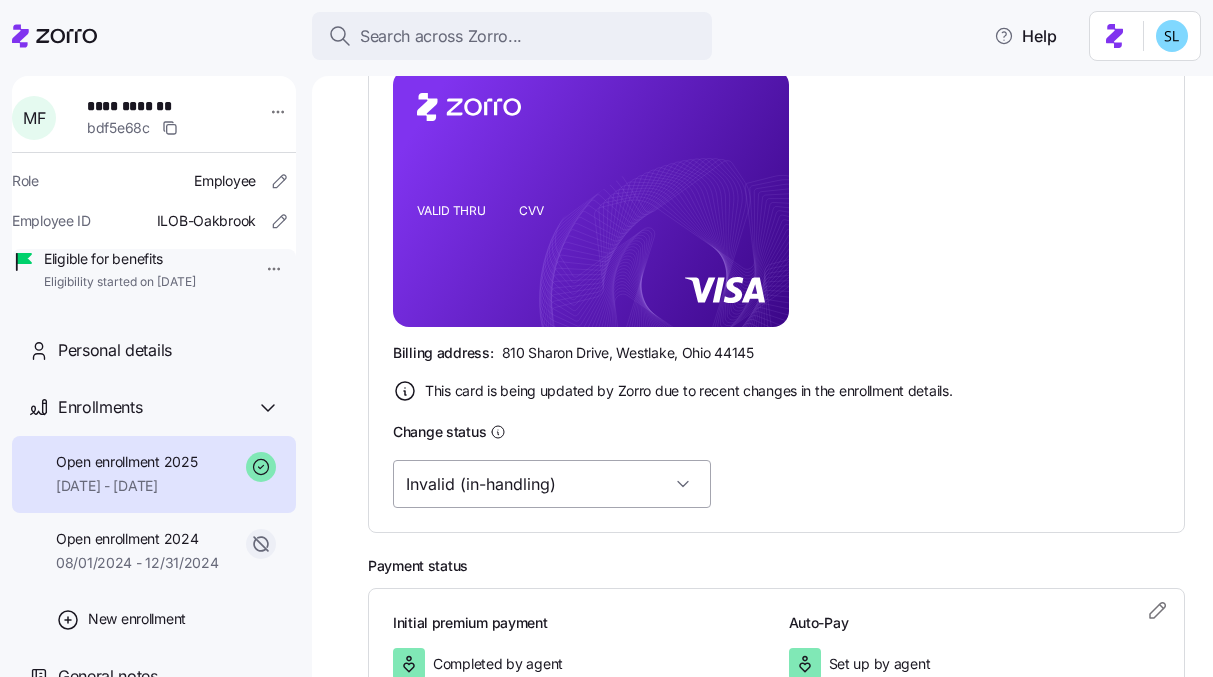 click on "Invalid (in-handling)" at bounding box center (552, 484) 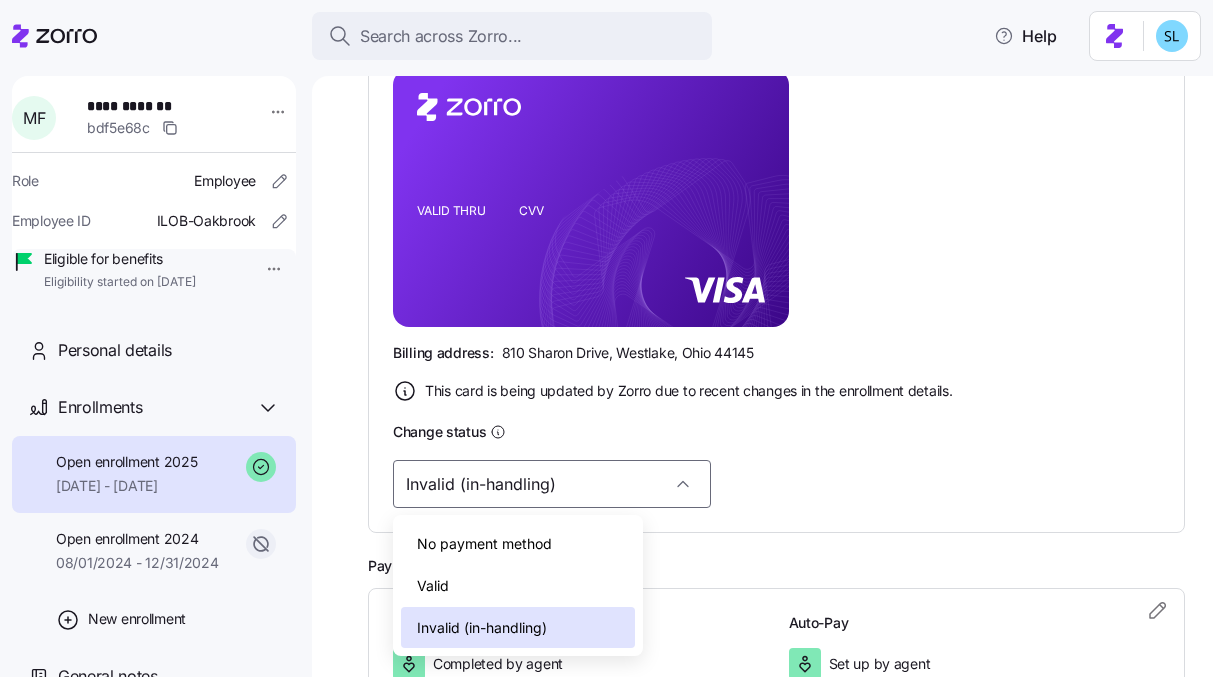 click on "Valid" at bounding box center [518, 586] 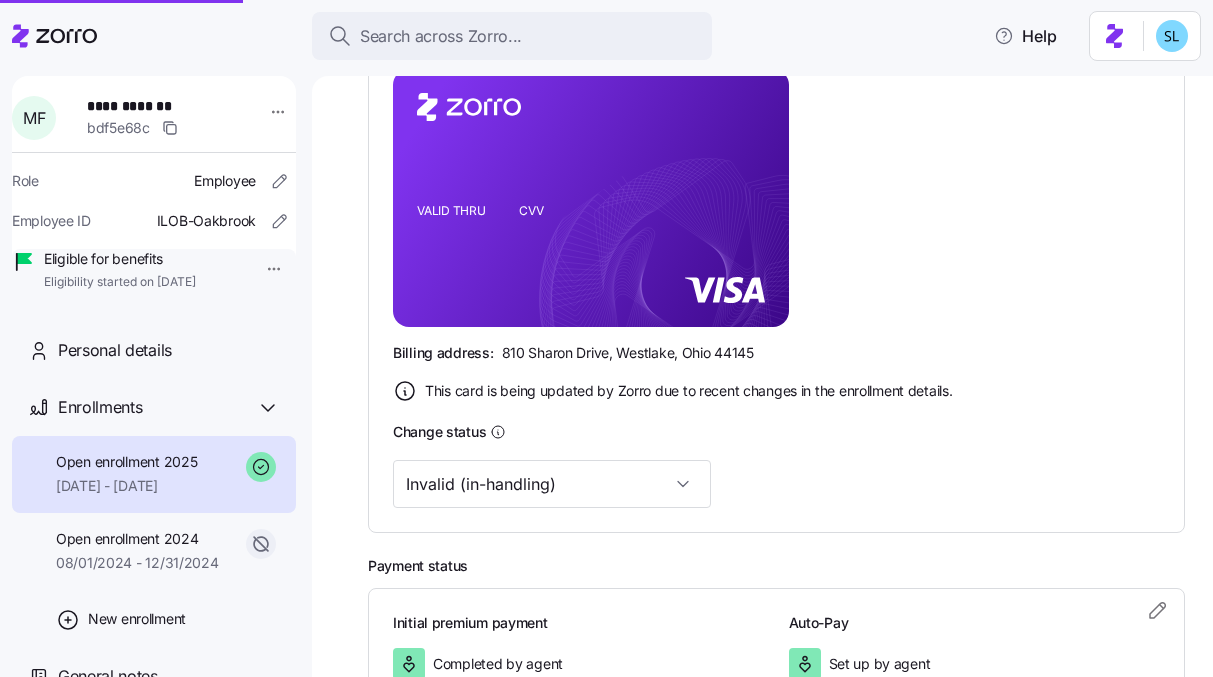 type on "Valid" 